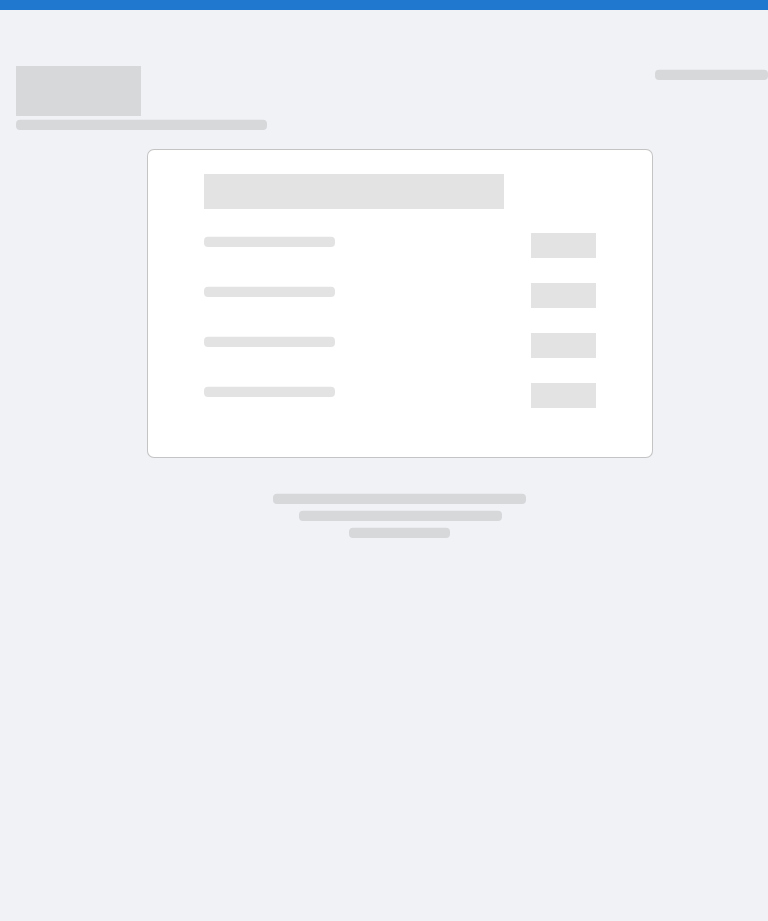 scroll, scrollTop: 0, scrollLeft: 0, axis: both 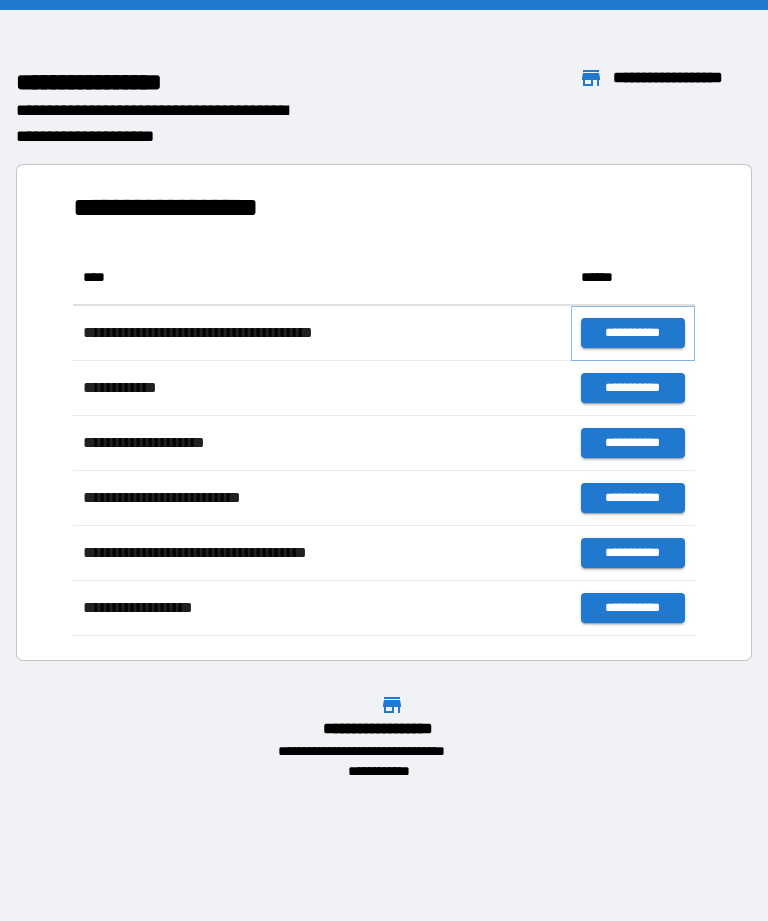click on "**********" at bounding box center [633, 333] 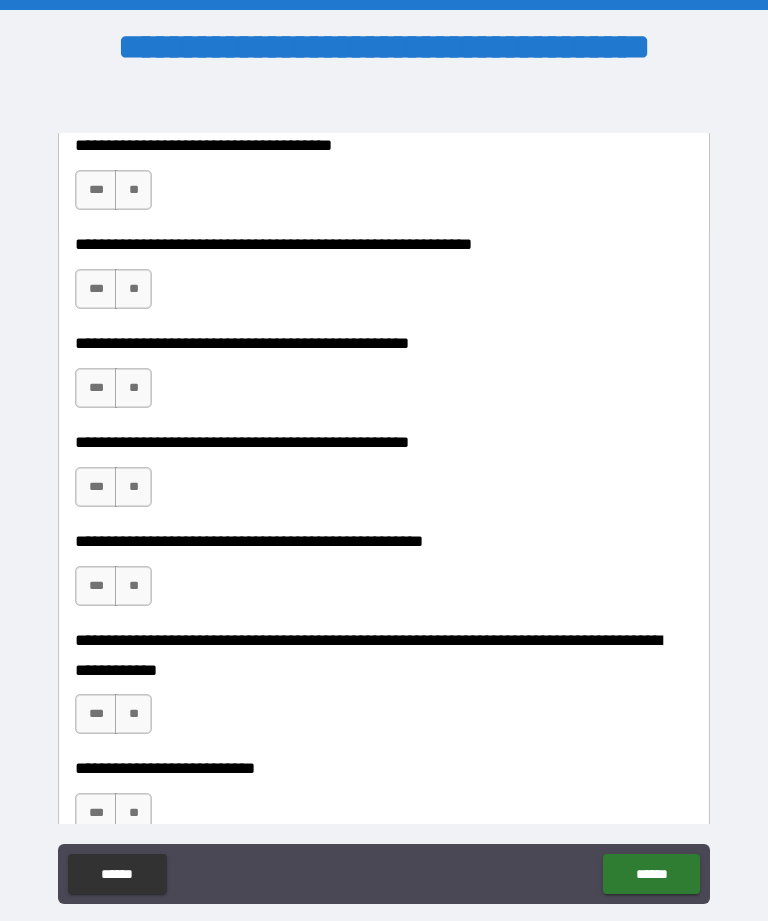 scroll, scrollTop: 497, scrollLeft: 0, axis: vertical 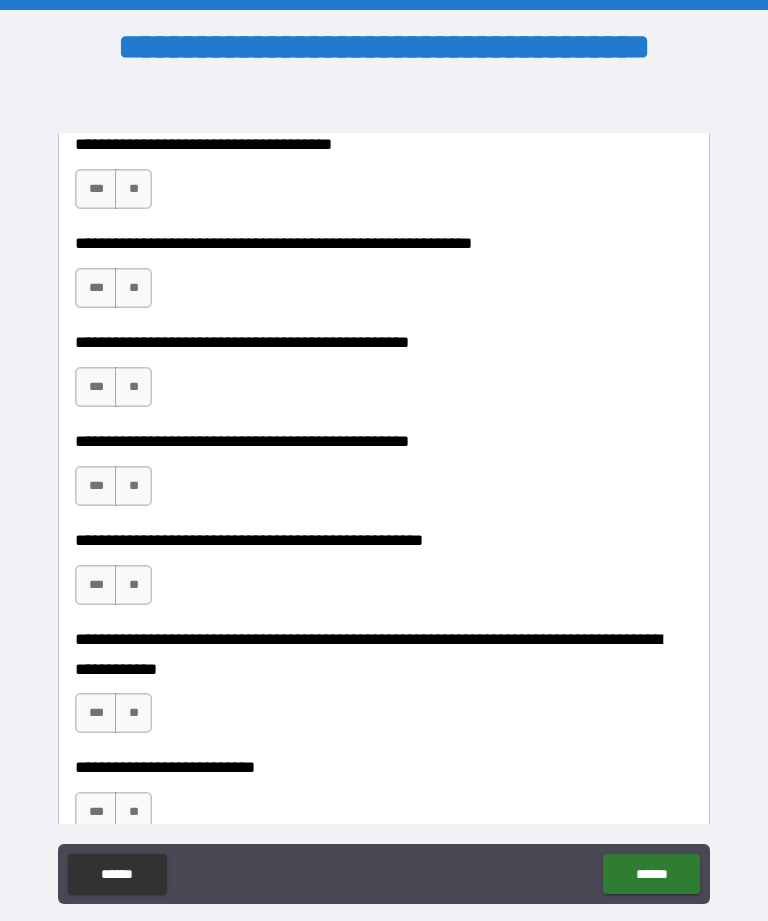click on "**" at bounding box center (133, 189) 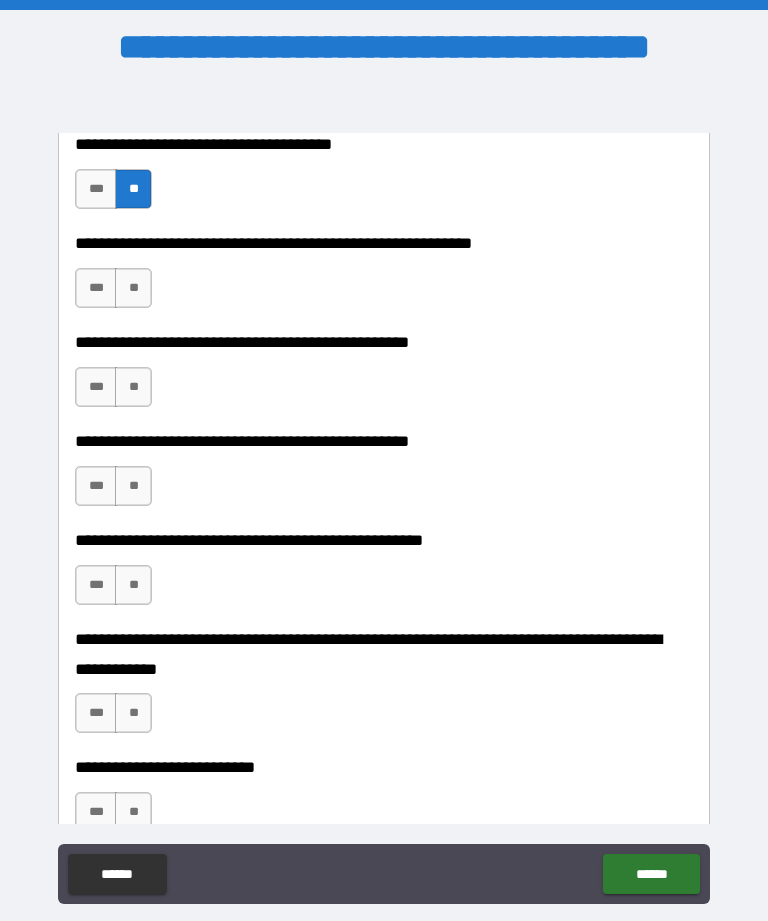 click on "**" at bounding box center [133, 288] 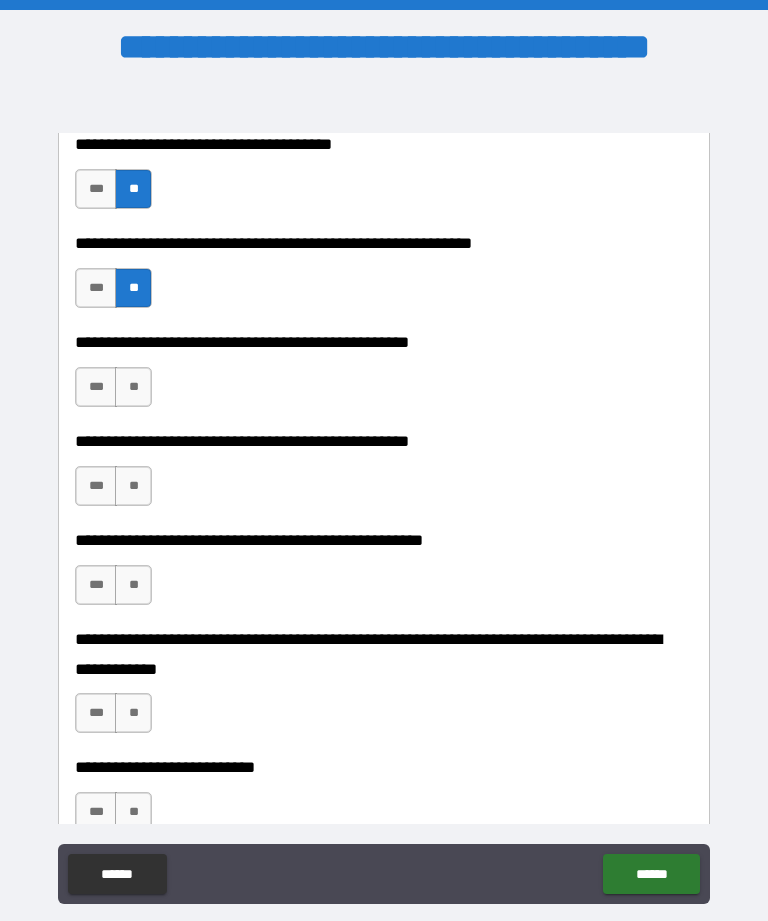click on "**" at bounding box center [133, 387] 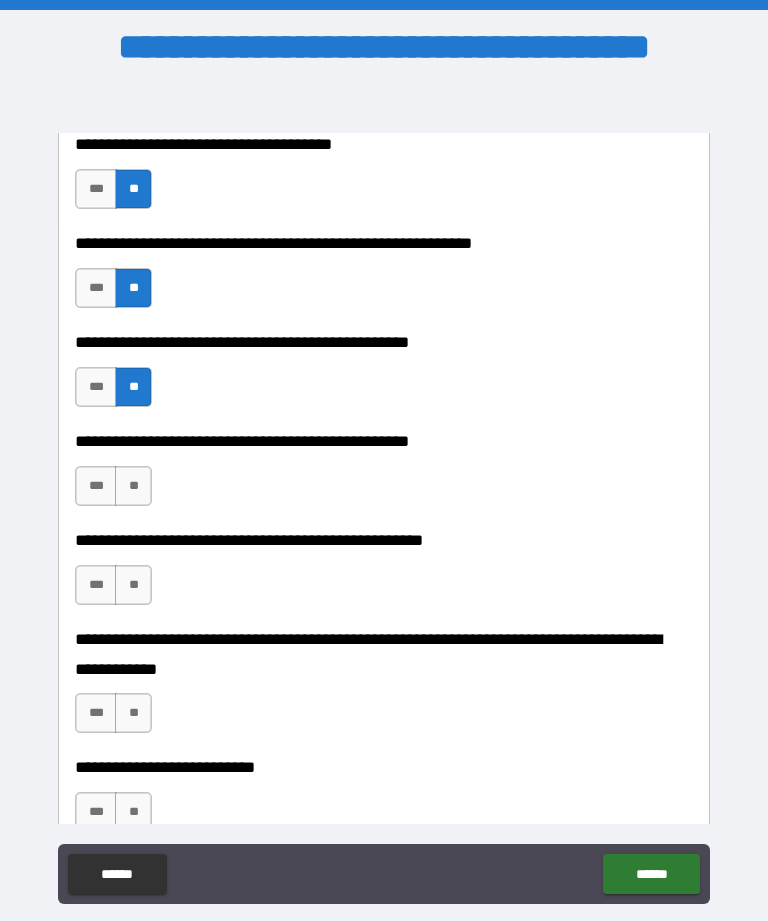 click on "***" at bounding box center (96, 486) 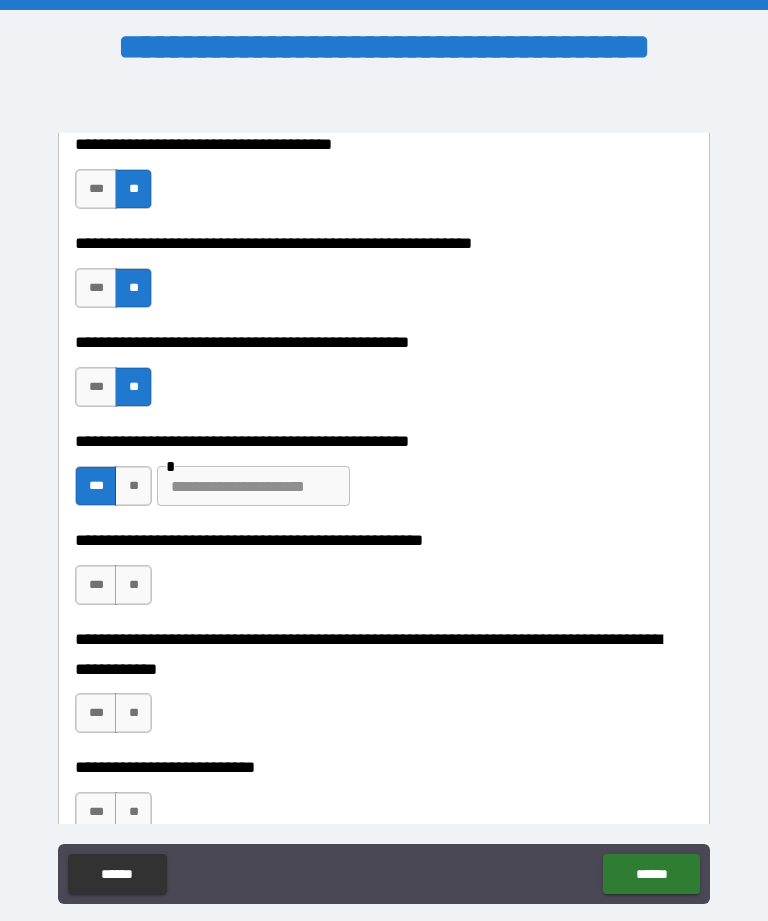 click at bounding box center (253, 486) 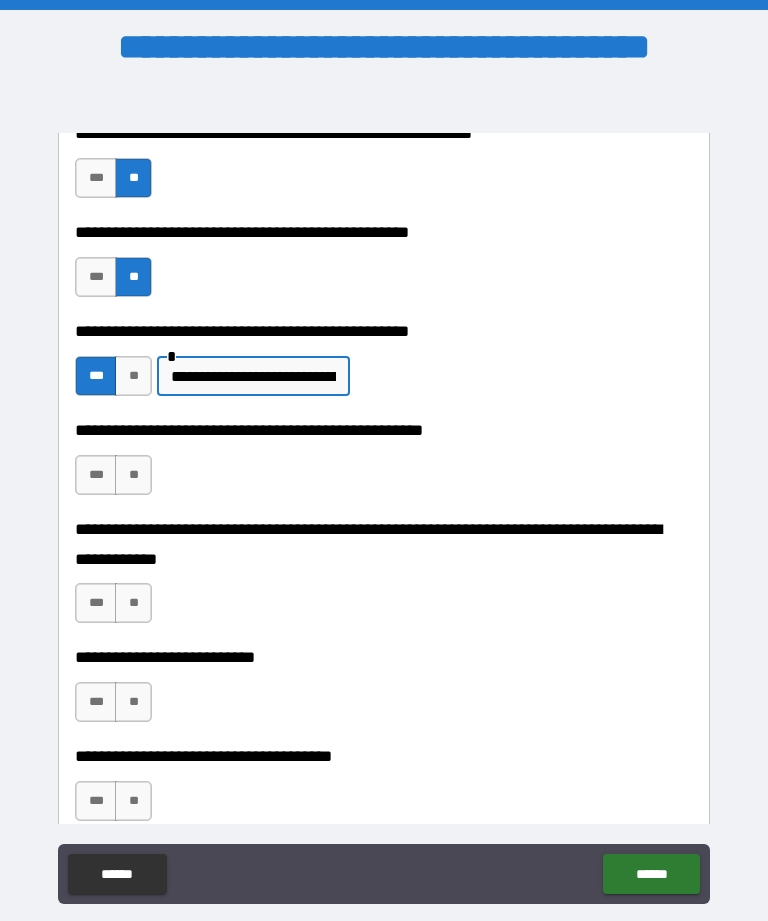 scroll, scrollTop: 607, scrollLeft: 0, axis: vertical 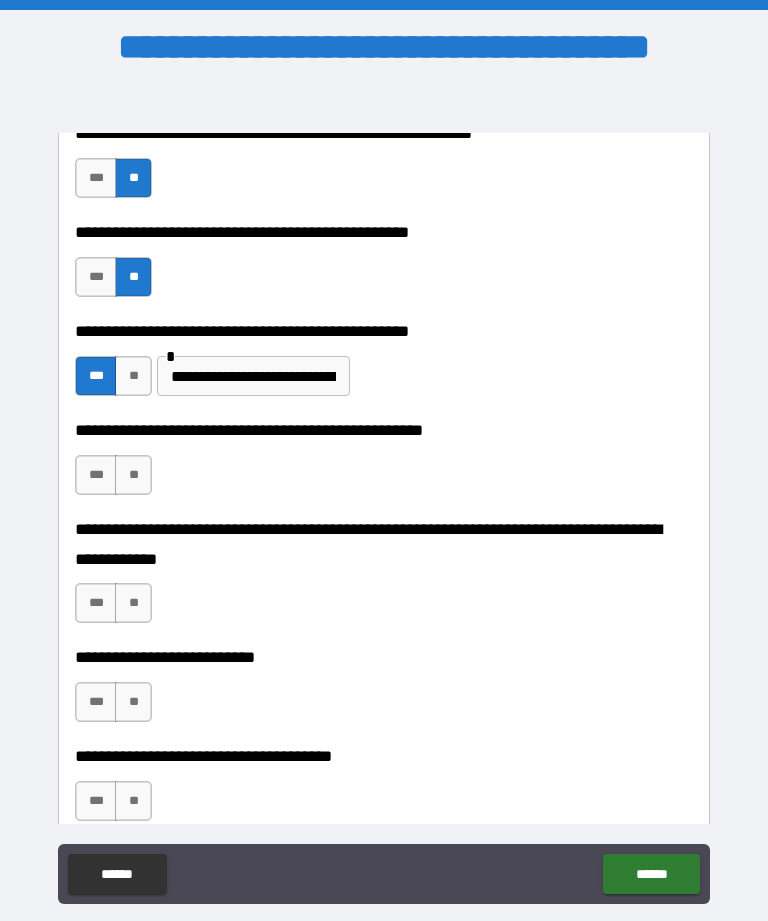 click on "**" at bounding box center (133, 475) 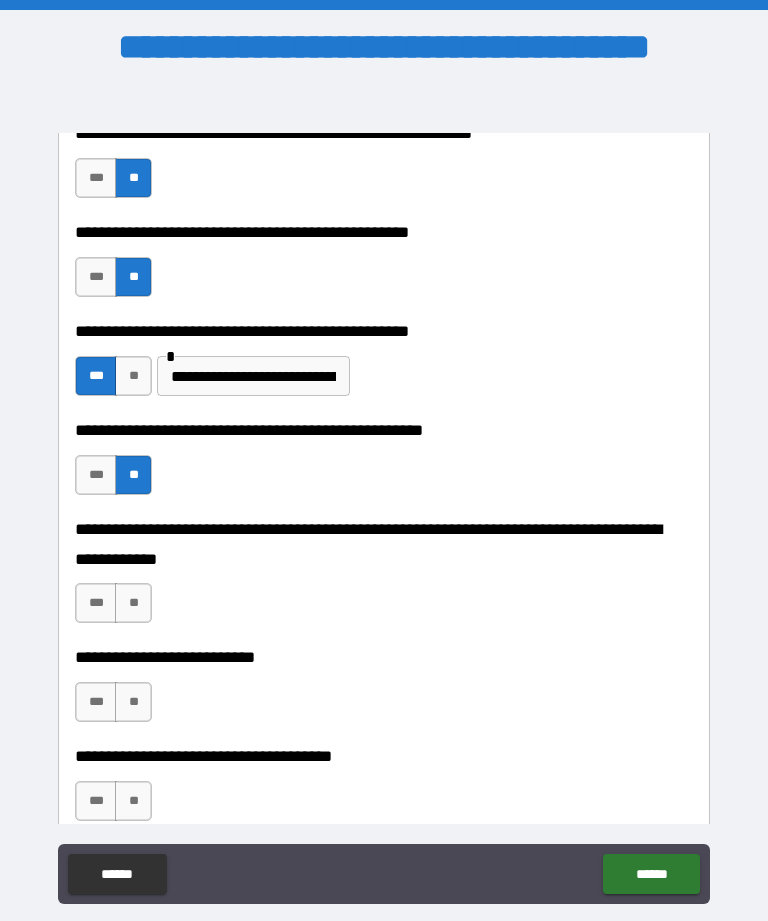click on "**" at bounding box center (133, 702) 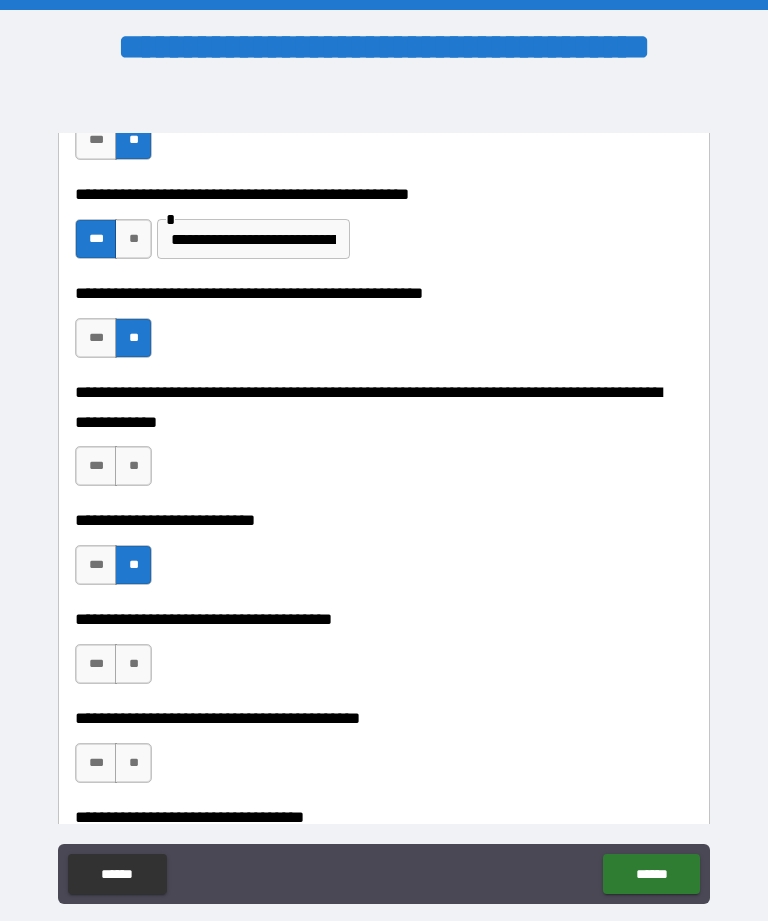 scroll, scrollTop: 753, scrollLeft: 0, axis: vertical 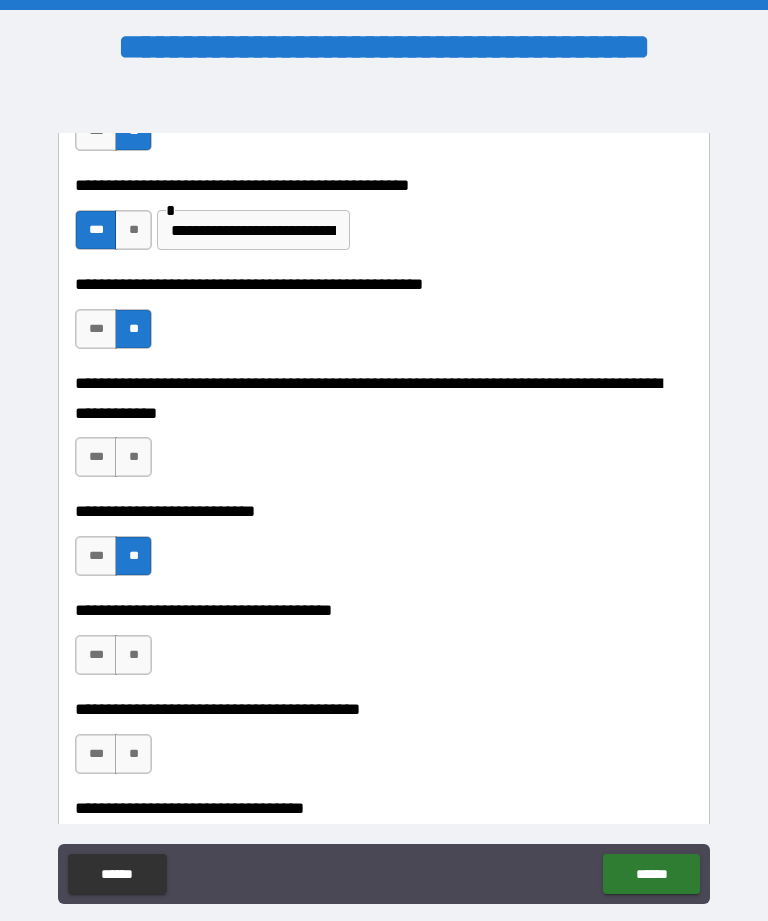 click on "**" at bounding box center (133, 457) 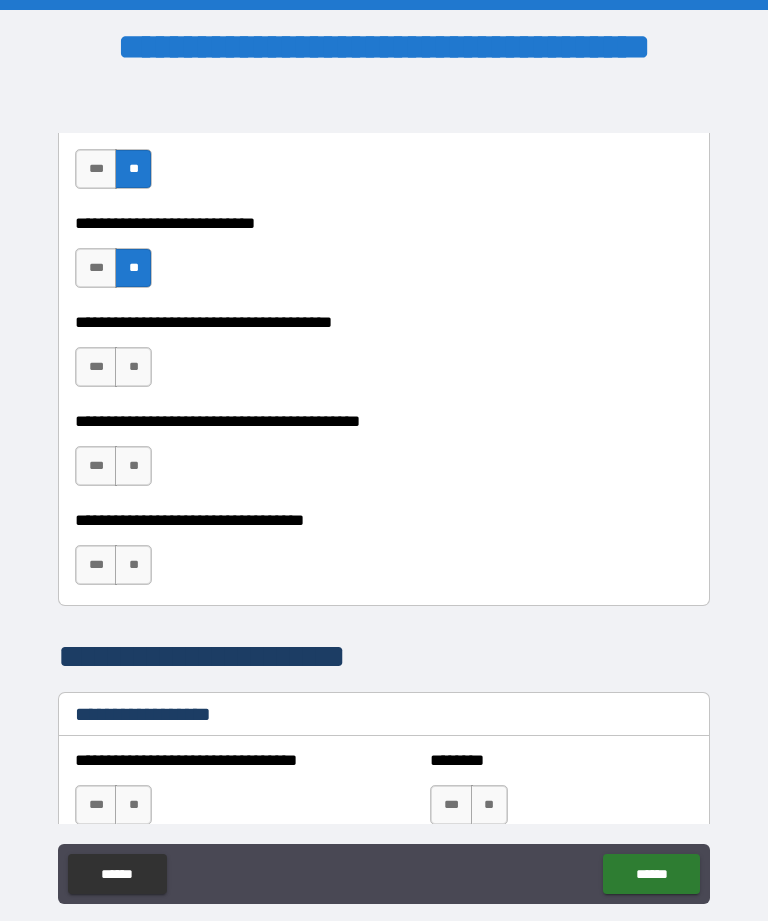 scroll, scrollTop: 1036, scrollLeft: 0, axis: vertical 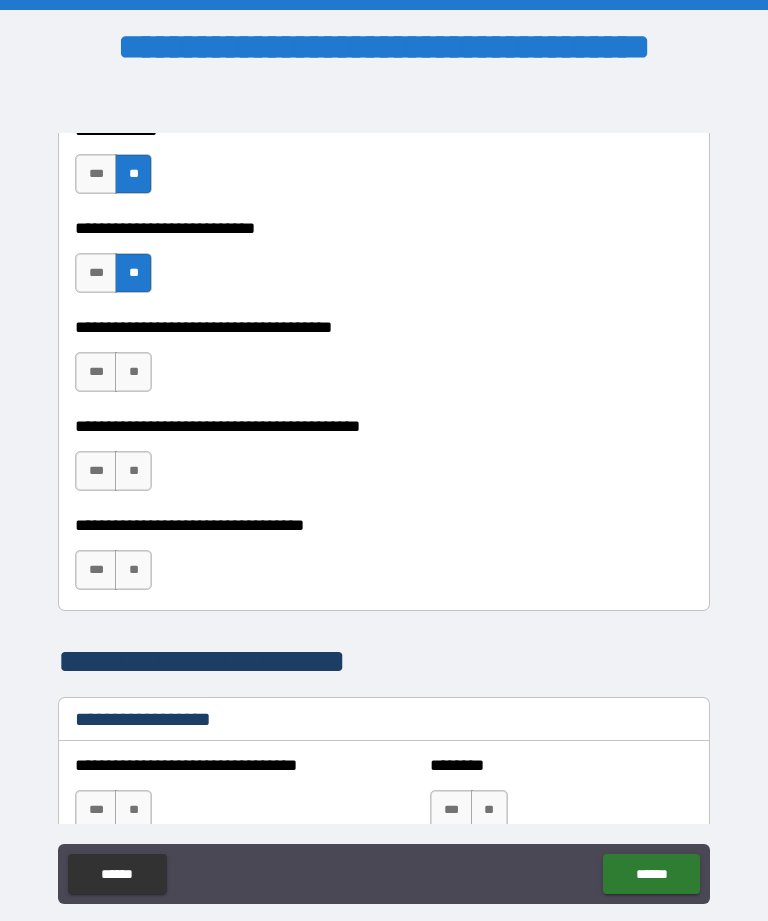 click on "**" at bounding box center (133, 372) 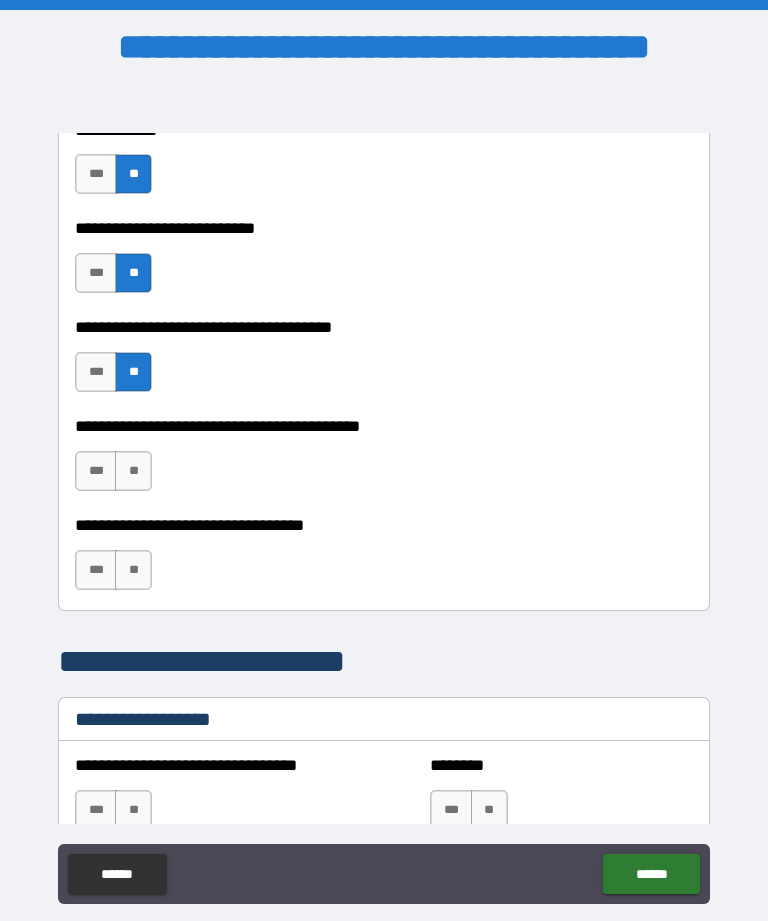 click on "**" at bounding box center (133, 471) 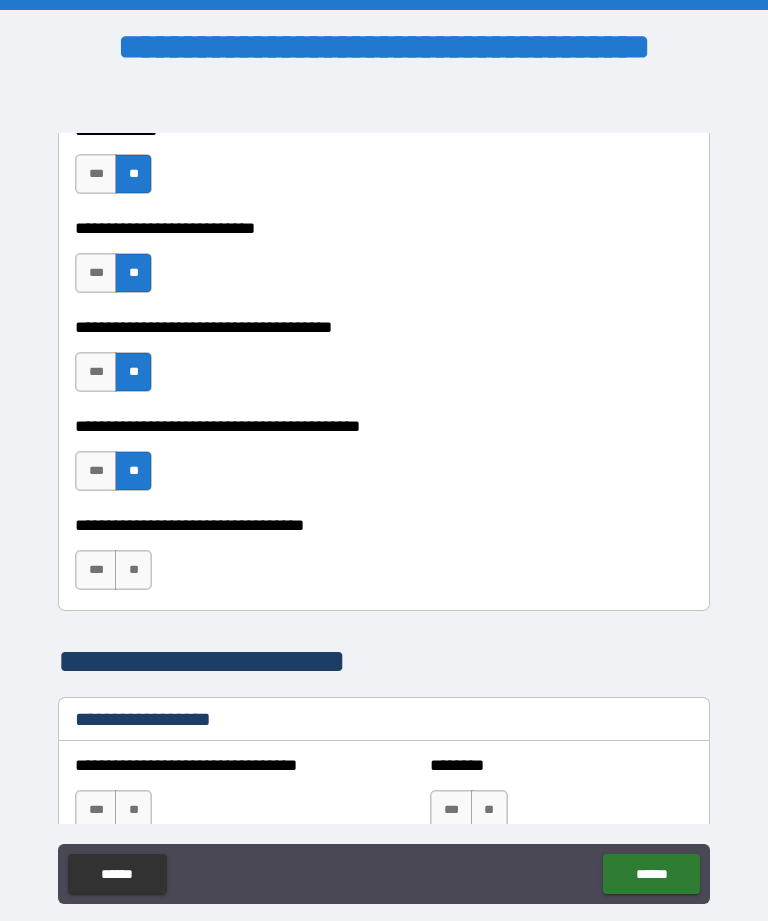 click on "**" at bounding box center [133, 570] 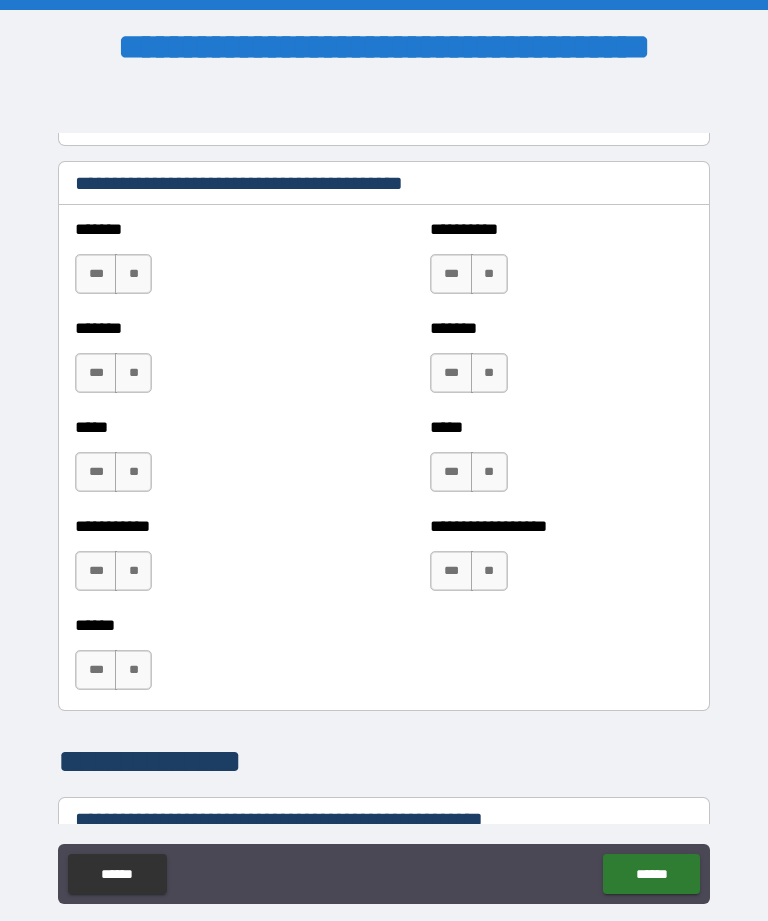 scroll, scrollTop: 1840, scrollLeft: 0, axis: vertical 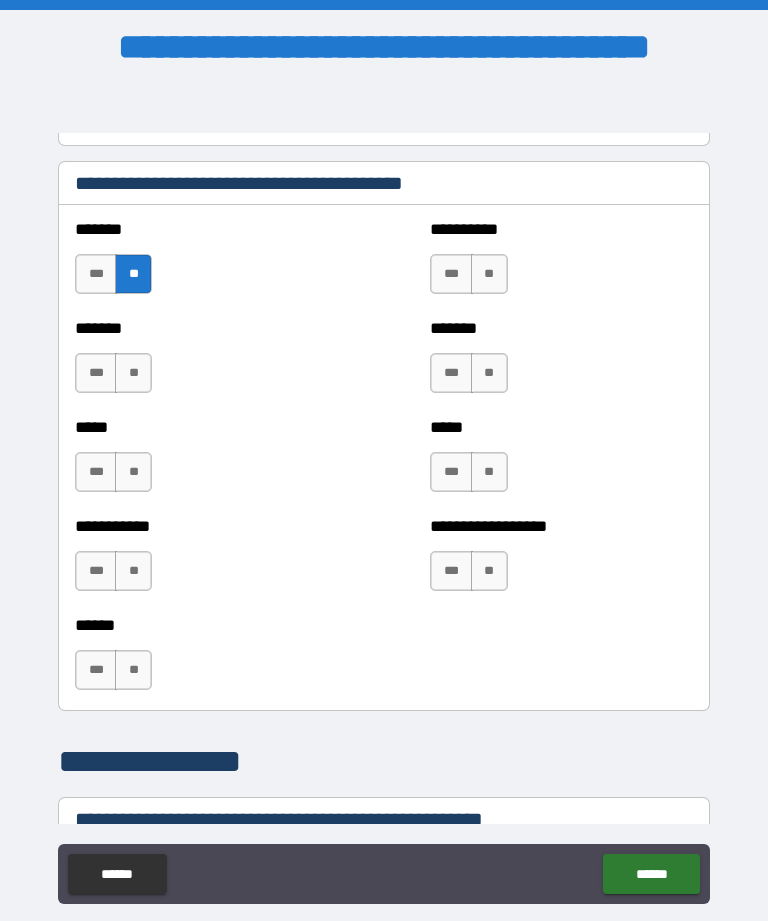 click on "**" at bounding box center (133, 373) 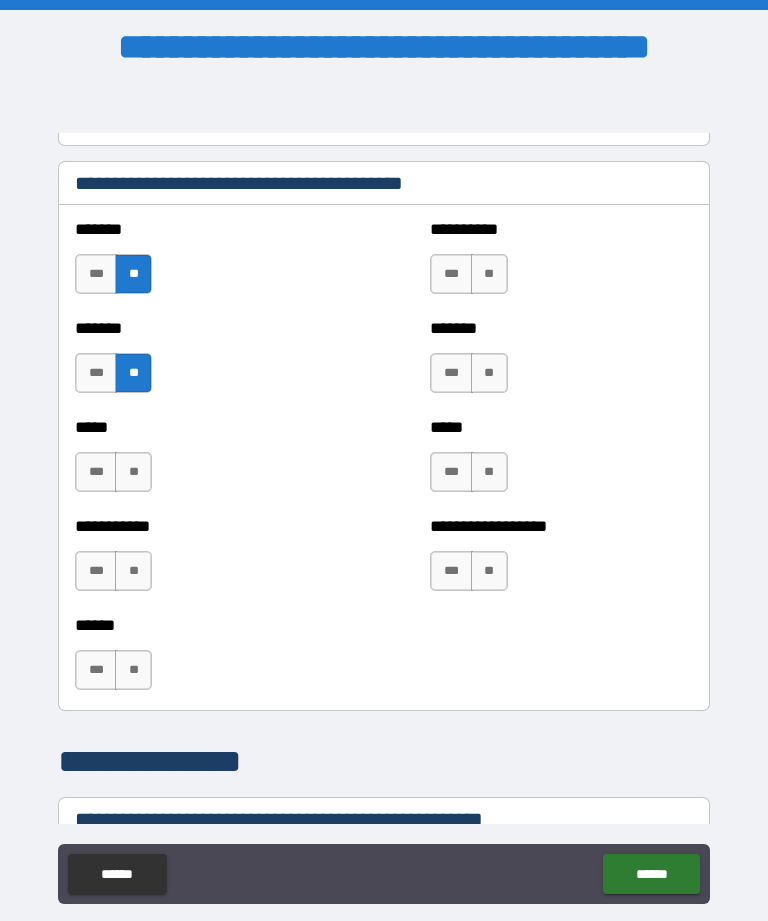 click on "**" at bounding box center [133, 472] 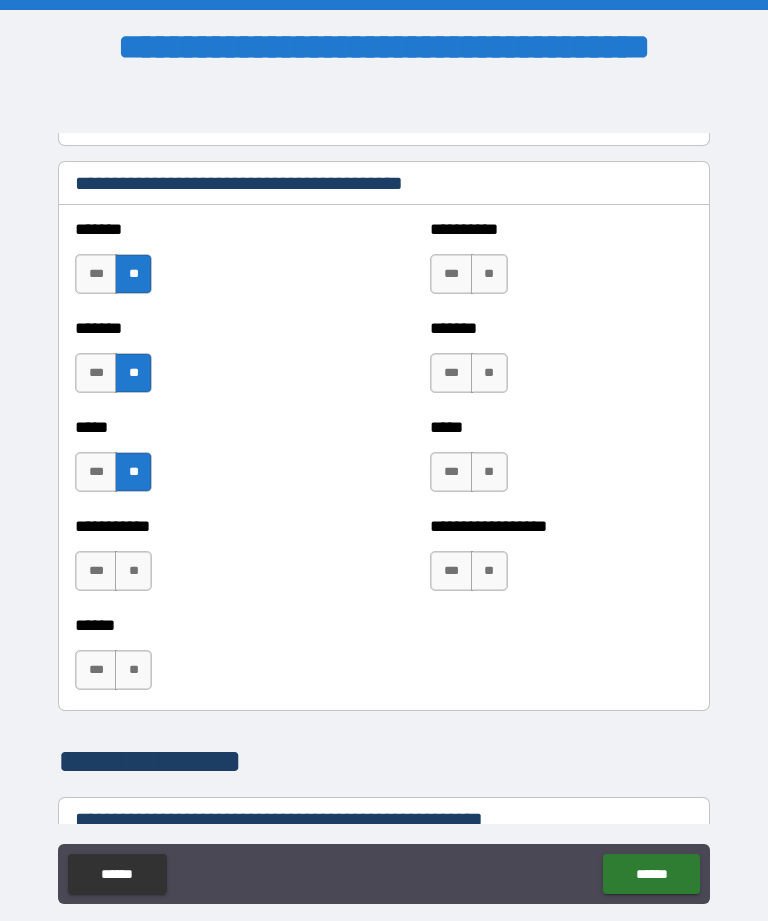 click on "**" at bounding box center [133, 571] 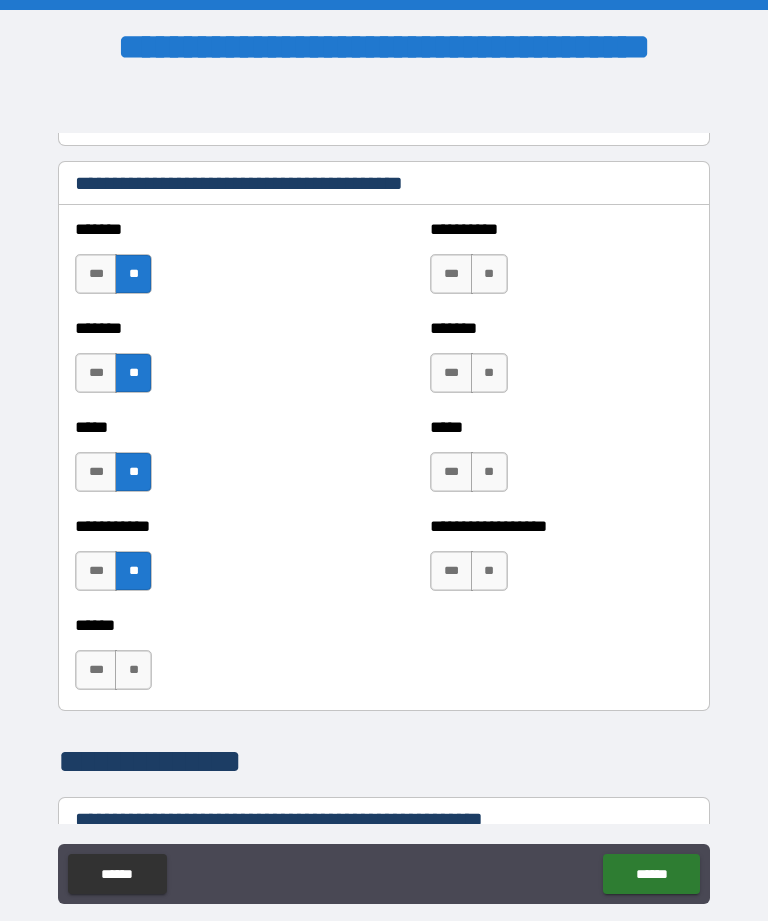 click on "**" at bounding box center [133, 670] 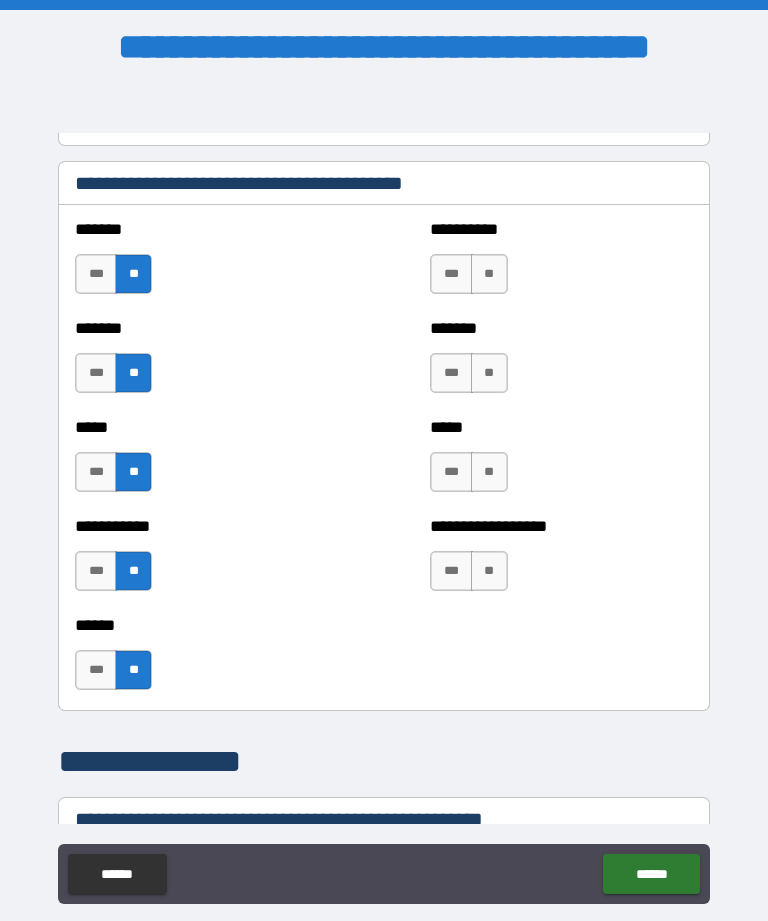 click on "**" at bounding box center (489, 571) 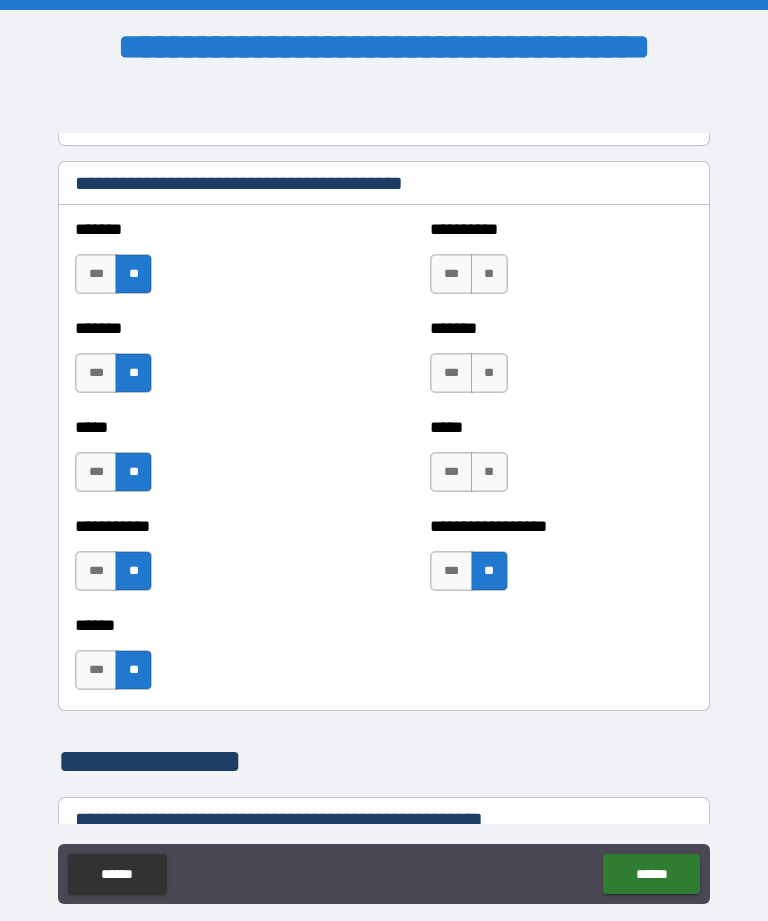 click on "**" at bounding box center [489, 472] 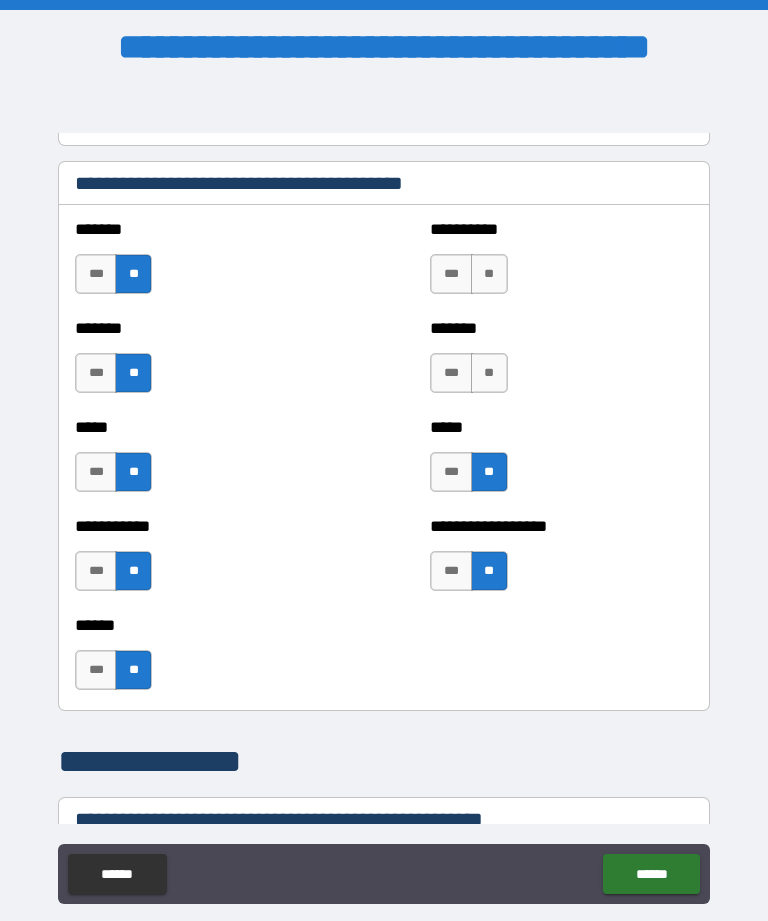click on "**" at bounding box center [489, 373] 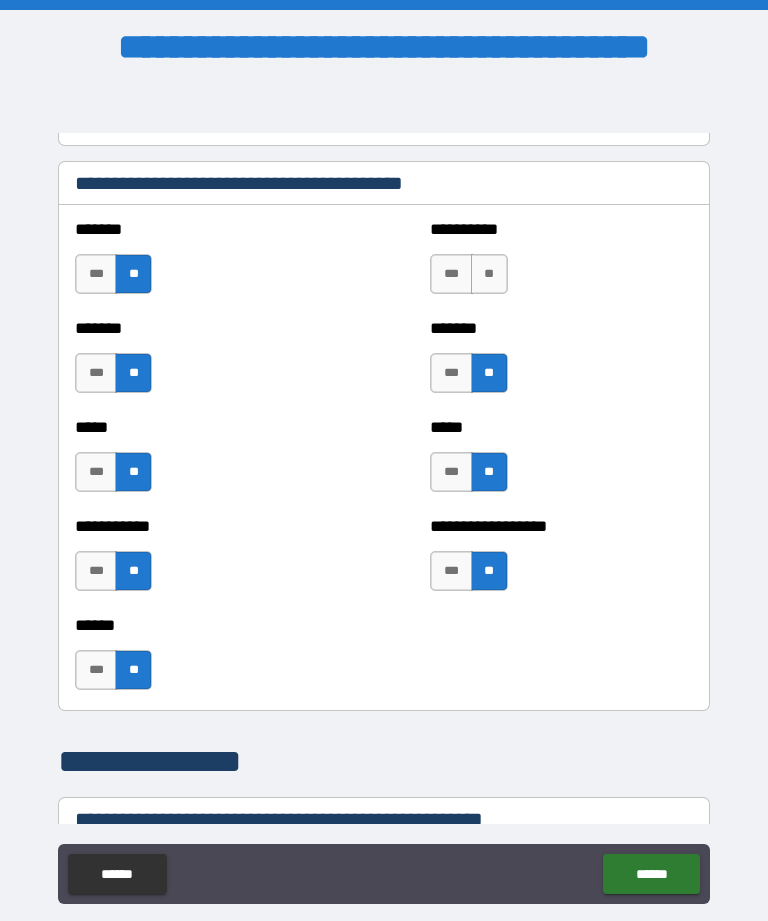 click on "**" at bounding box center [489, 274] 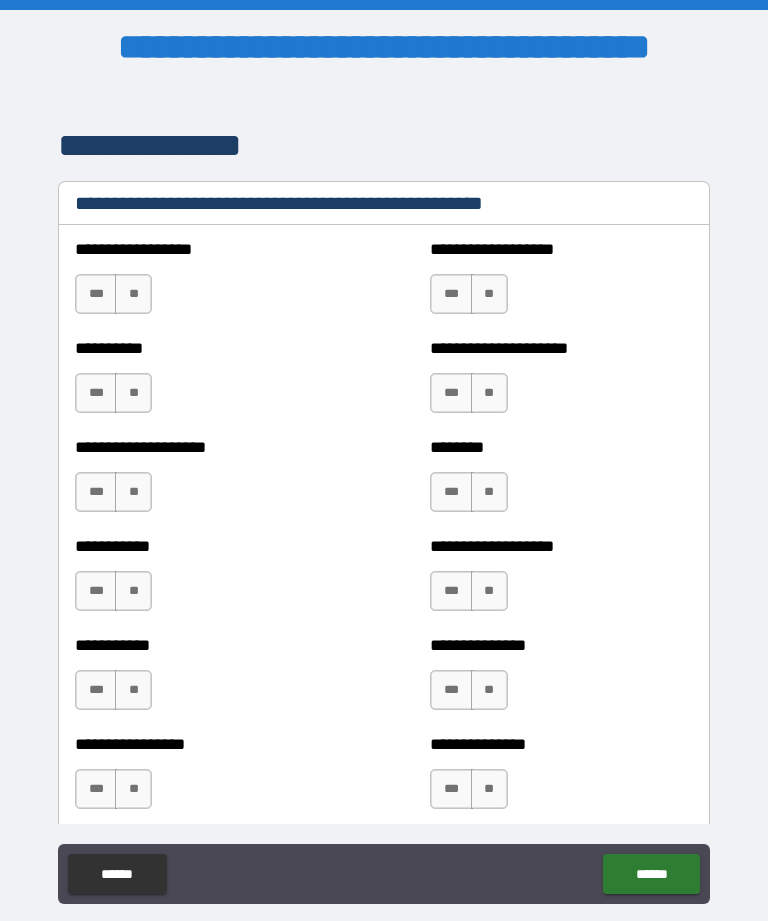 scroll, scrollTop: 2463, scrollLeft: 0, axis: vertical 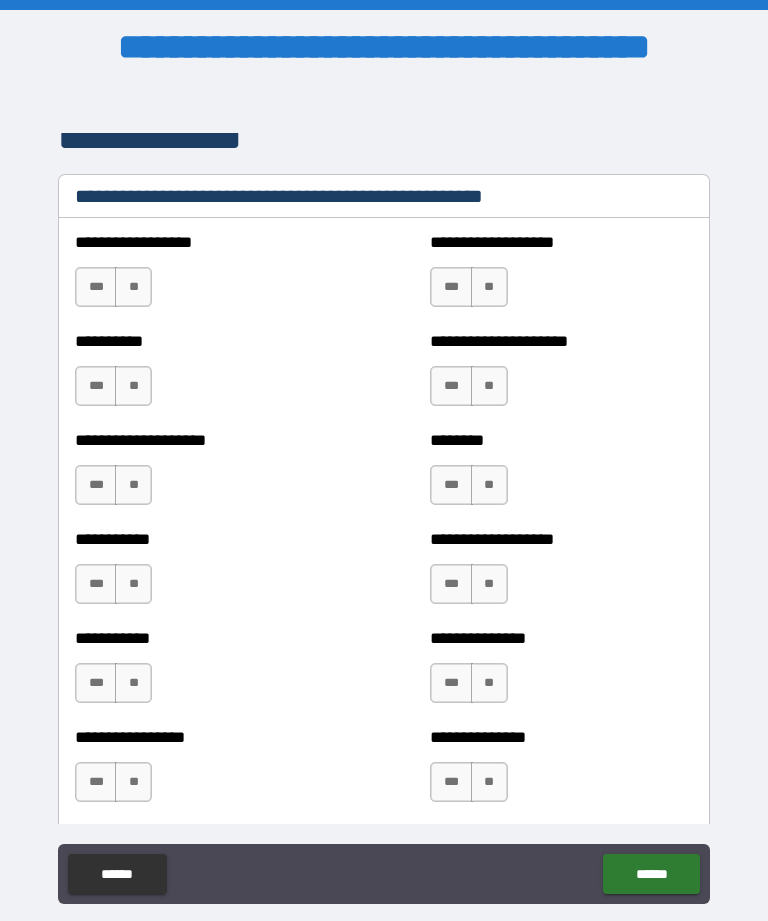 click on "**" at bounding box center [133, 287] 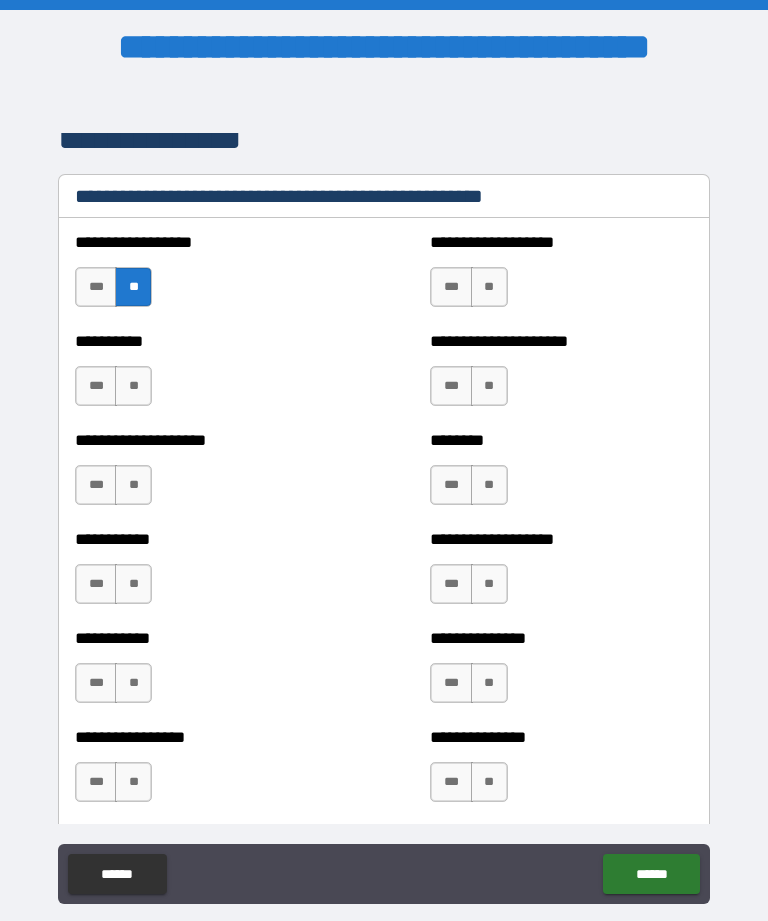 click on "**" at bounding box center [133, 386] 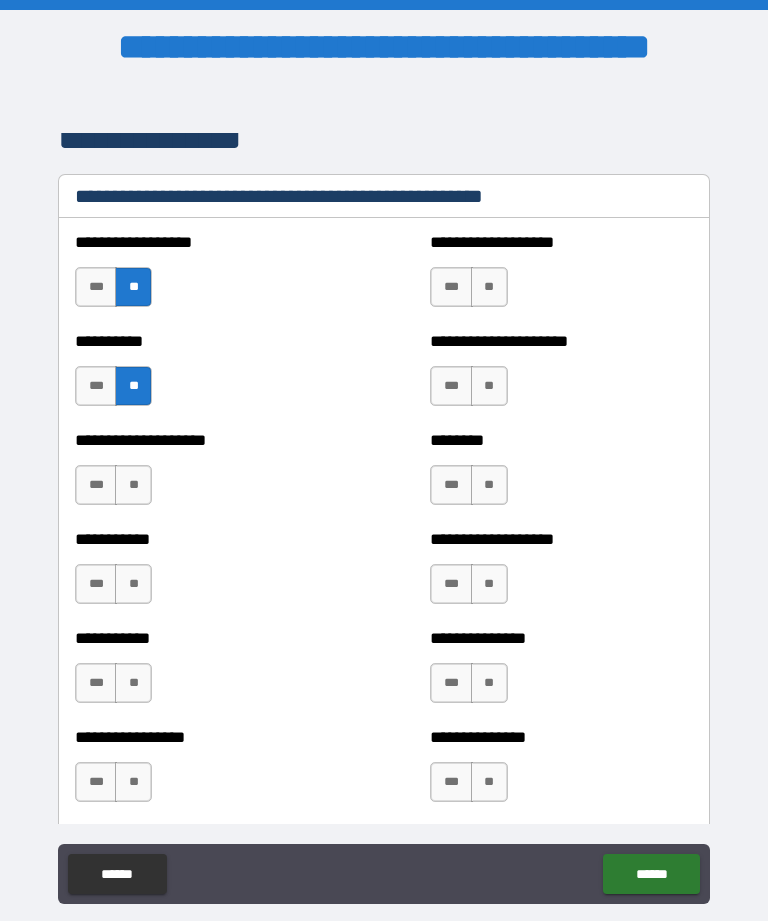 click on "**" at bounding box center (133, 485) 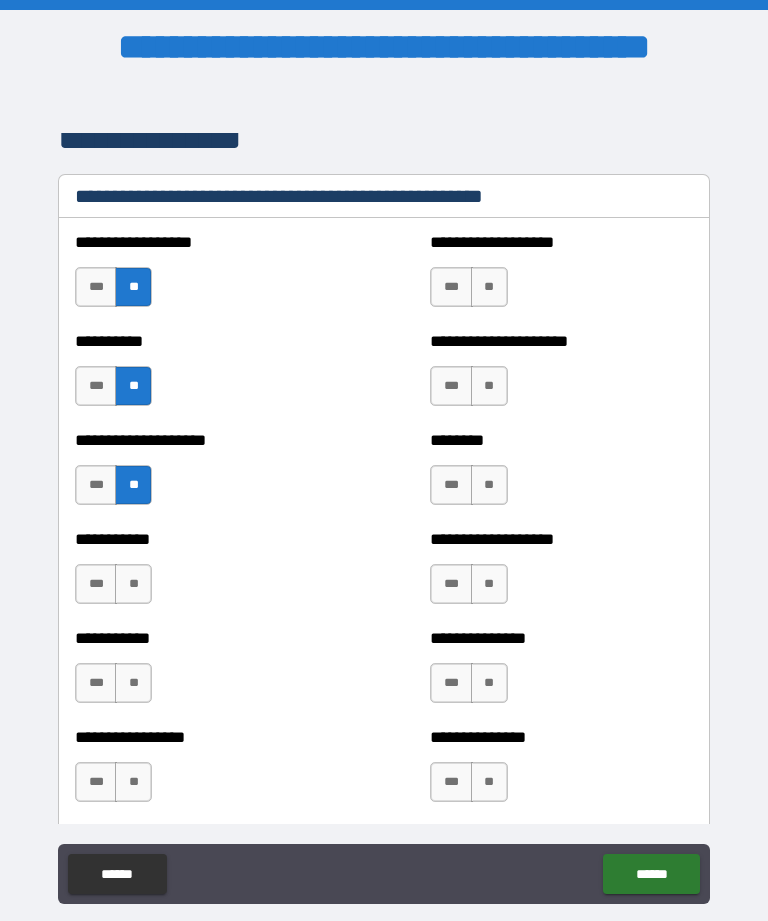 click on "**" at bounding box center (133, 584) 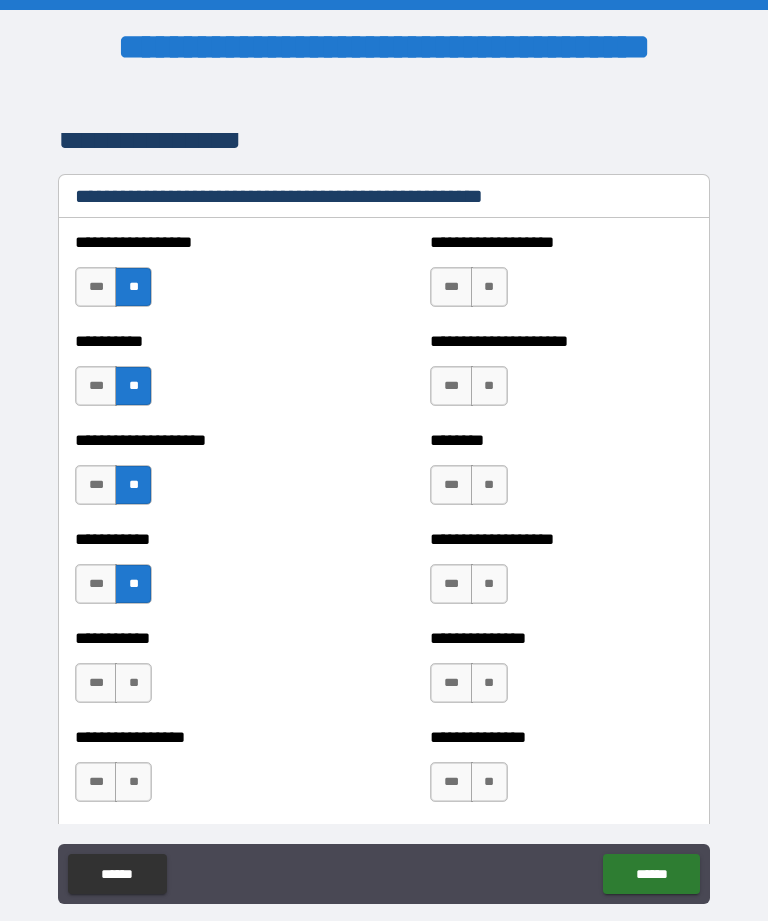 click on "**" at bounding box center (133, 683) 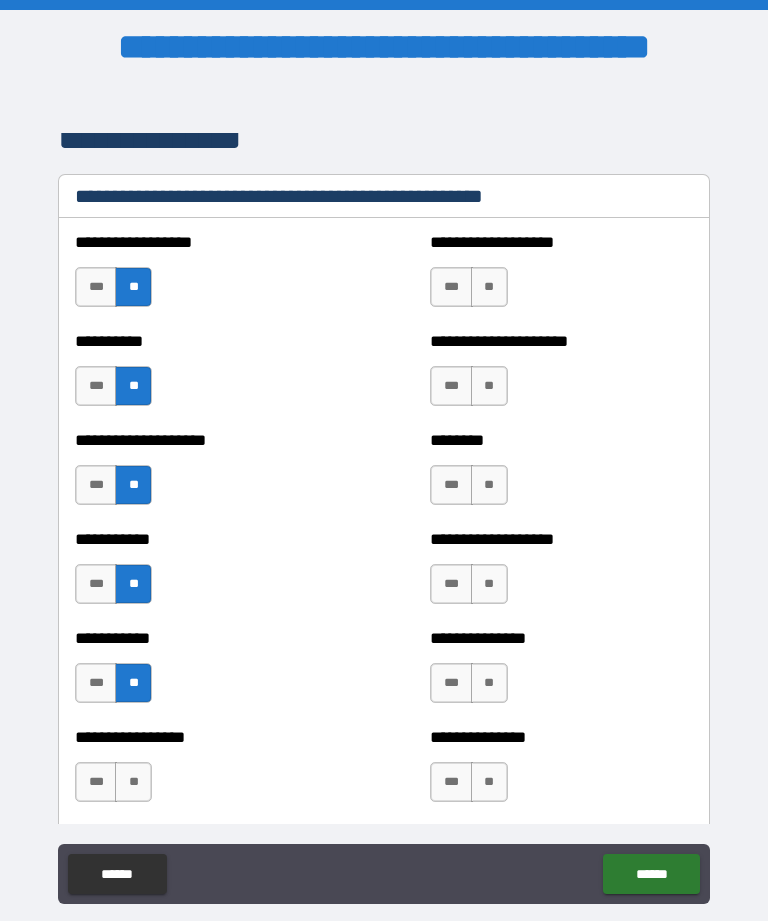 click on "***" at bounding box center (96, 782) 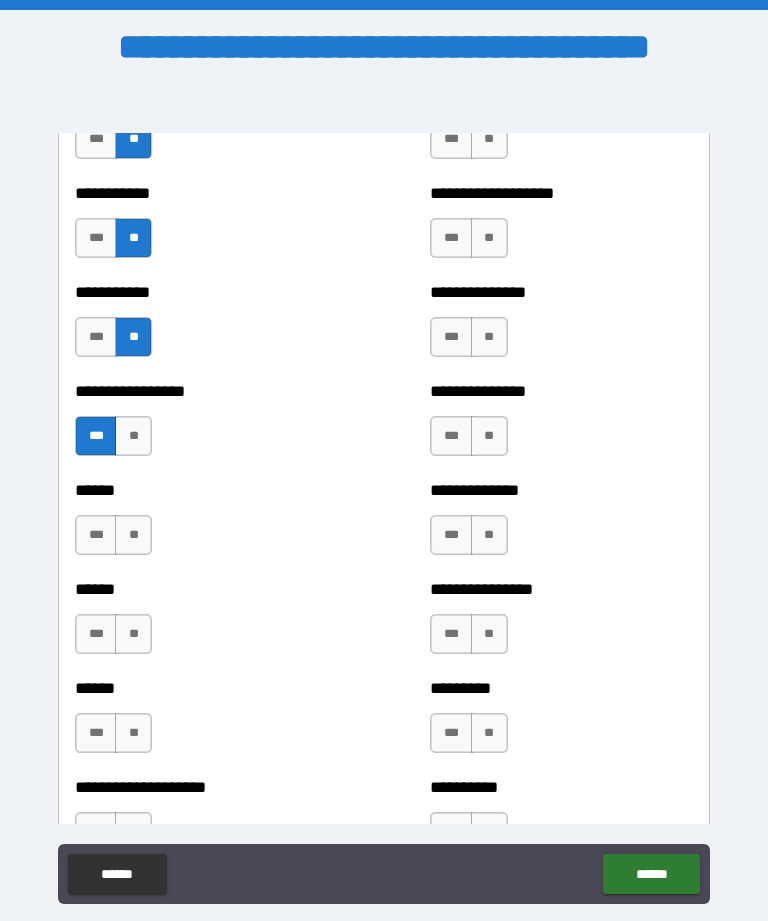 scroll, scrollTop: 2809, scrollLeft: 0, axis: vertical 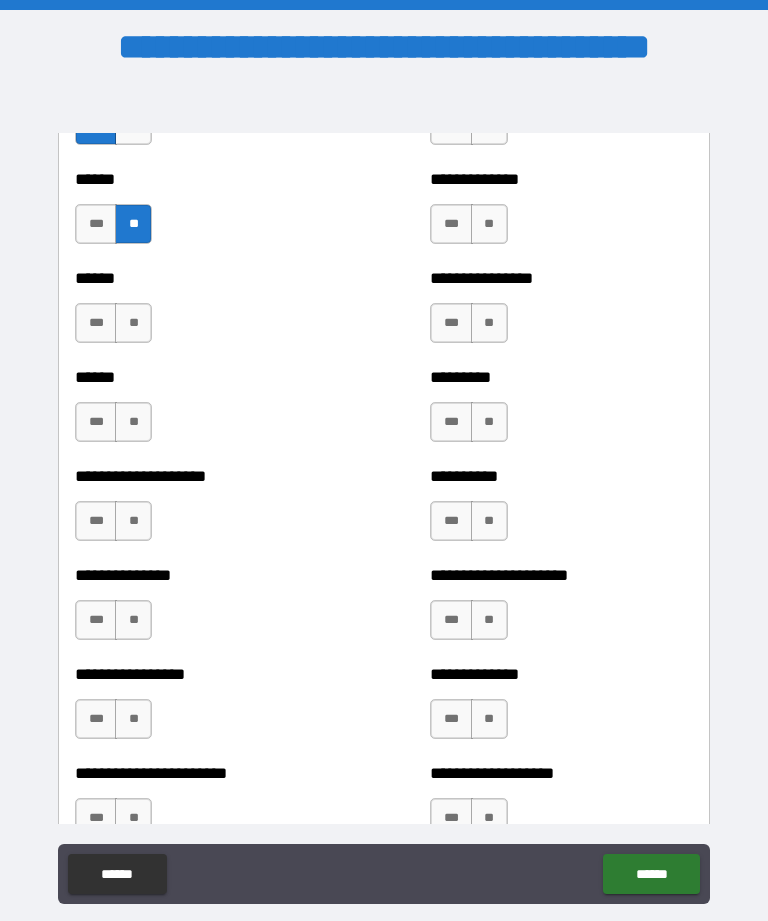 click on "**" at bounding box center (133, 323) 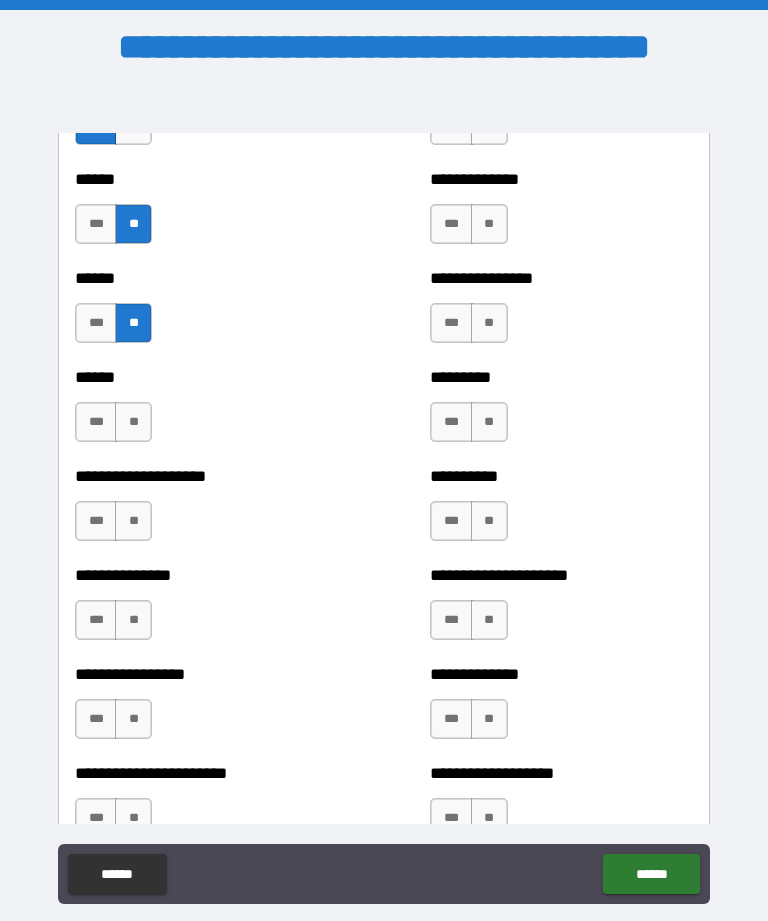 click on "**" at bounding box center (133, 422) 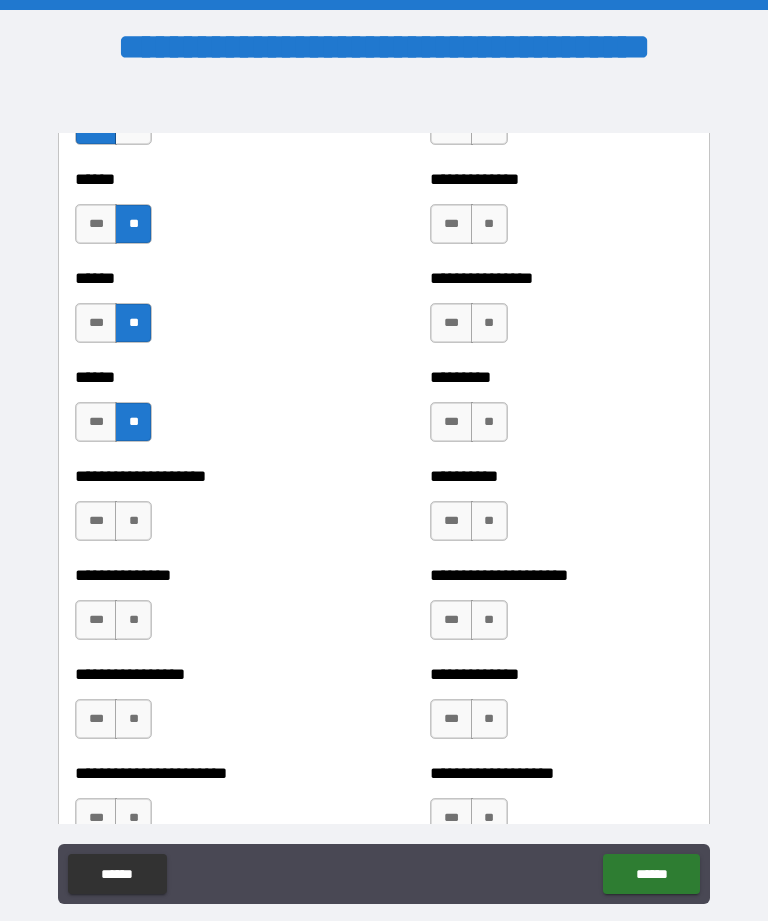 click on "**" at bounding box center [133, 521] 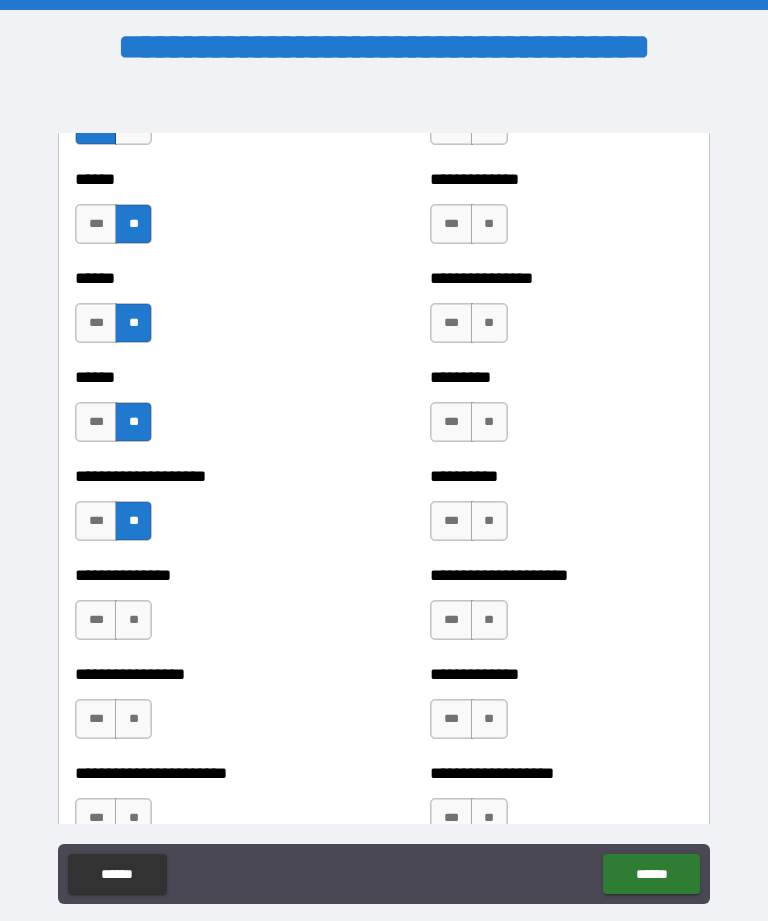 click on "**" at bounding box center [133, 620] 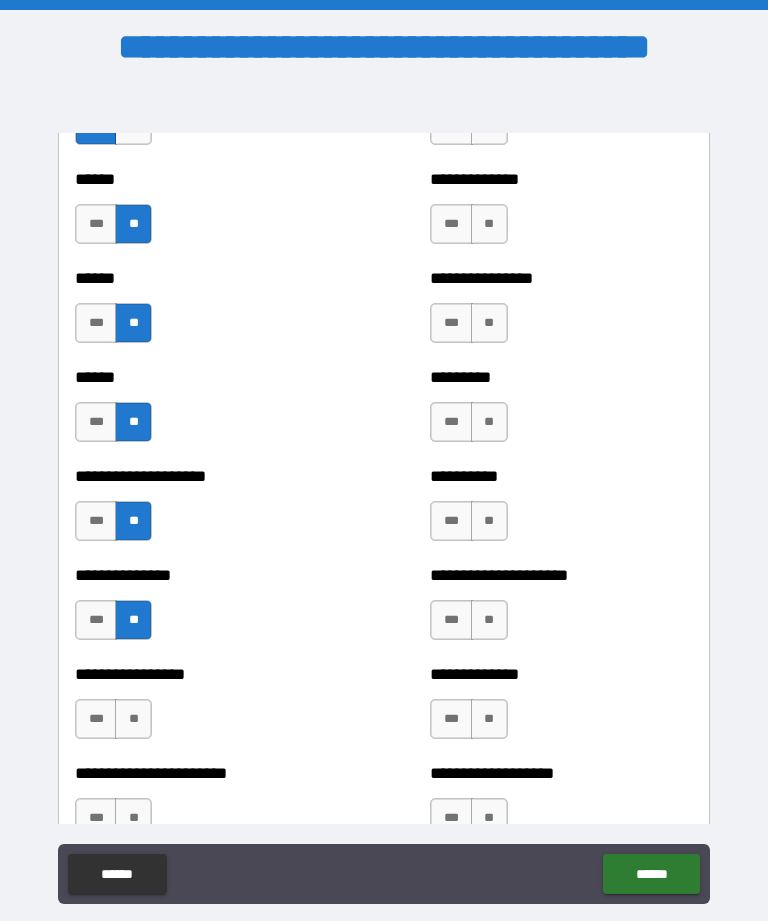 click on "**" at bounding box center [133, 719] 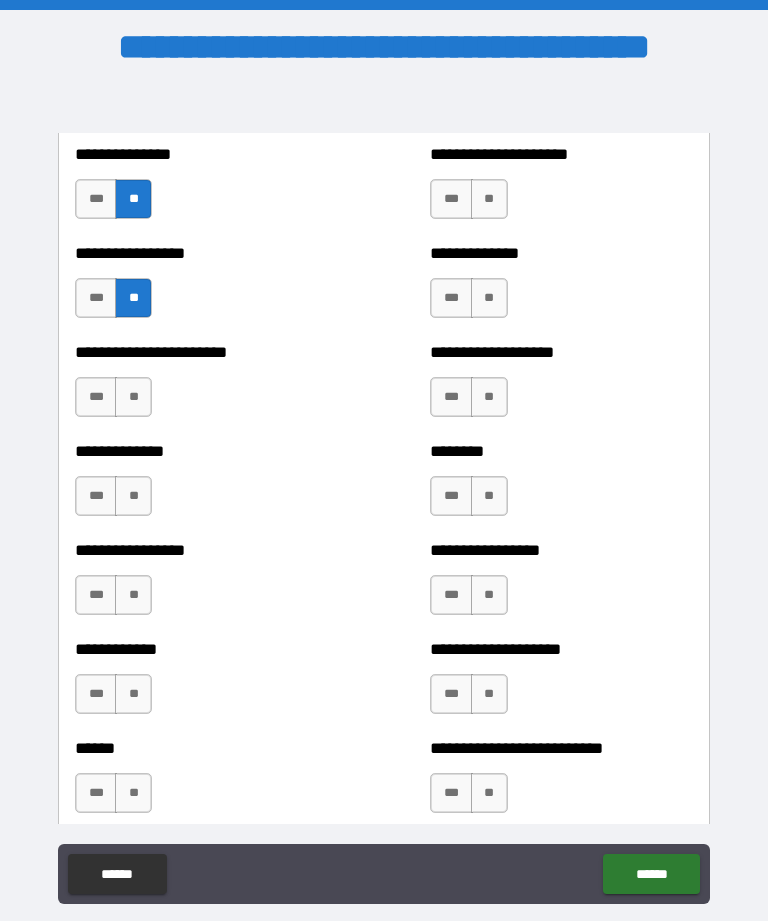 scroll, scrollTop: 3555, scrollLeft: 0, axis: vertical 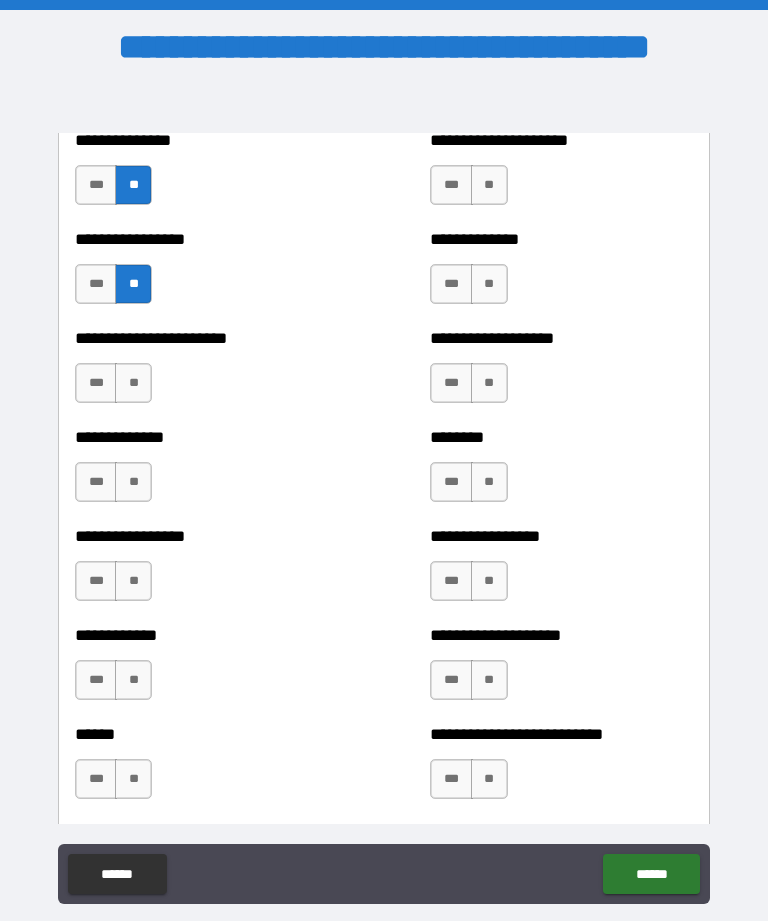 click on "**" at bounding box center (133, 383) 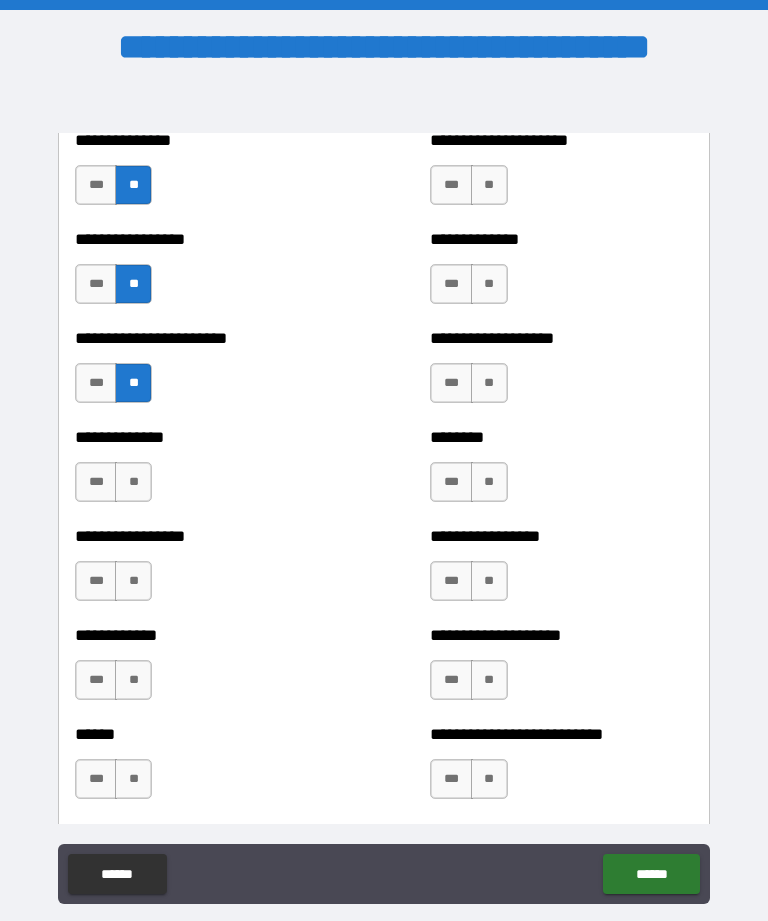 click on "**" at bounding box center [133, 482] 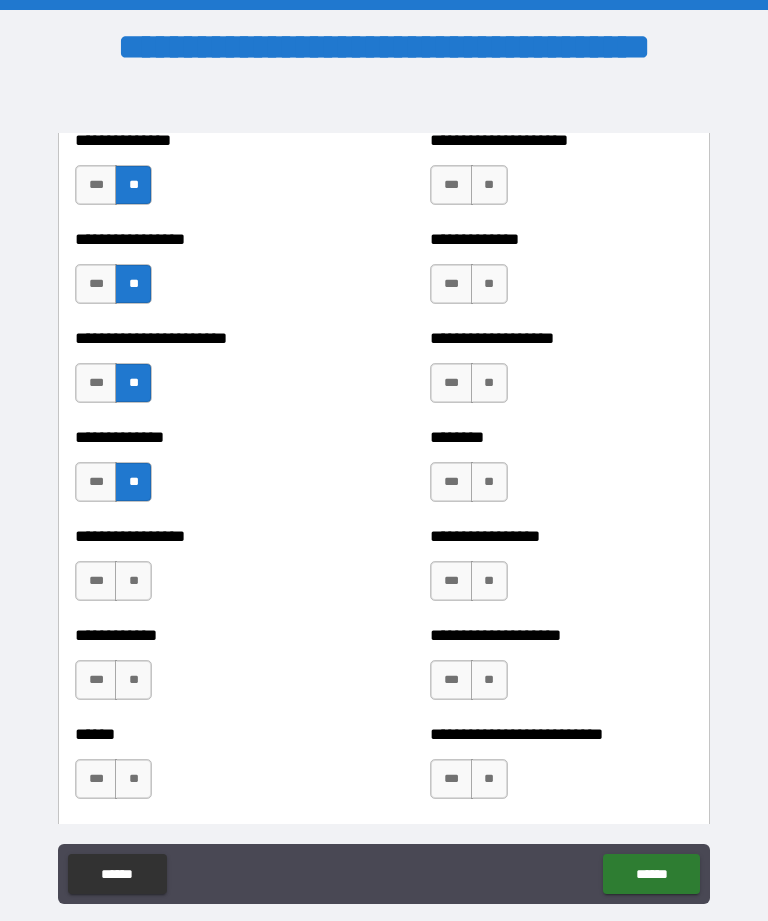 click on "**" at bounding box center (133, 581) 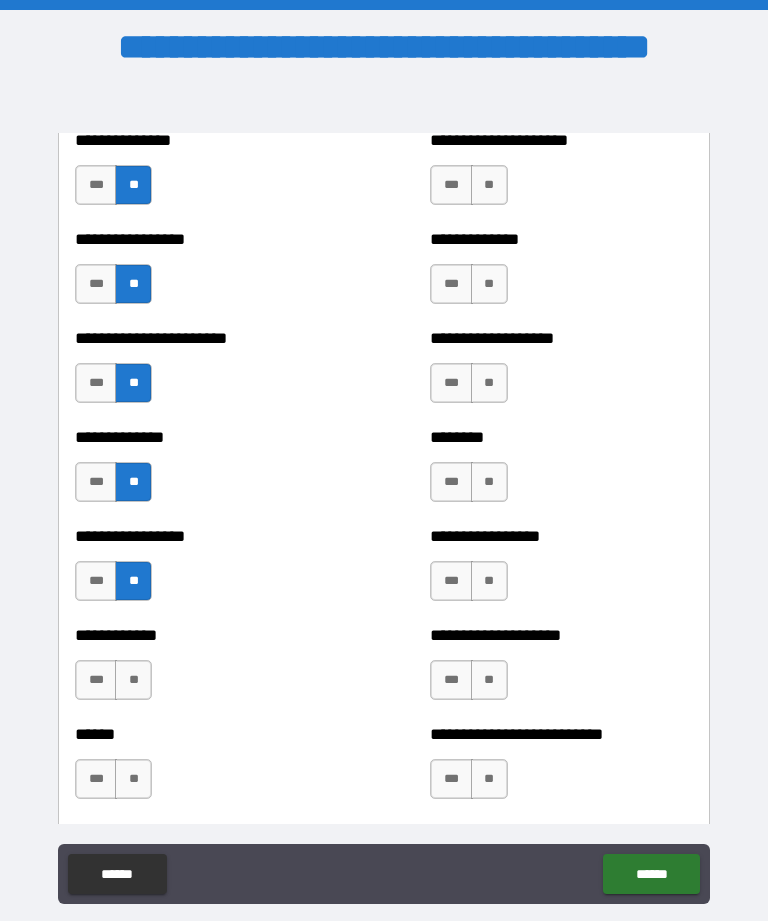 click on "**" at bounding box center [133, 680] 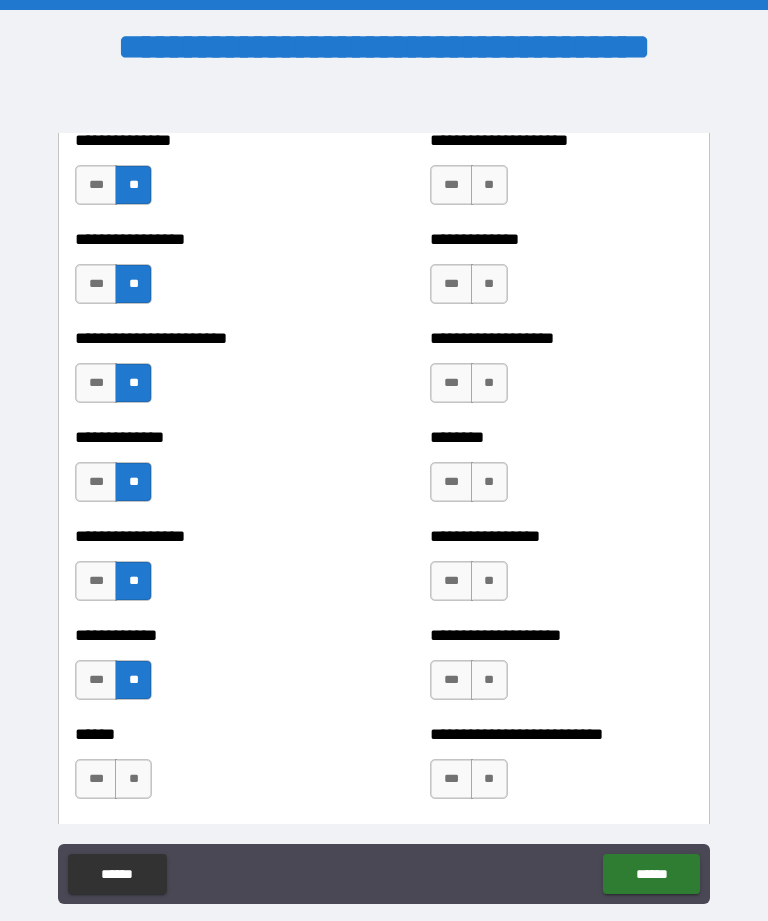 click on "**" at bounding box center [133, 779] 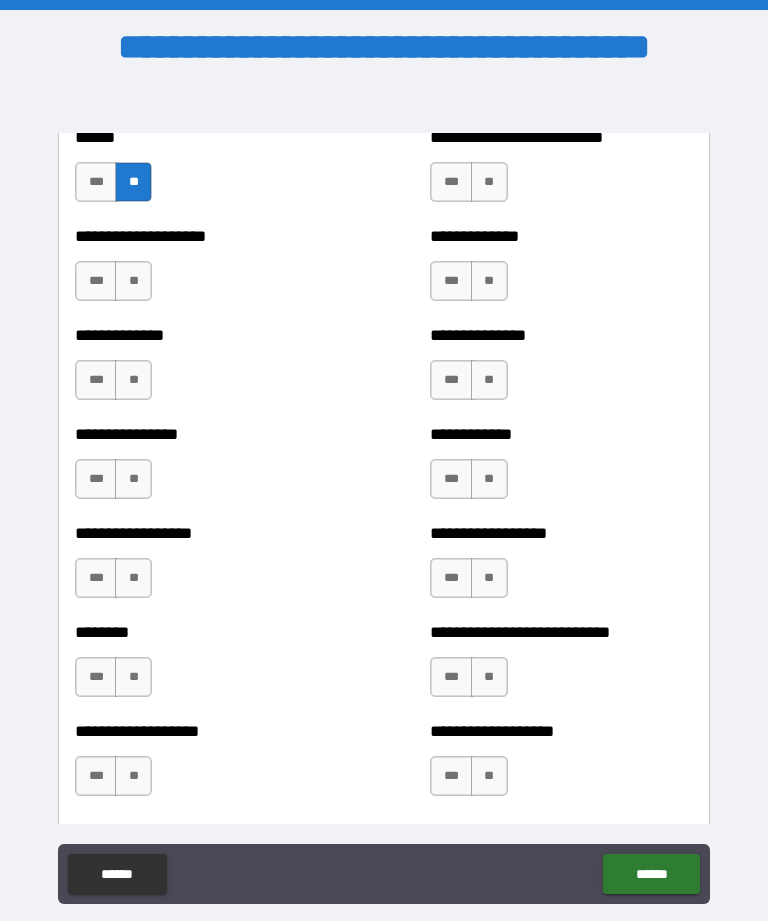 scroll, scrollTop: 4156, scrollLeft: 0, axis: vertical 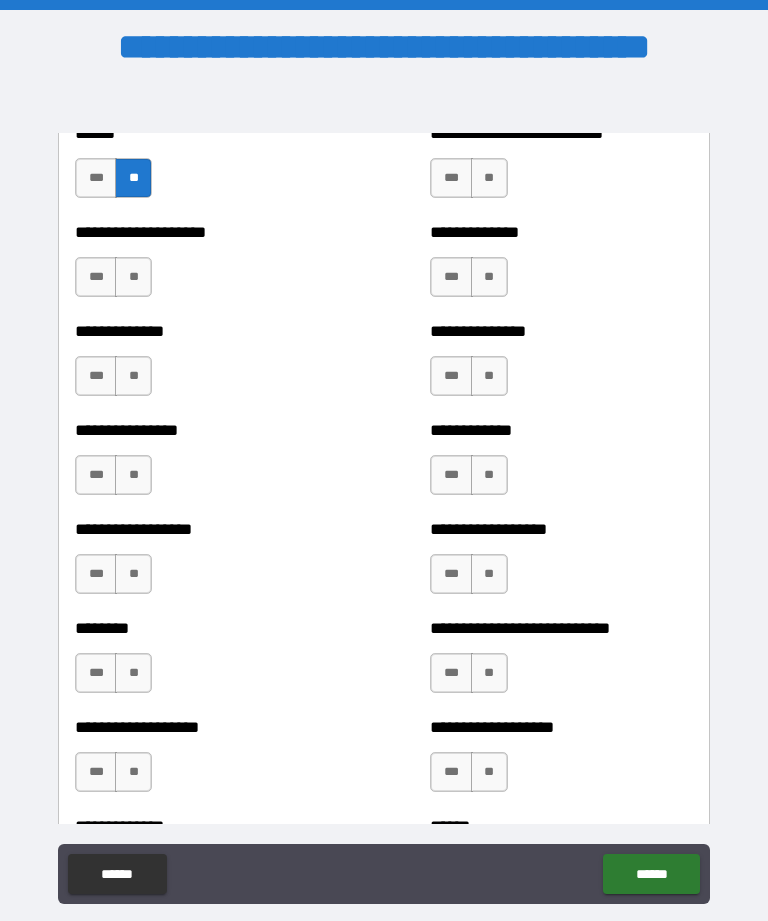 click on "**********" at bounding box center (206, 267) 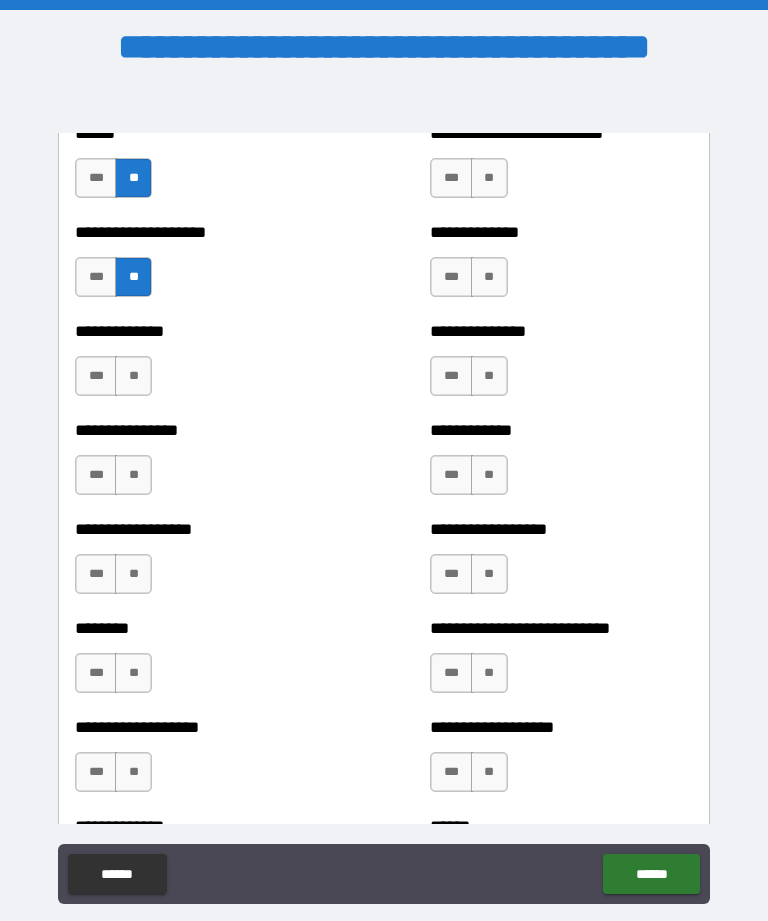 click on "**" at bounding box center (133, 376) 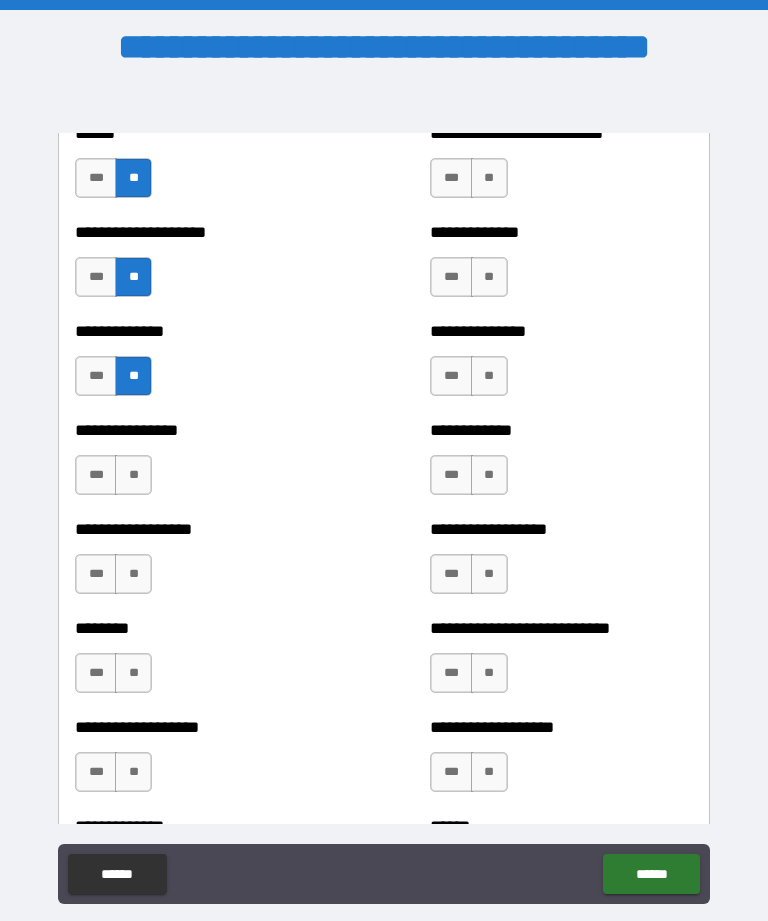 click on "**" at bounding box center (133, 475) 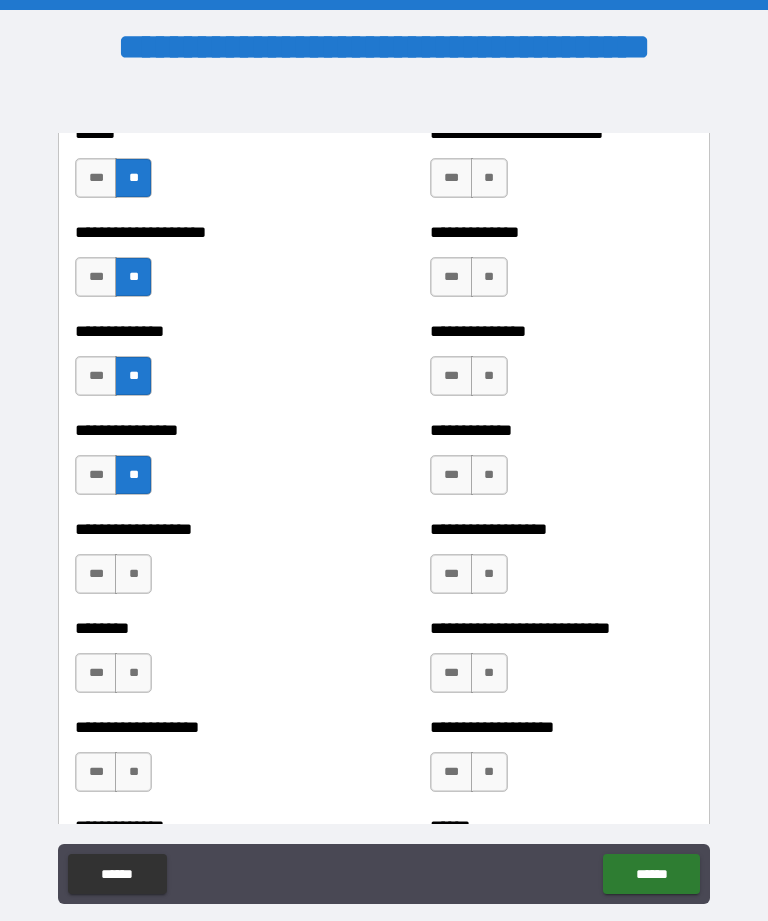 click on "**" at bounding box center (133, 574) 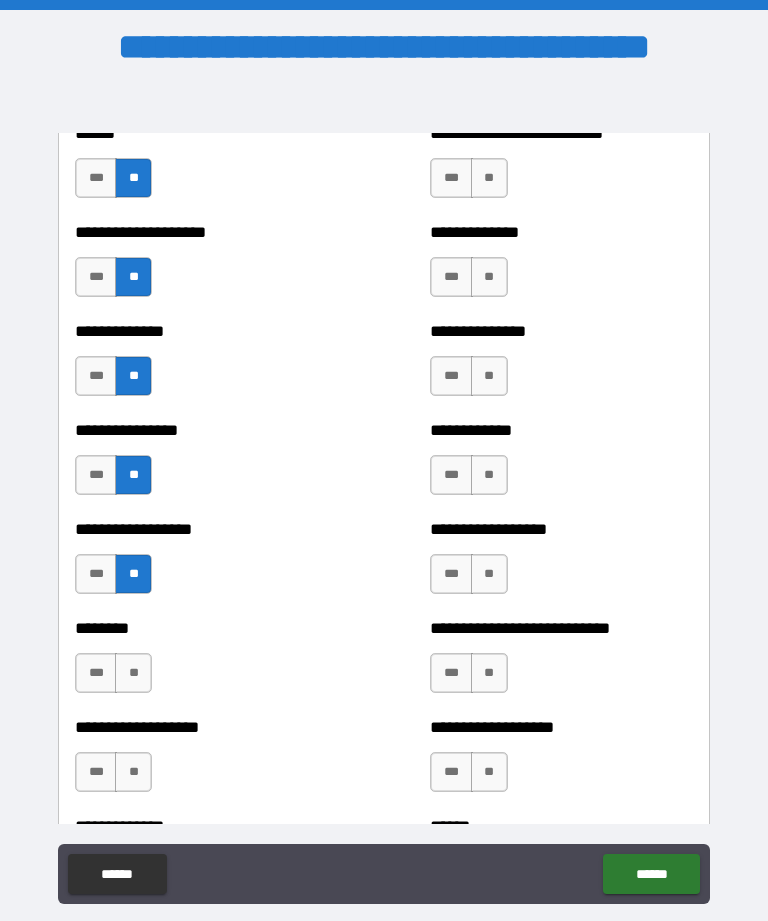 click on "**" at bounding box center (133, 673) 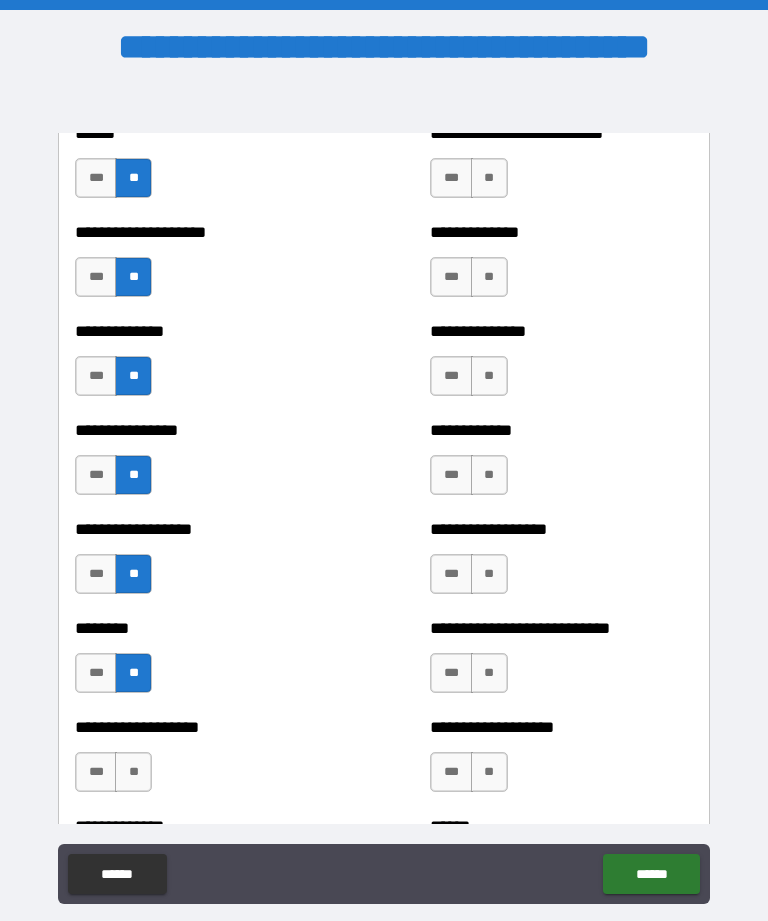 click on "**" at bounding box center [133, 772] 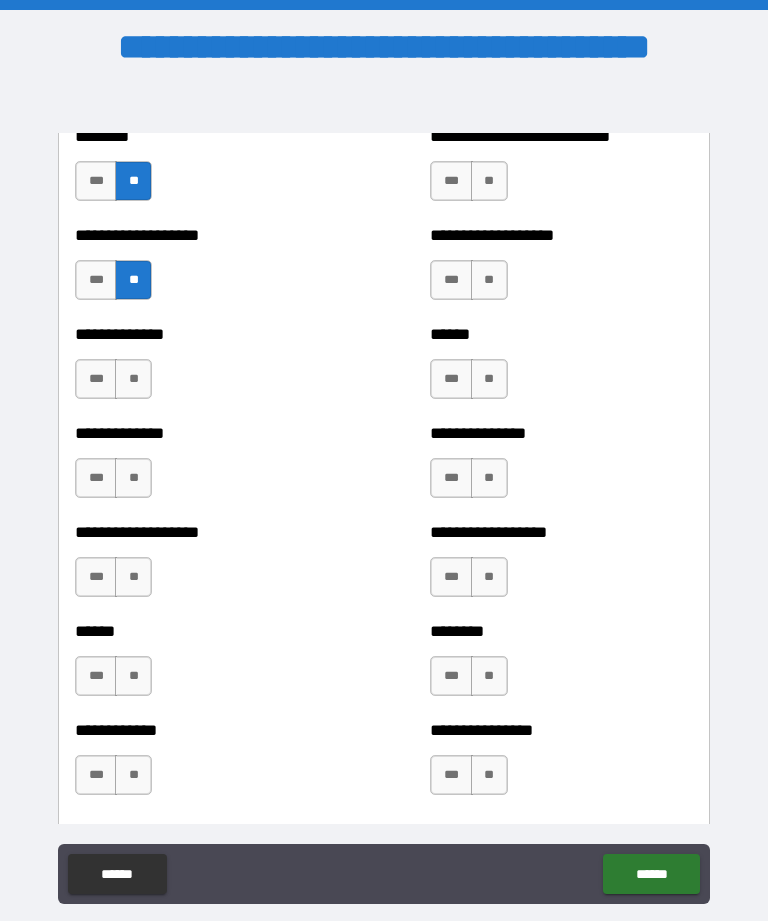 scroll, scrollTop: 4670, scrollLeft: 0, axis: vertical 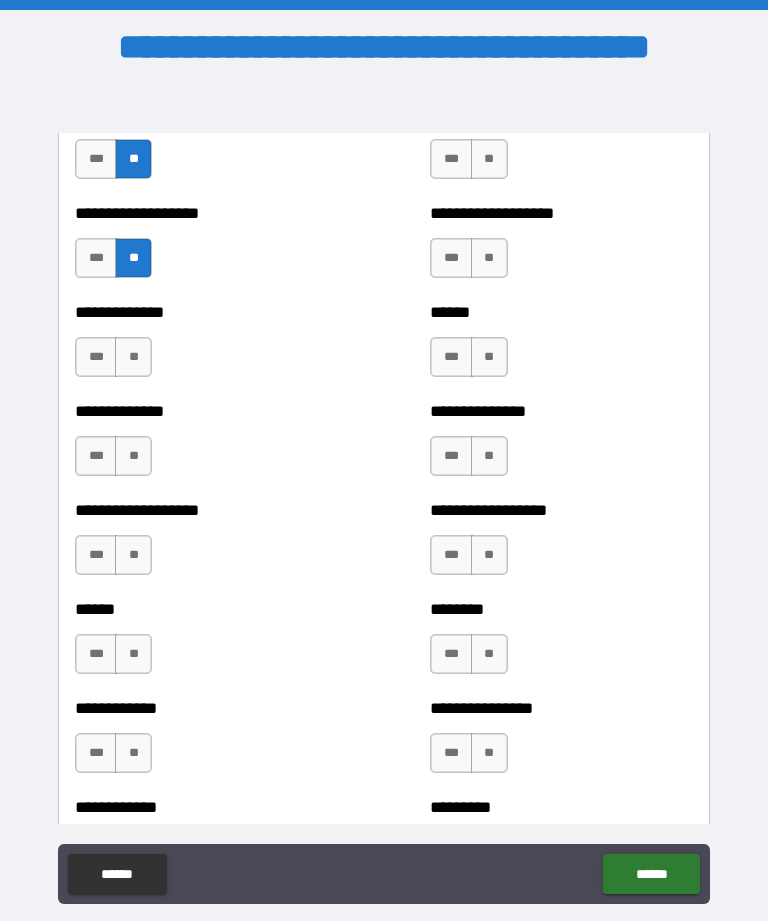 click on "**" at bounding box center (133, 357) 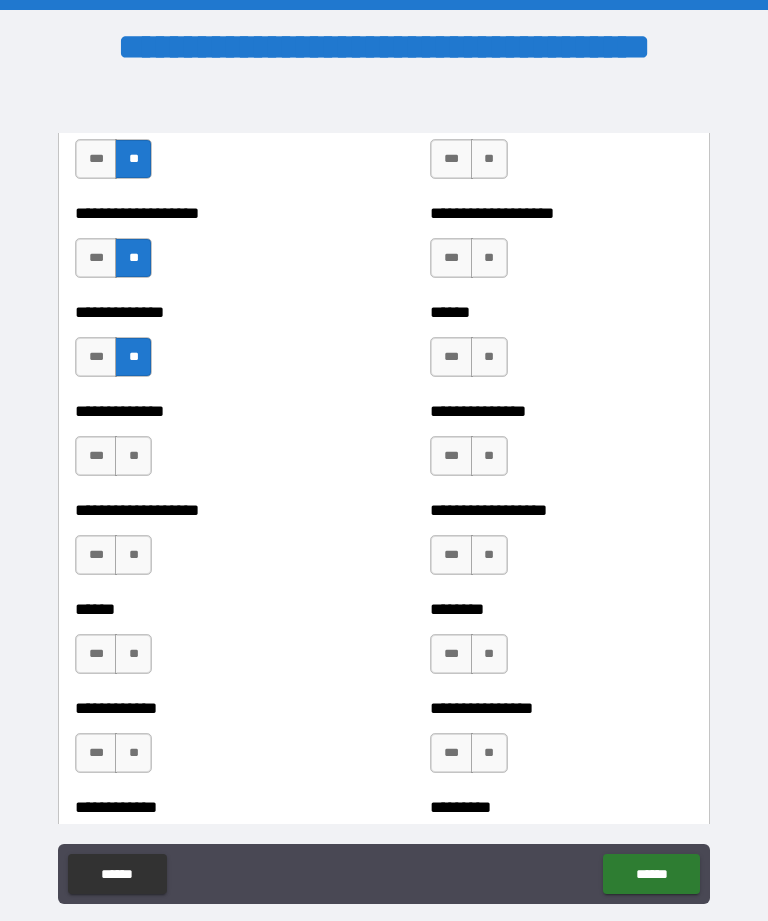 click on "**" at bounding box center [133, 456] 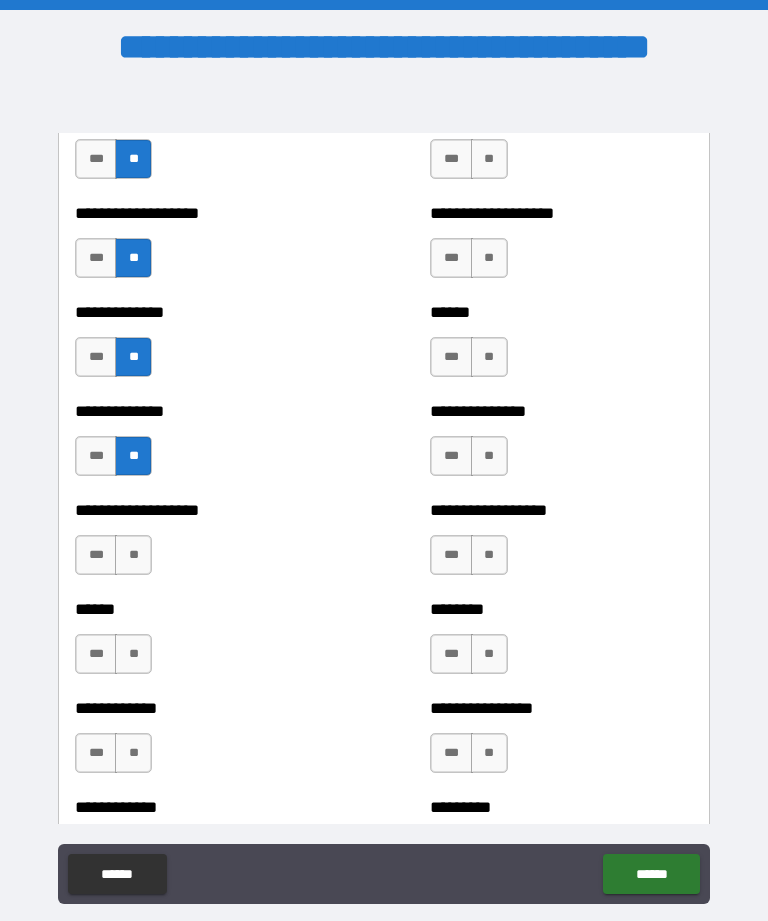 click on "**" at bounding box center (133, 555) 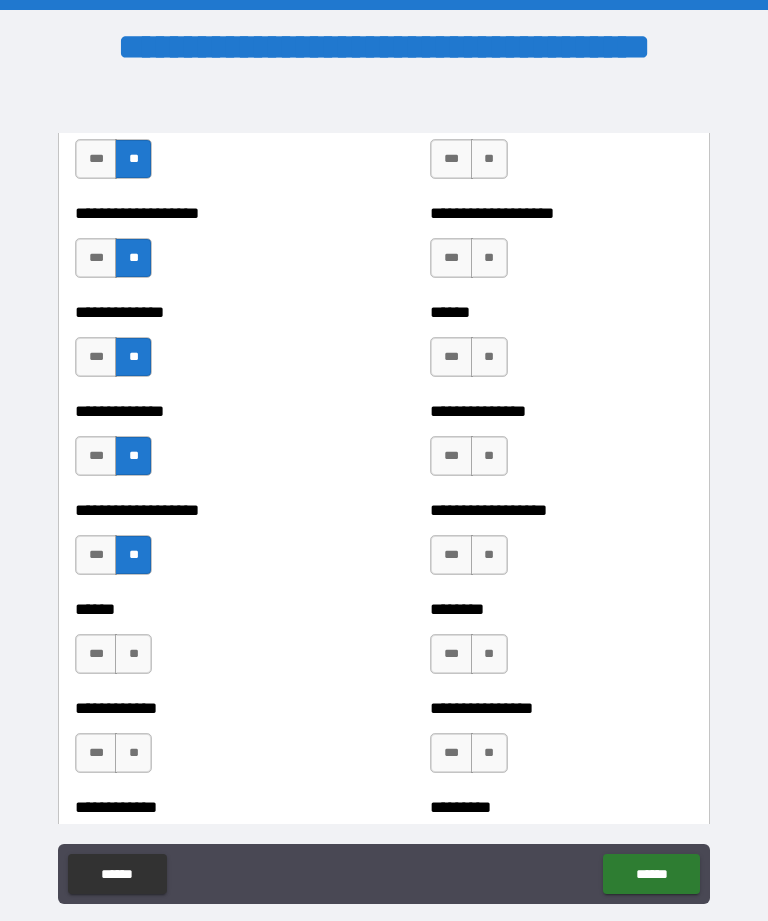 click on "**" at bounding box center [133, 654] 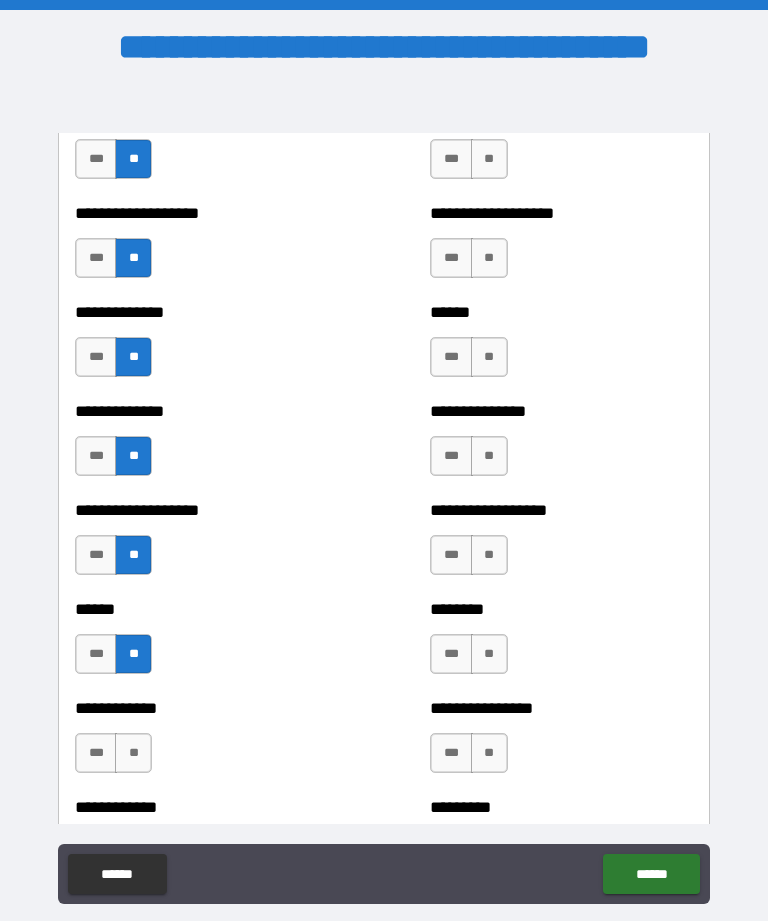 click on "**" at bounding box center [133, 753] 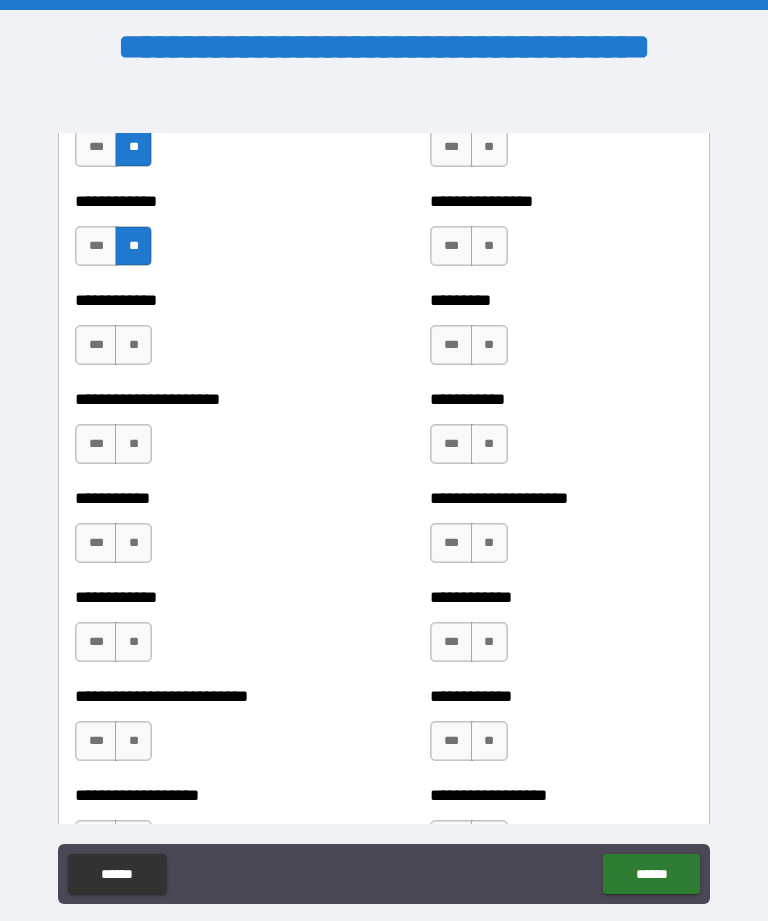 scroll, scrollTop: 5184, scrollLeft: 0, axis: vertical 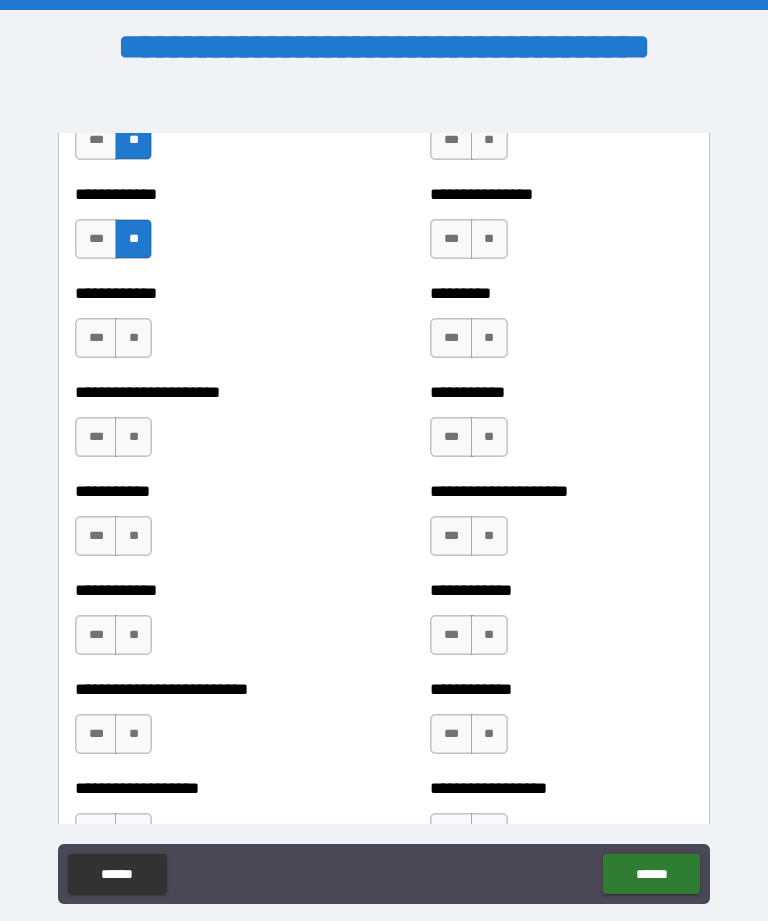 click on "**" at bounding box center (133, 338) 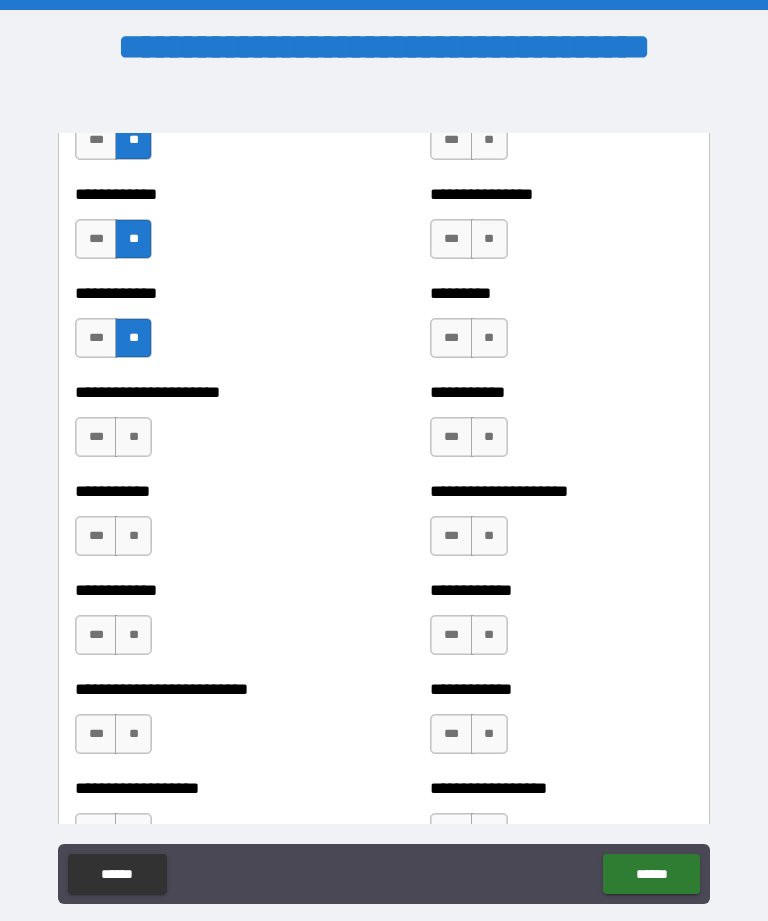 click on "**" at bounding box center (133, 437) 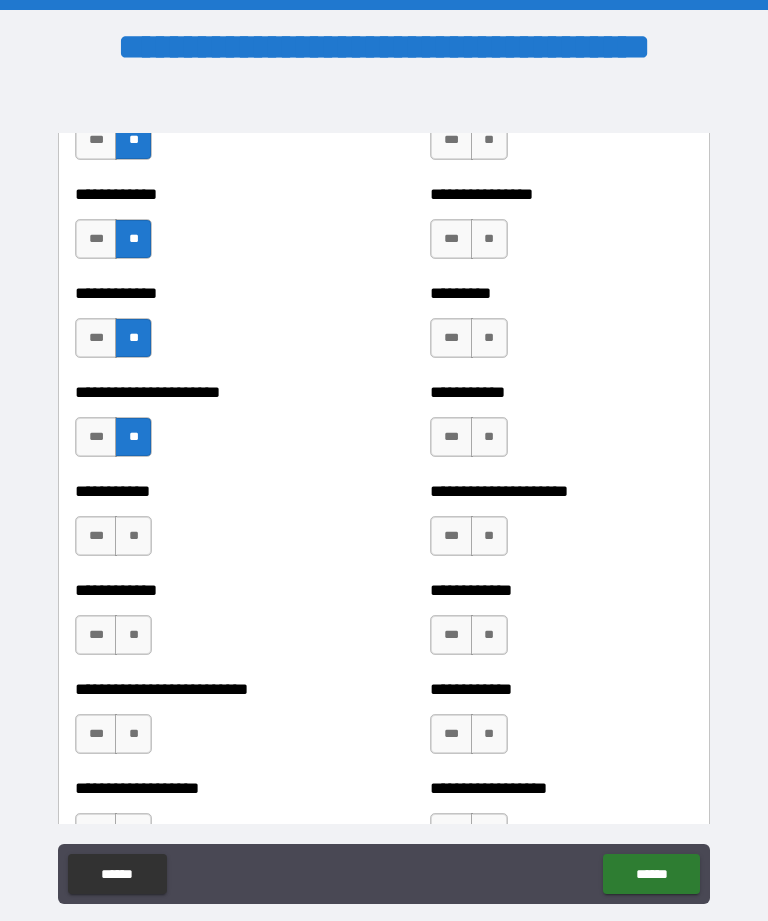 click on "**" at bounding box center (133, 536) 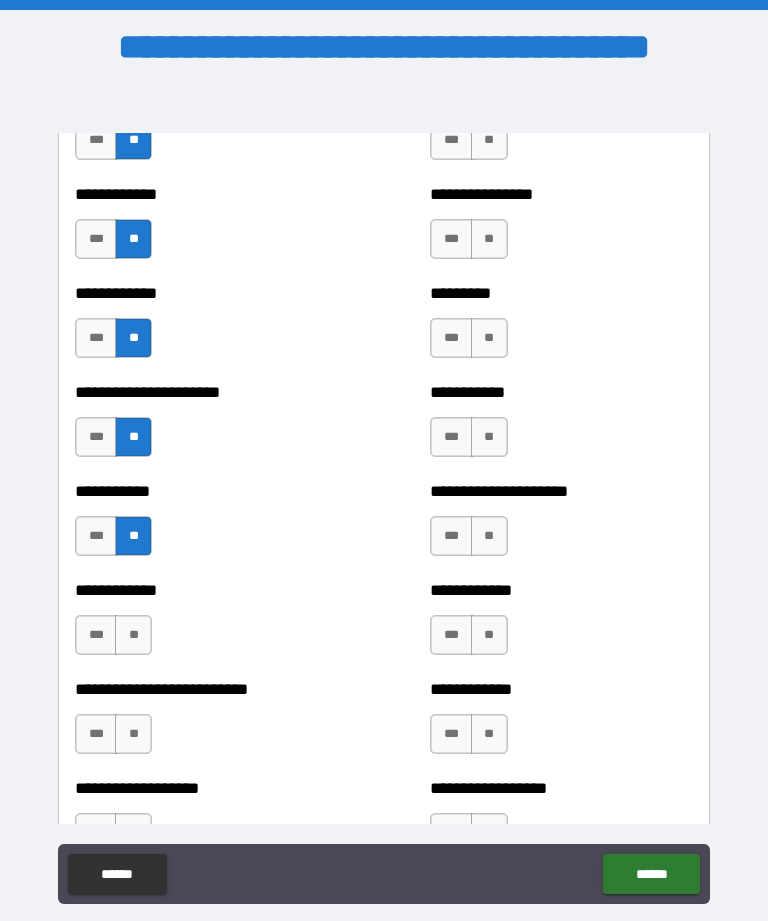 click on "**" at bounding box center [133, 635] 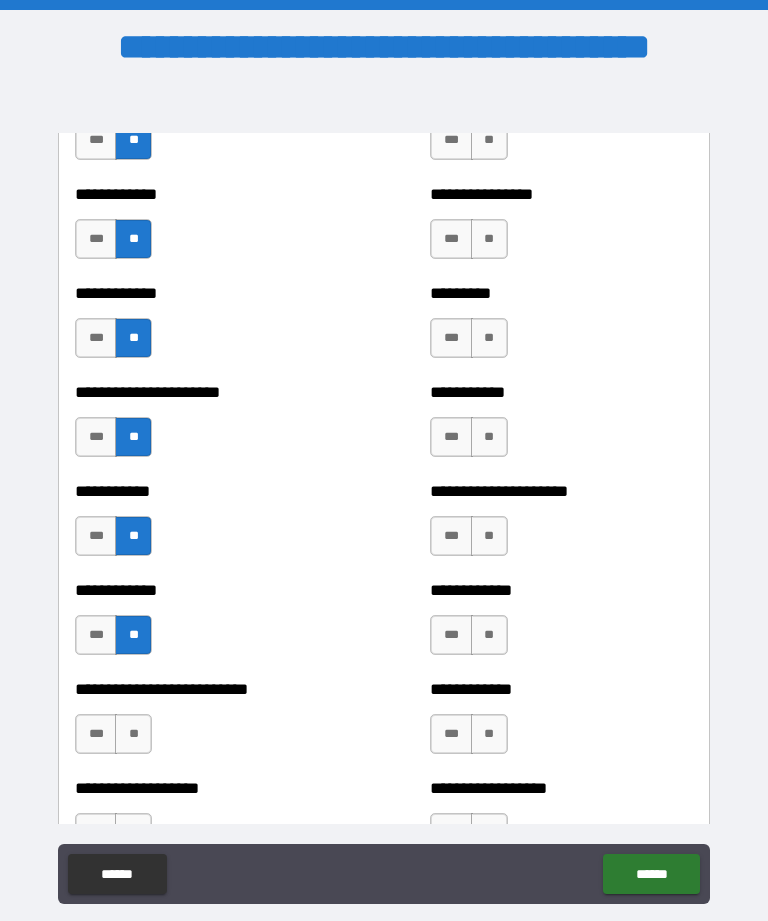 click on "**" at bounding box center (133, 734) 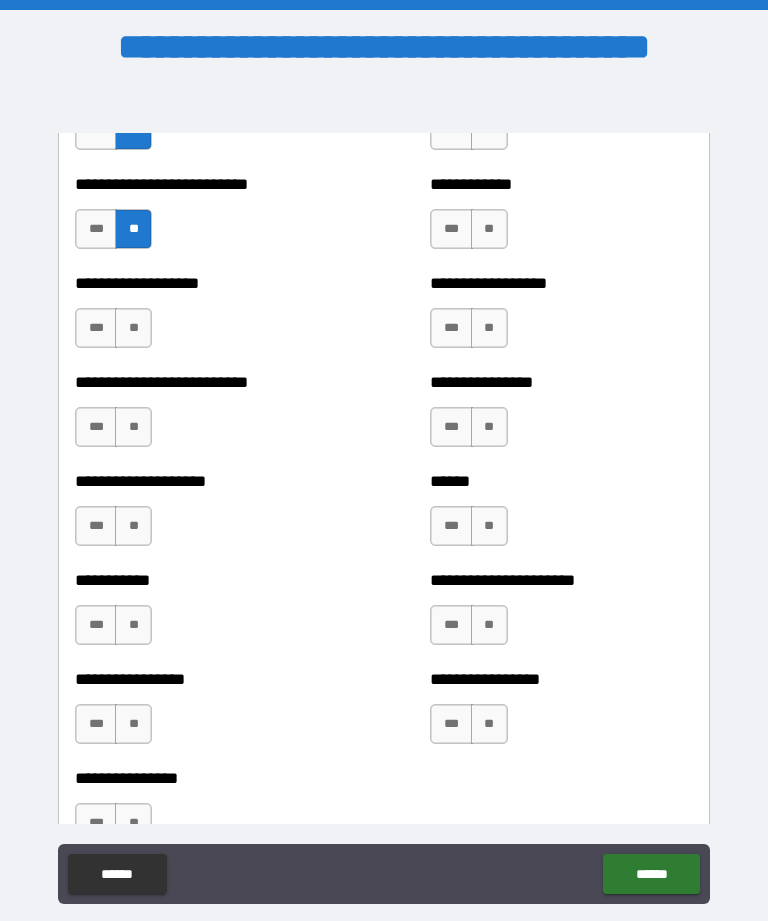 scroll, scrollTop: 5696, scrollLeft: 0, axis: vertical 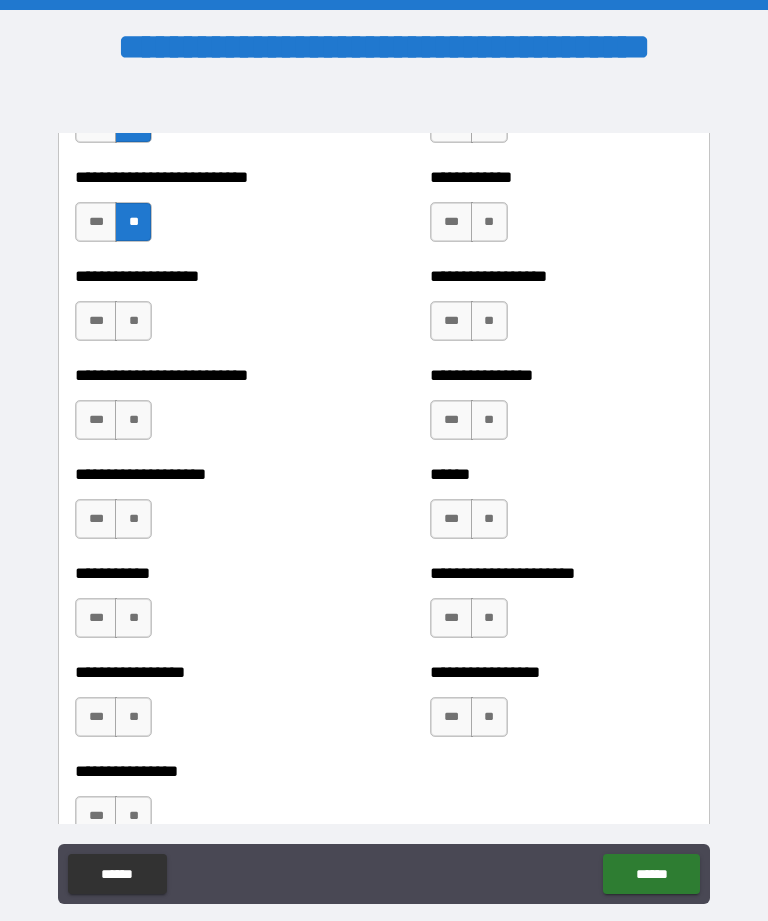 click on "**" at bounding box center [133, 321] 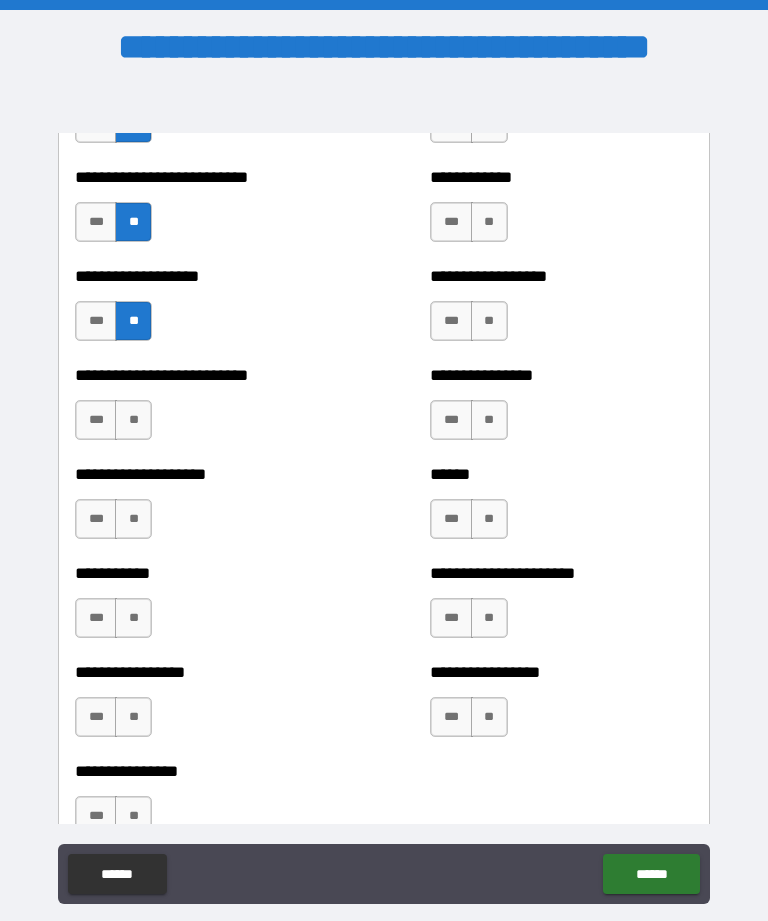 click on "**" at bounding box center (133, 420) 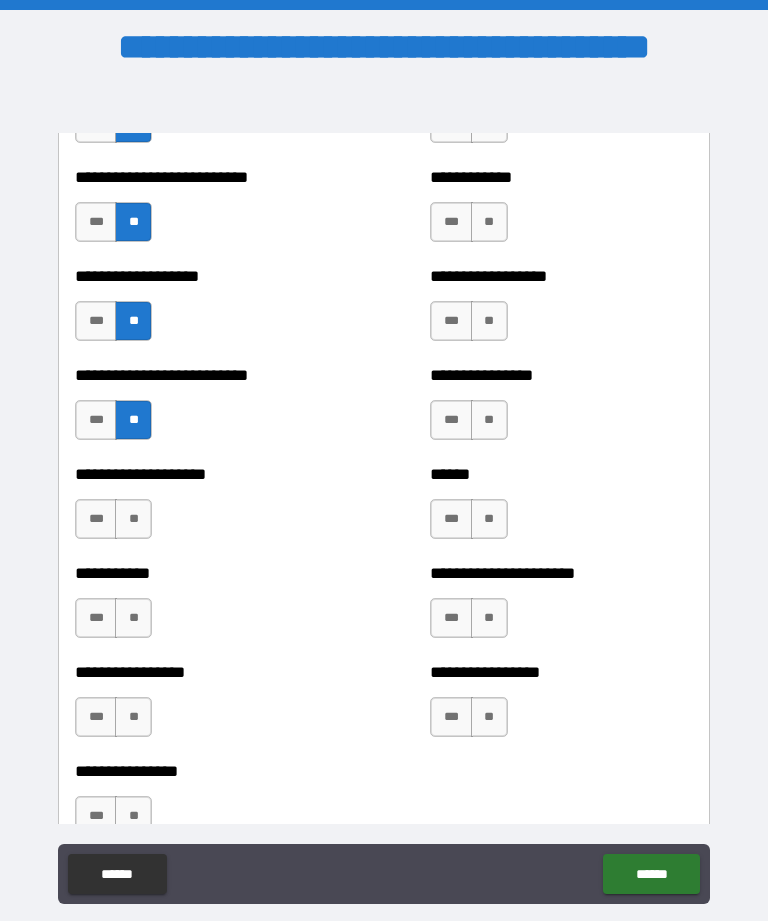 click on "**" at bounding box center [133, 519] 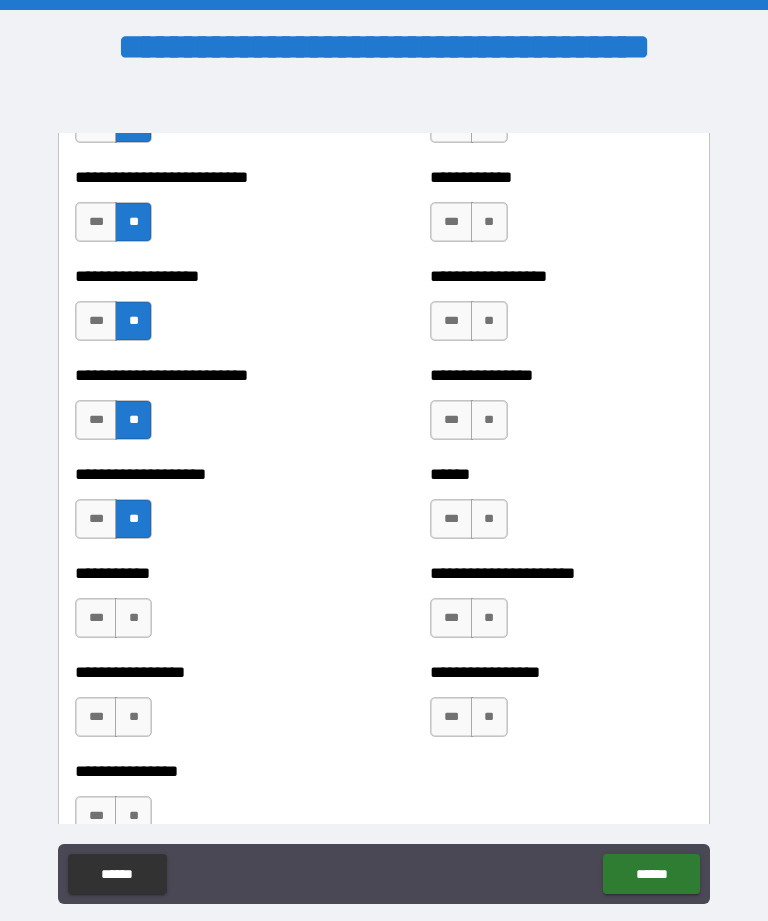 click on "**" at bounding box center (133, 618) 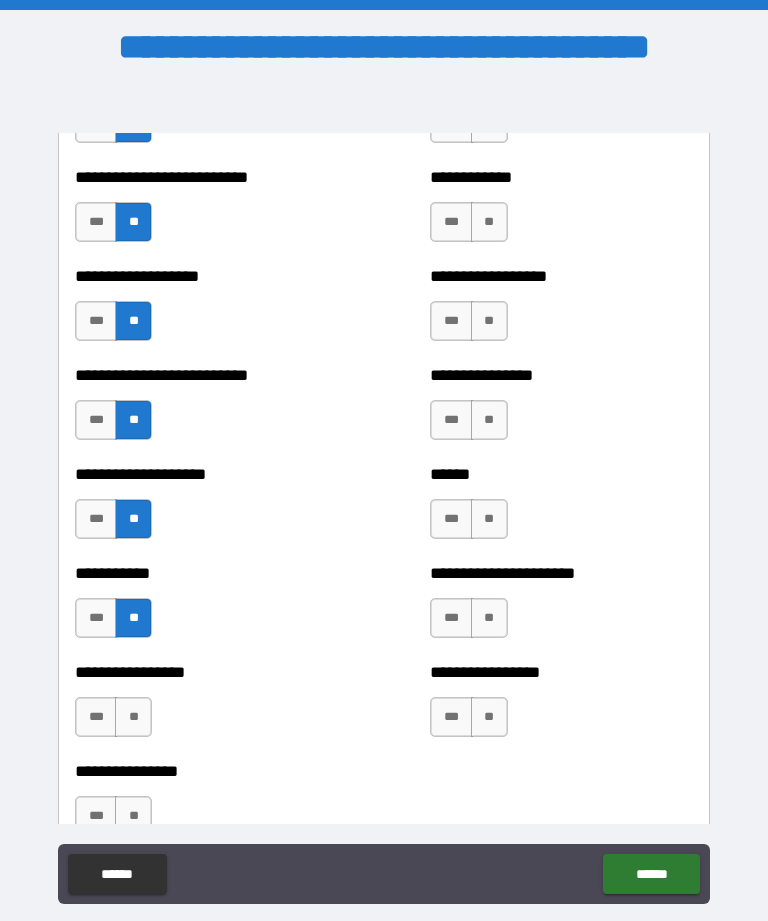 click on "**" at bounding box center [133, 717] 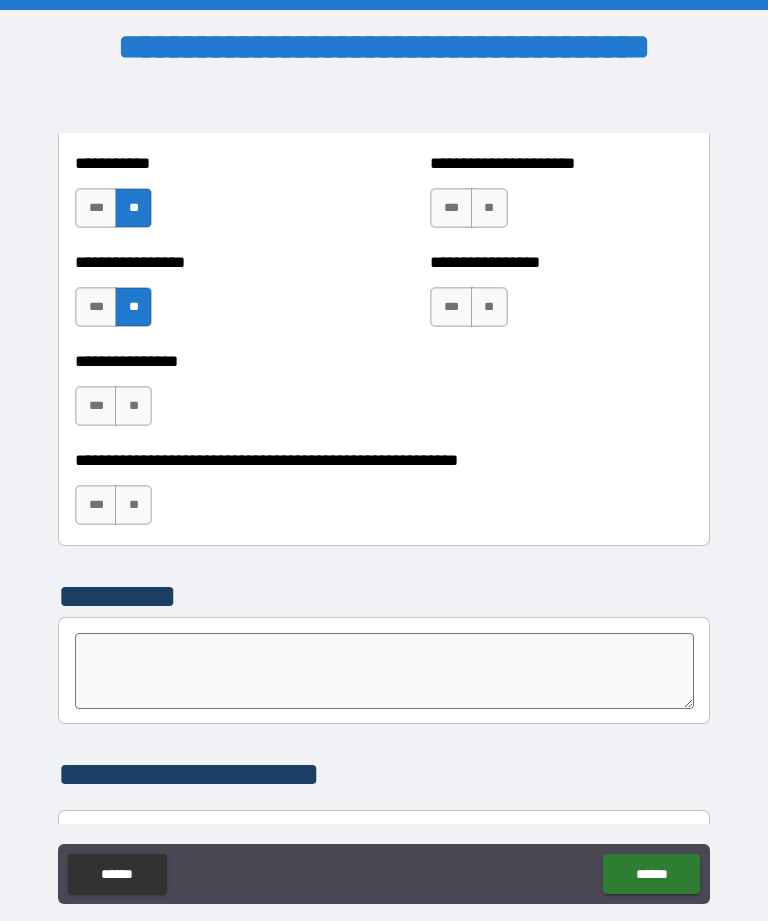 scroll, scrollTop: 6101, scrollLeft: 0, axis: vertical 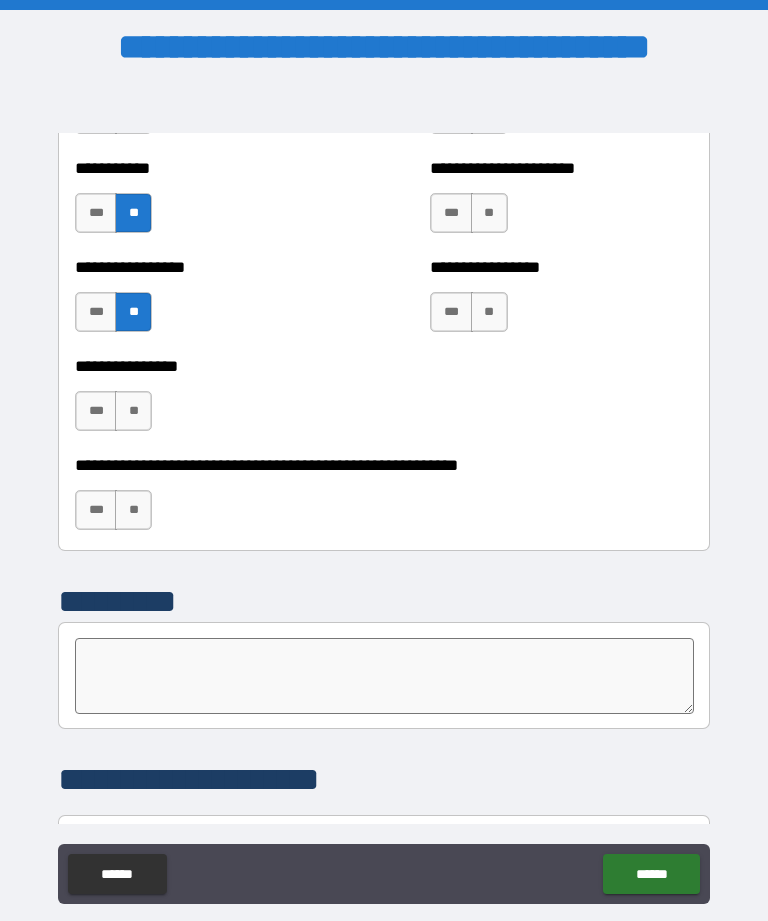 click on "**" at bounding box center (133, 411) 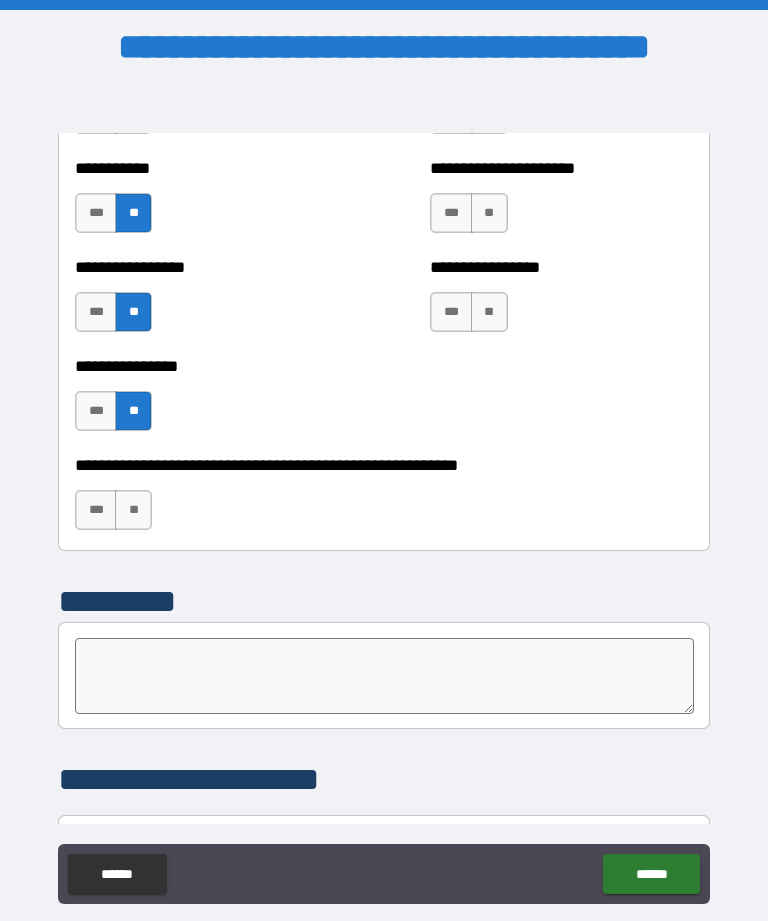 click on "**" at bounding box center (133, 510) 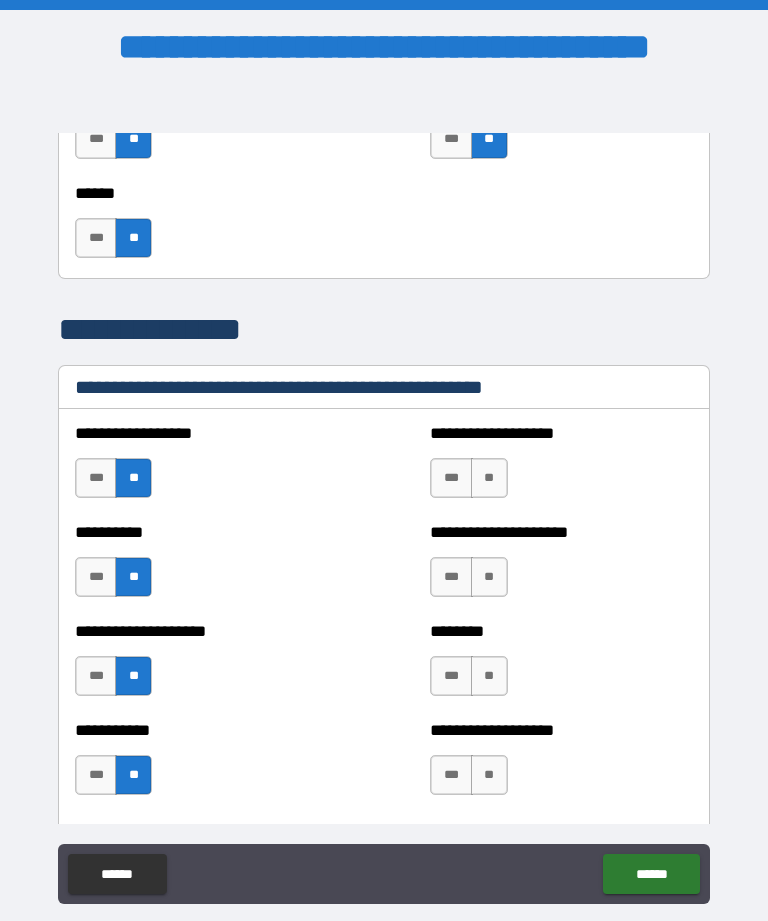 scroll, scrollTop: 2323, scrollLeft: 0, axis: vertical 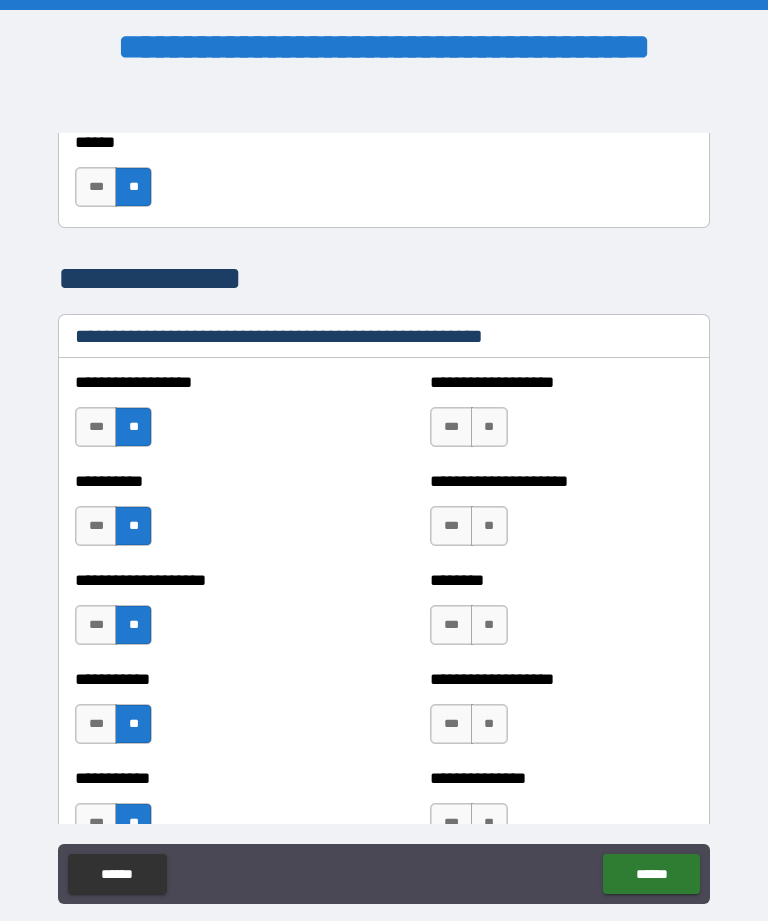 click on "**" at bounding box center (489, 427) 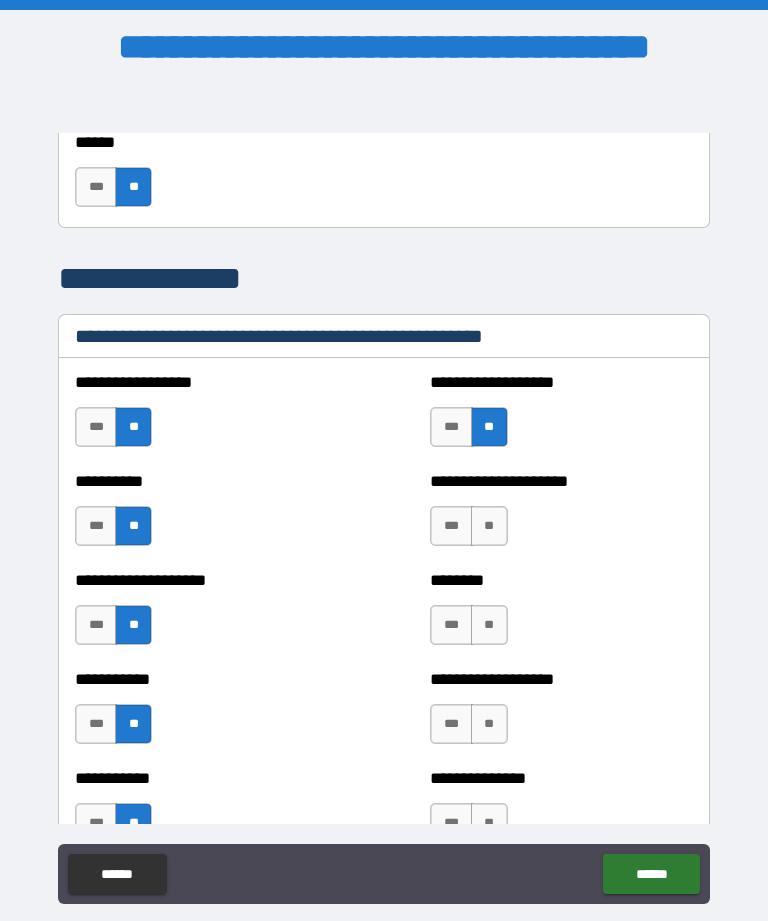 click on "**" at bounding box center (489, 526) 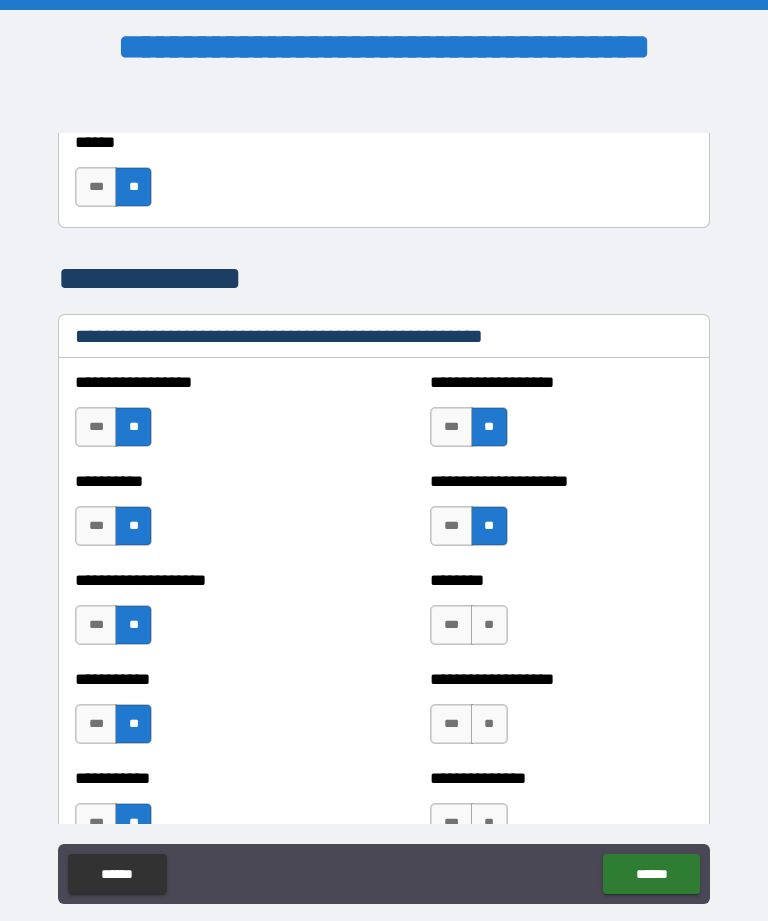 click on "**" at bounding box center (489, 625) 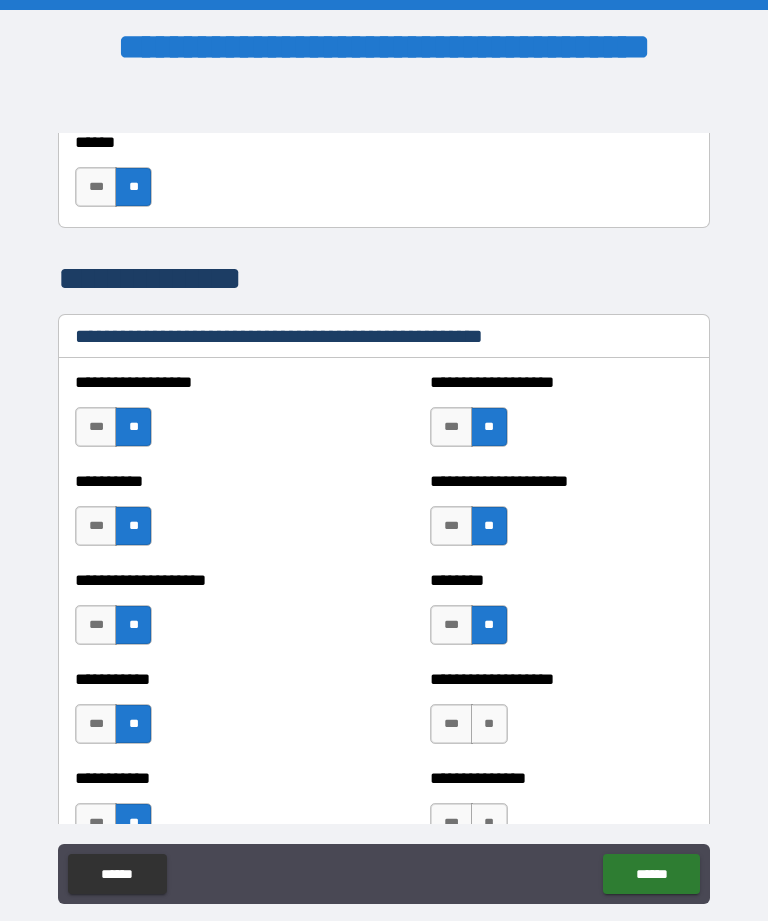 click on "**" at bounding box center (489, 724) 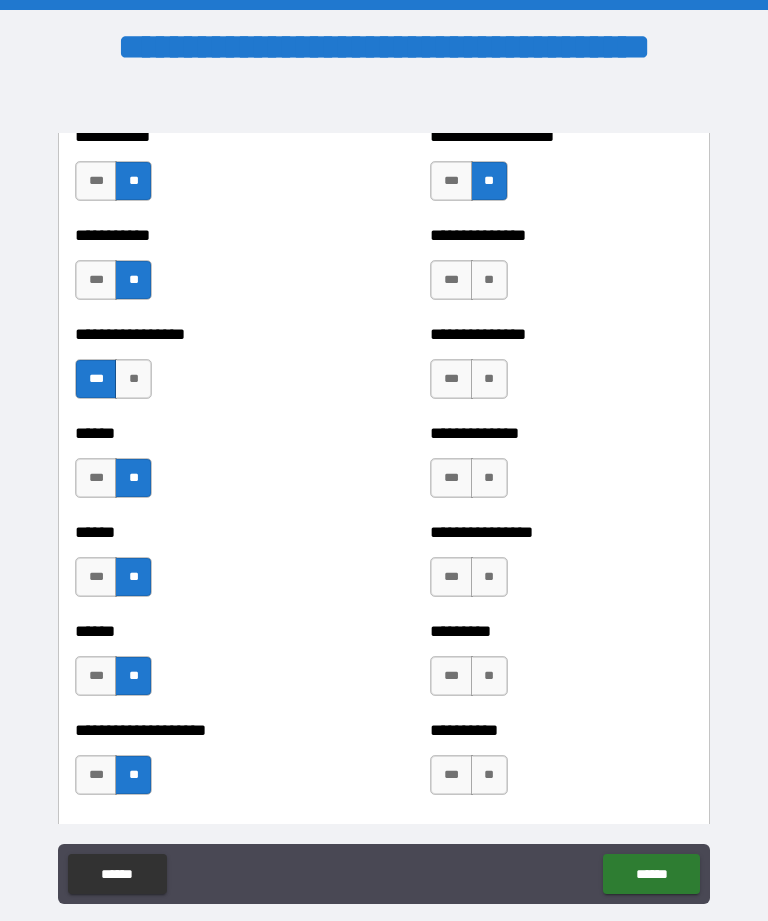 scroll, scrollTop: 2888, scrollLeft: 0, axis: vertical 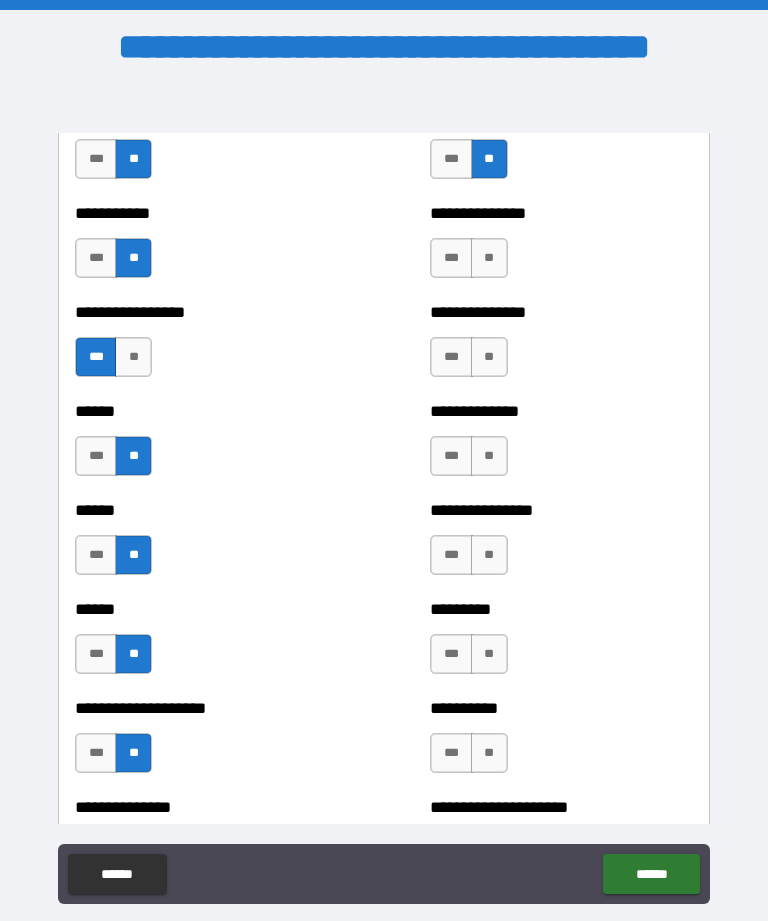 click on "**" at bounding box center [489, 258] 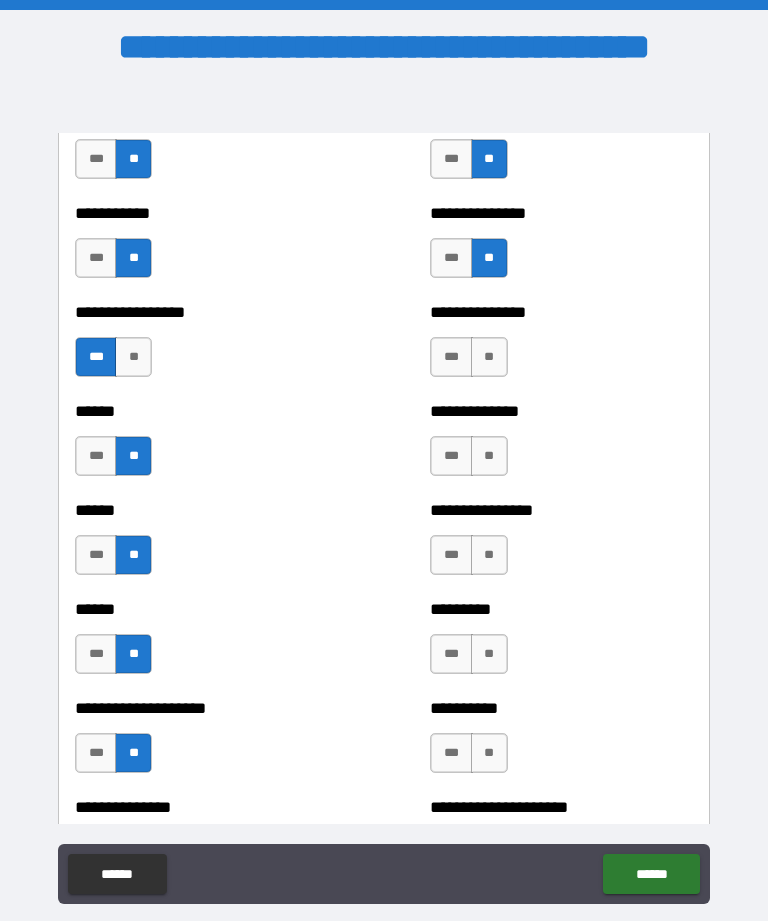 click on "**" at bounding box center (489, 357) 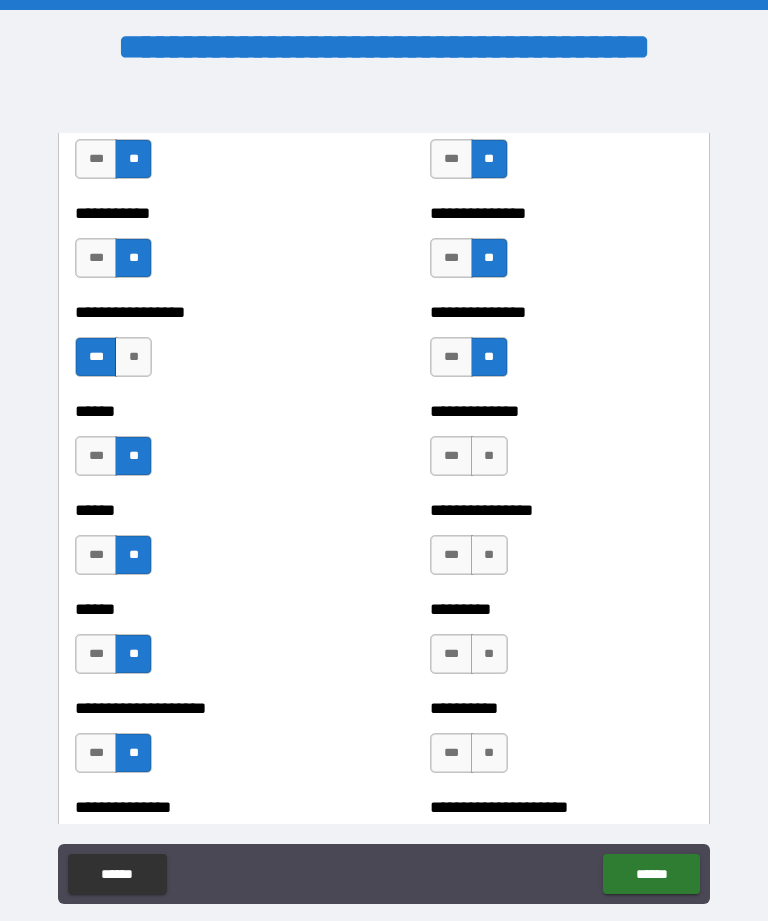 click on "**" at bounding box center (489, 456) 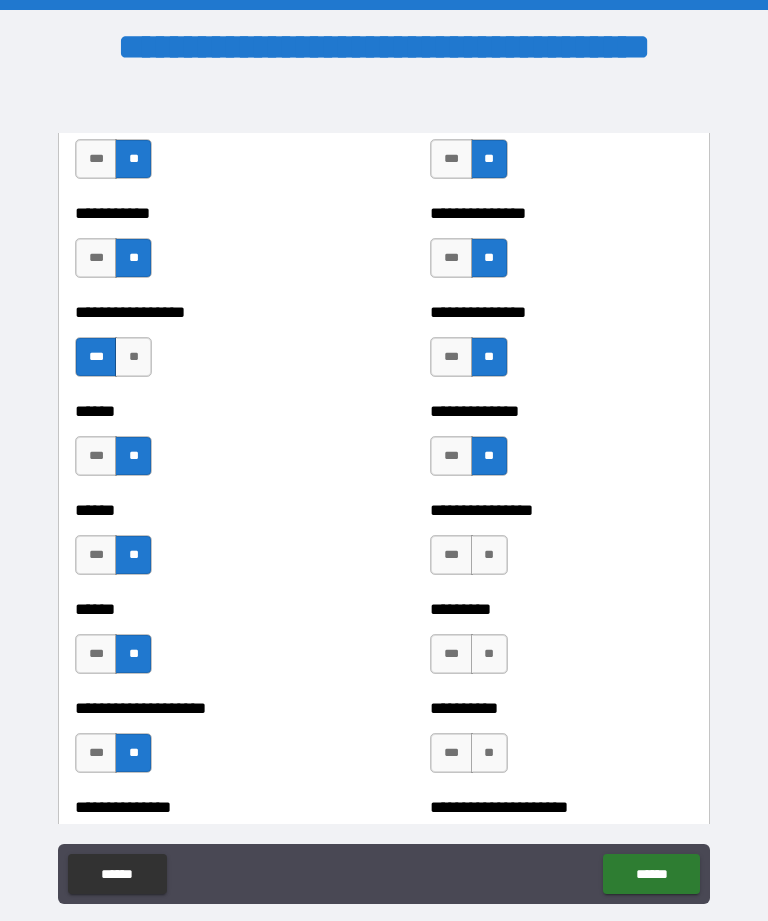 click on "**" at bounding box center [489, 555] 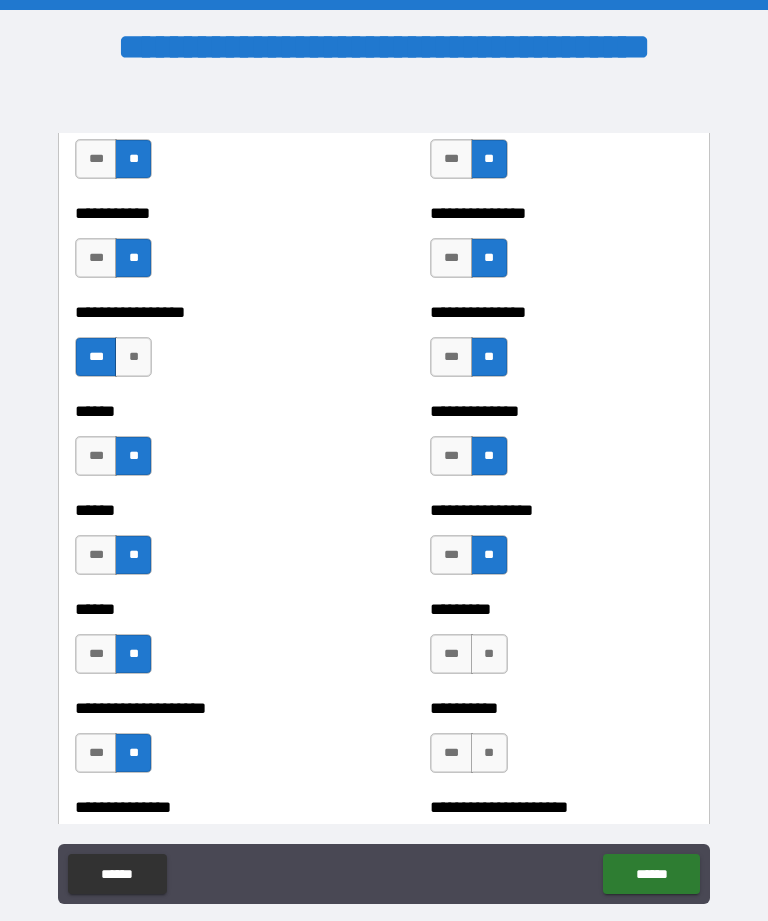 click on "**" at bounding box center [489, 654] 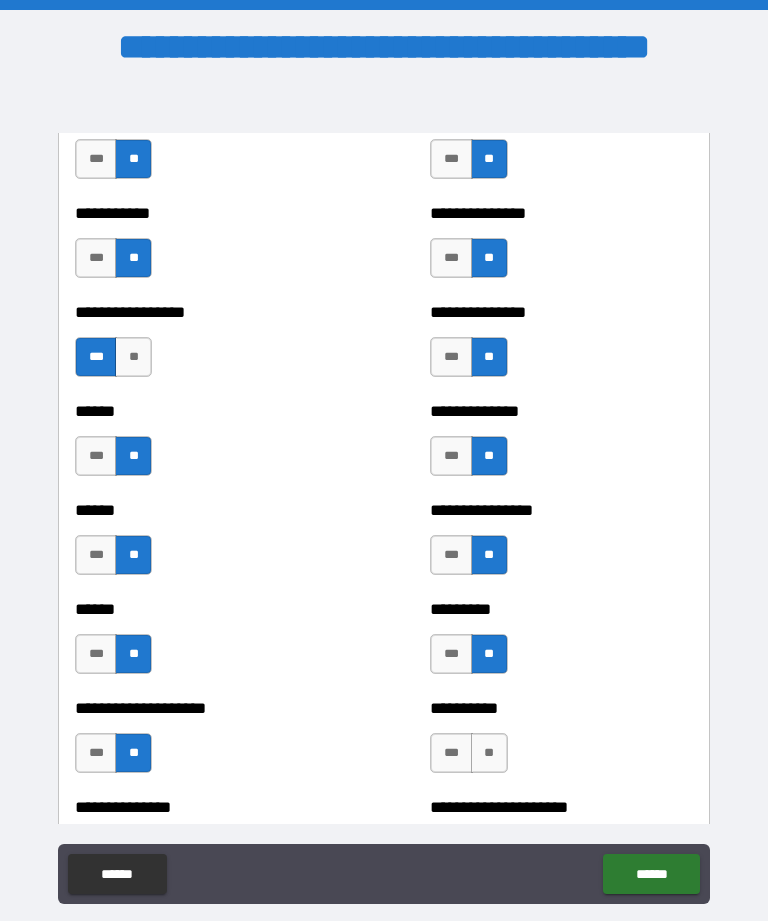 click on "**" at bounding box center (489, 753) 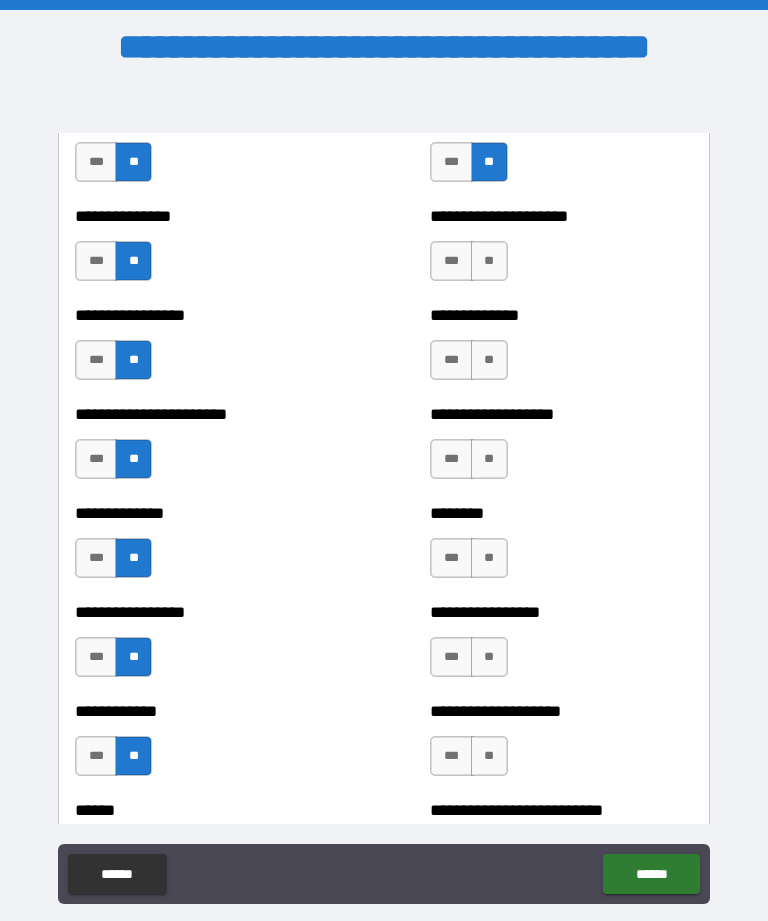 scroll, scrollTop: 3476, scrollLeft: 0, axis: vertical 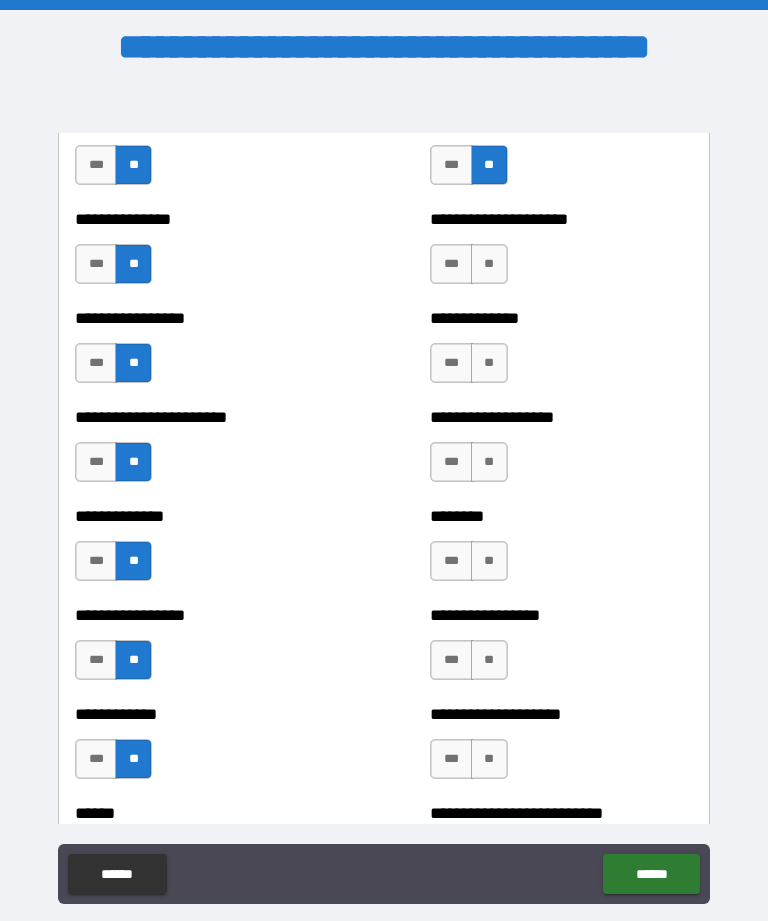 click on "**" at bounding box center [489, 264] 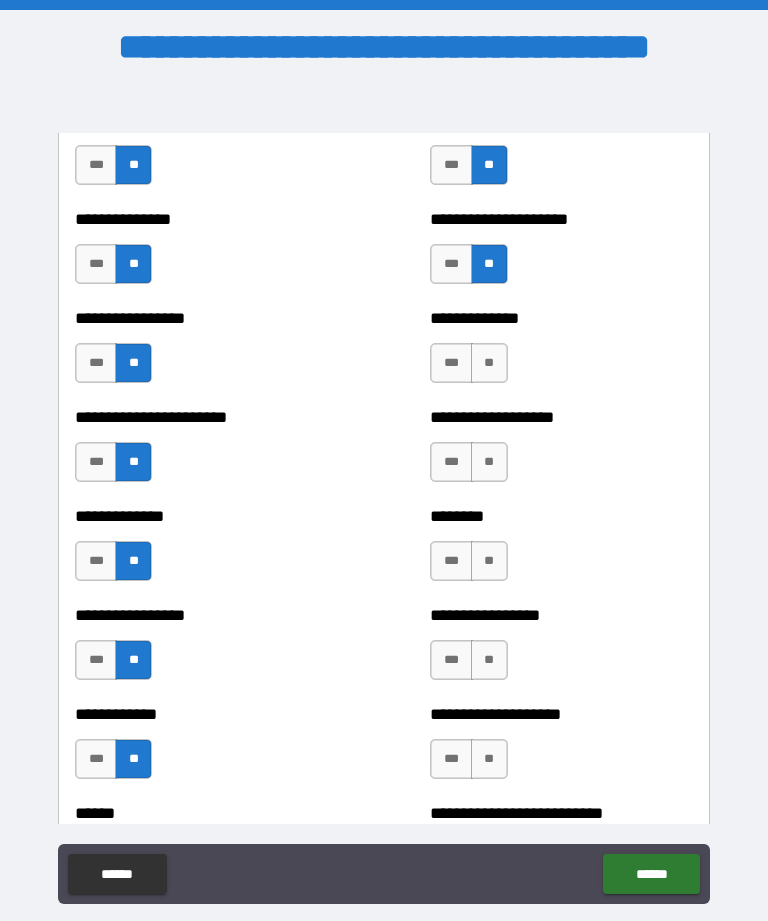 click on "**" at bounding box center (489, 363) 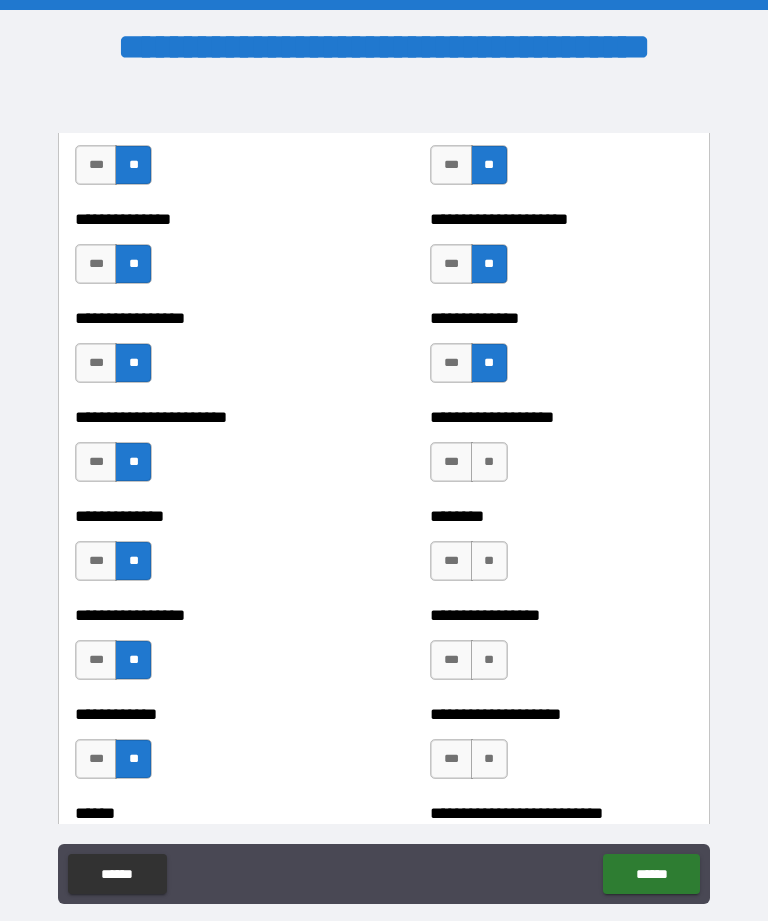 click on "**" at bounding box center (489, 462) 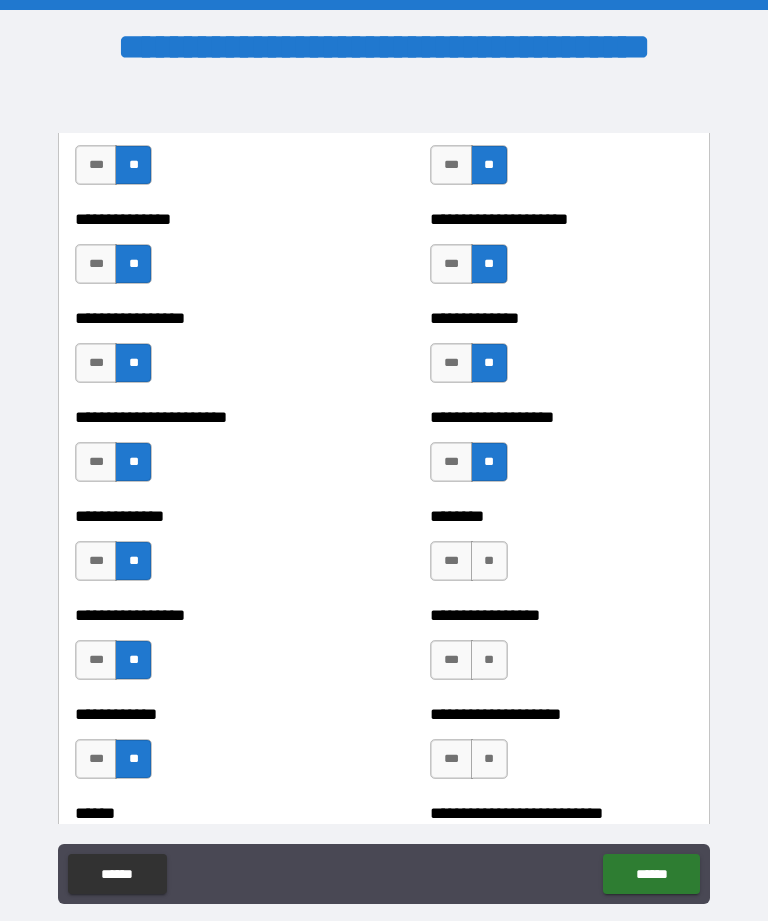 click on "**" at bounding box center [489, 561] 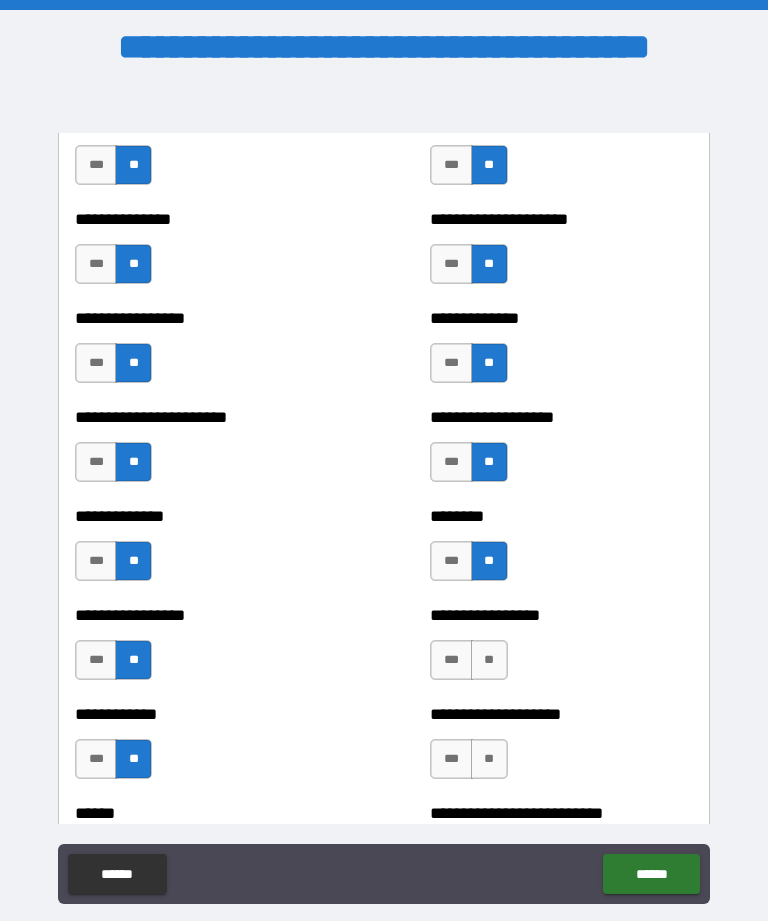 click on "**" at bounding box center (489, 660) 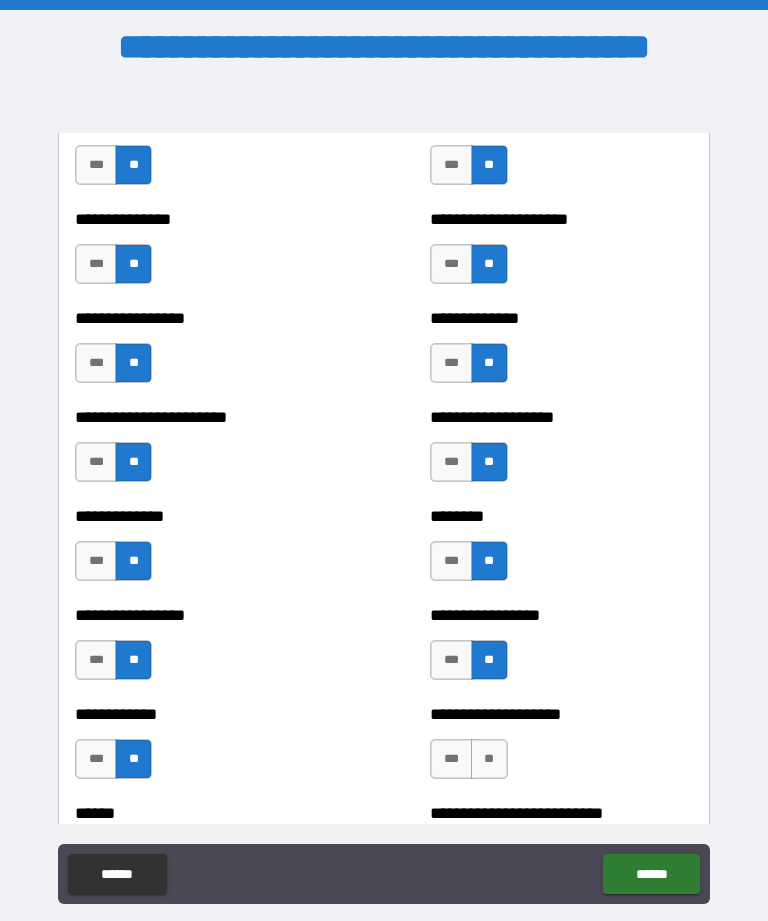 click on "**" at bounding box center (489, 759) 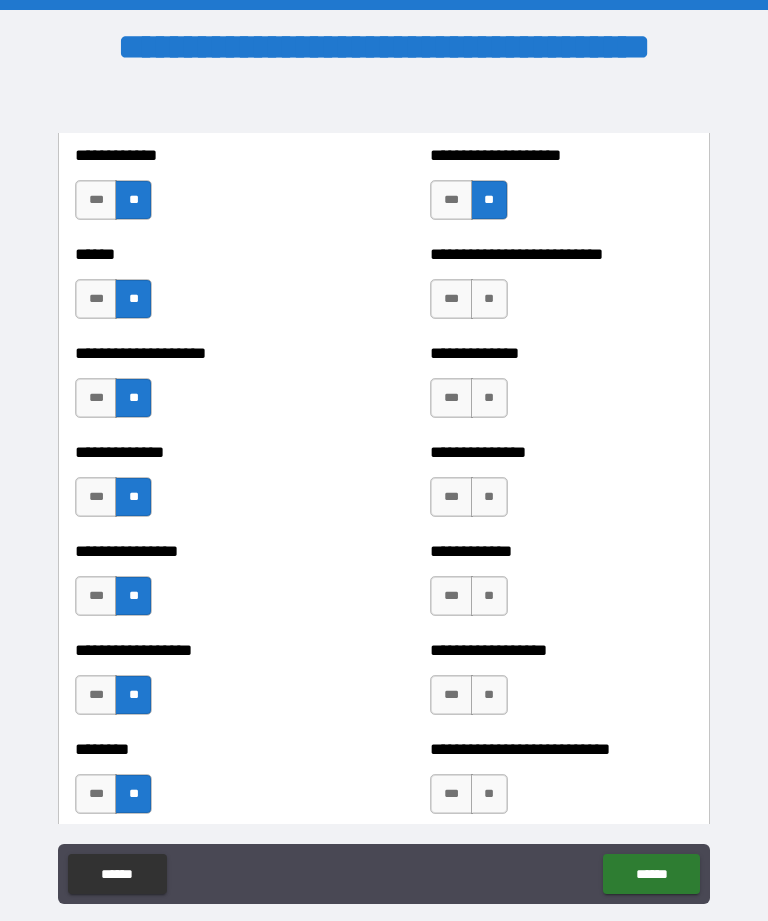 scroll, scrollTop: 4036, scrollLeft: 0, axis: vertical 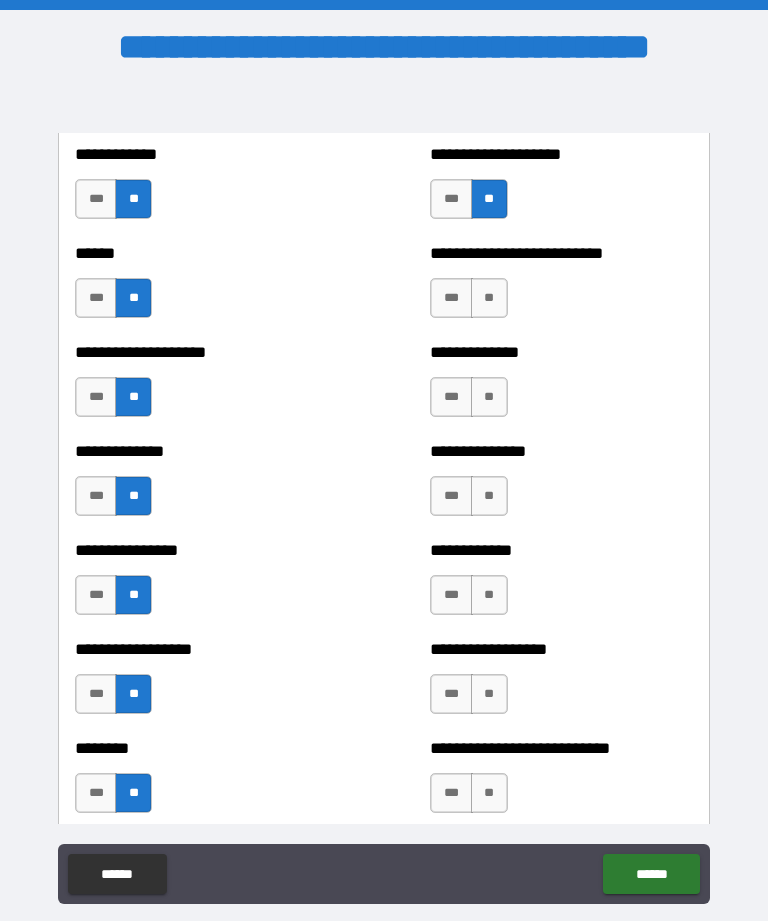 click on "**" at bounding box center (489, 298) 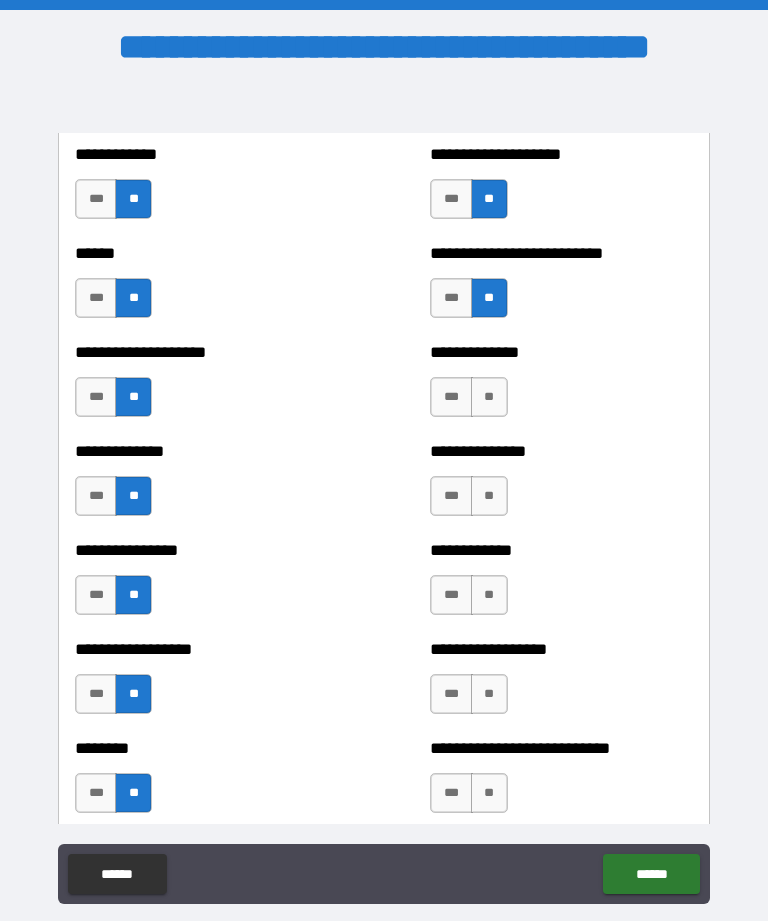click on "**" at bounding box center (489, 397) 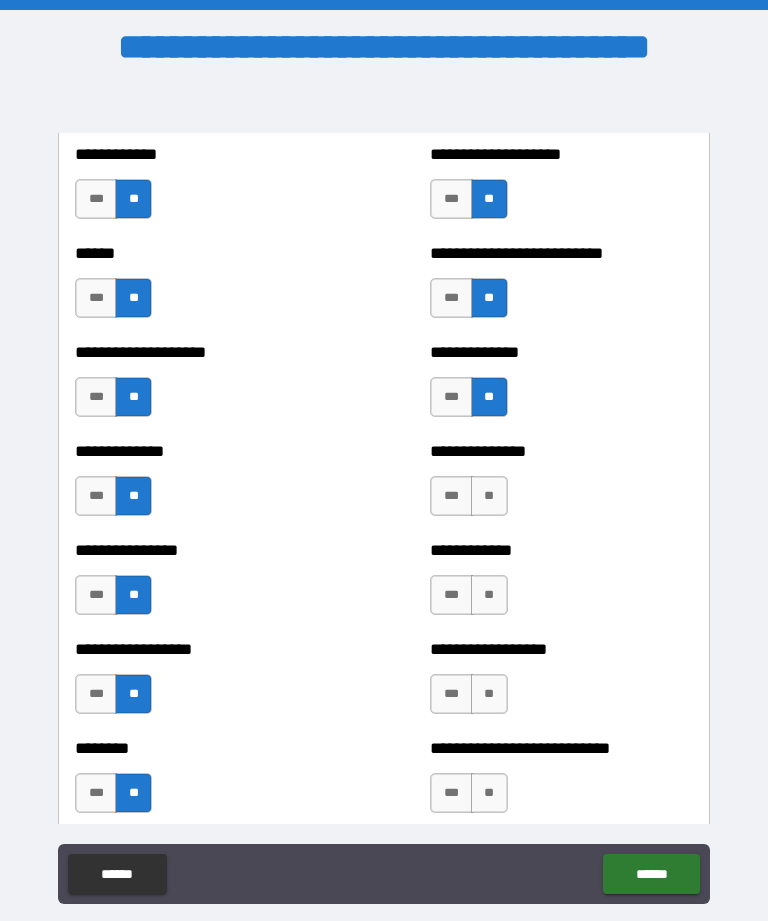 click on "**" at bounding box center (489, 496) 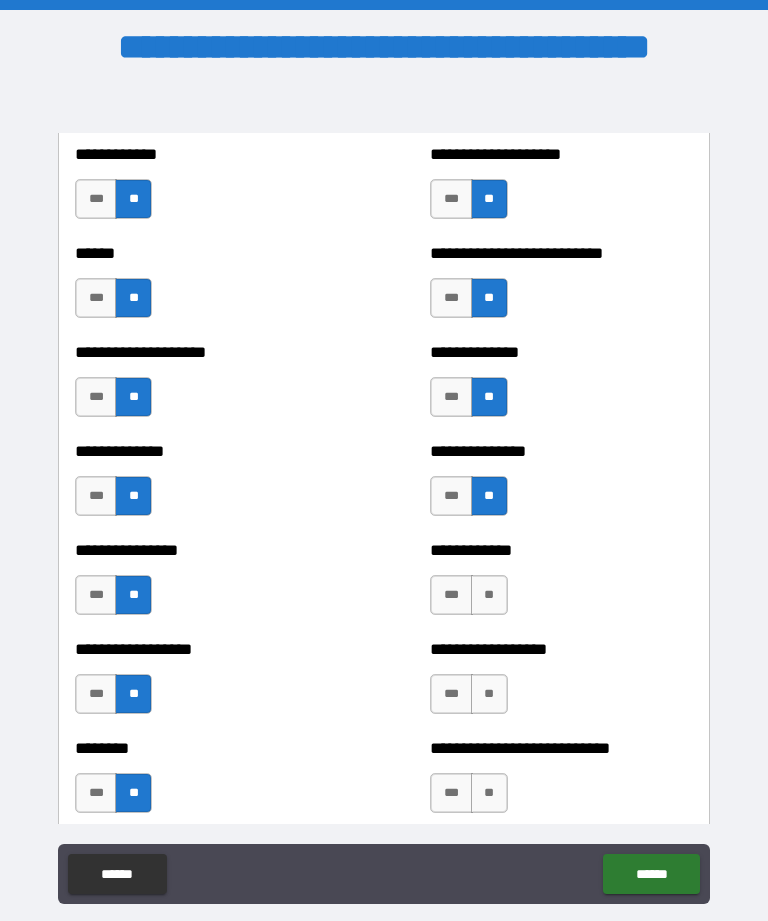 click on "**" at bounding box center (489, 595) 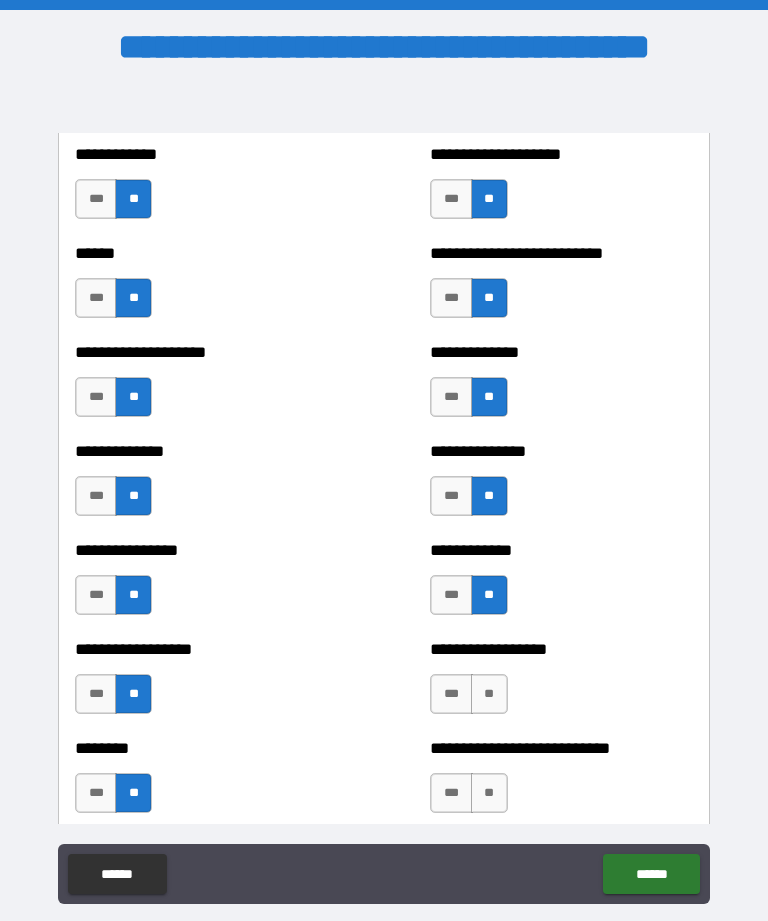 click on "**" at bounding box center (489, 694) 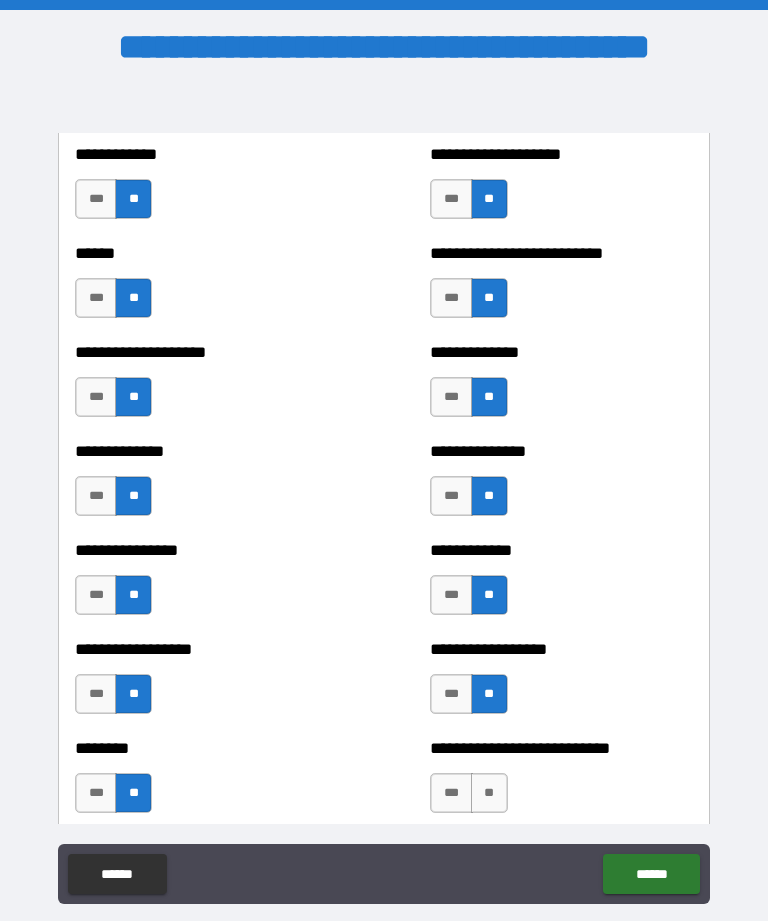 click on "**" at bounding box center (489, 793) 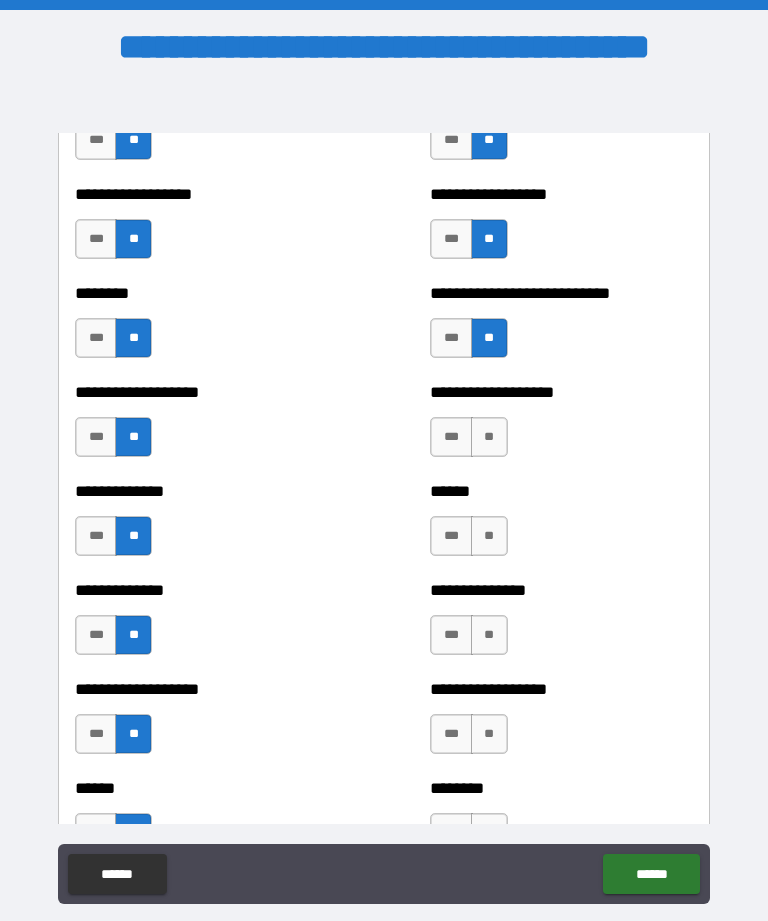 scroll, scrollTop: 4598, scrollLeft: 0, axis: vertical 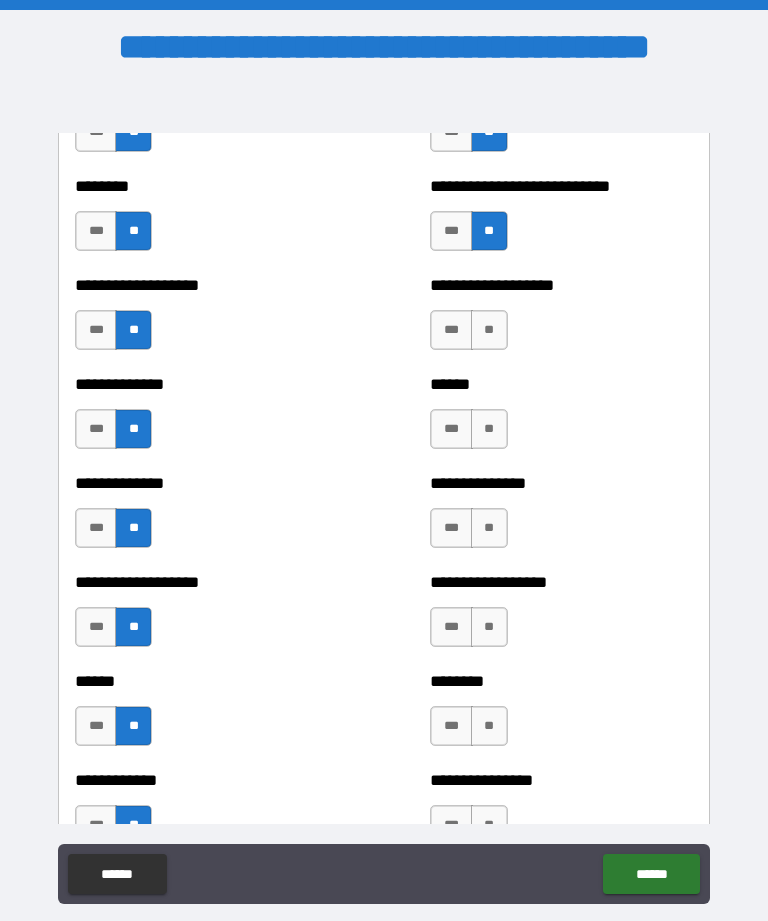 click on "**" at bounding box center [489, 330] 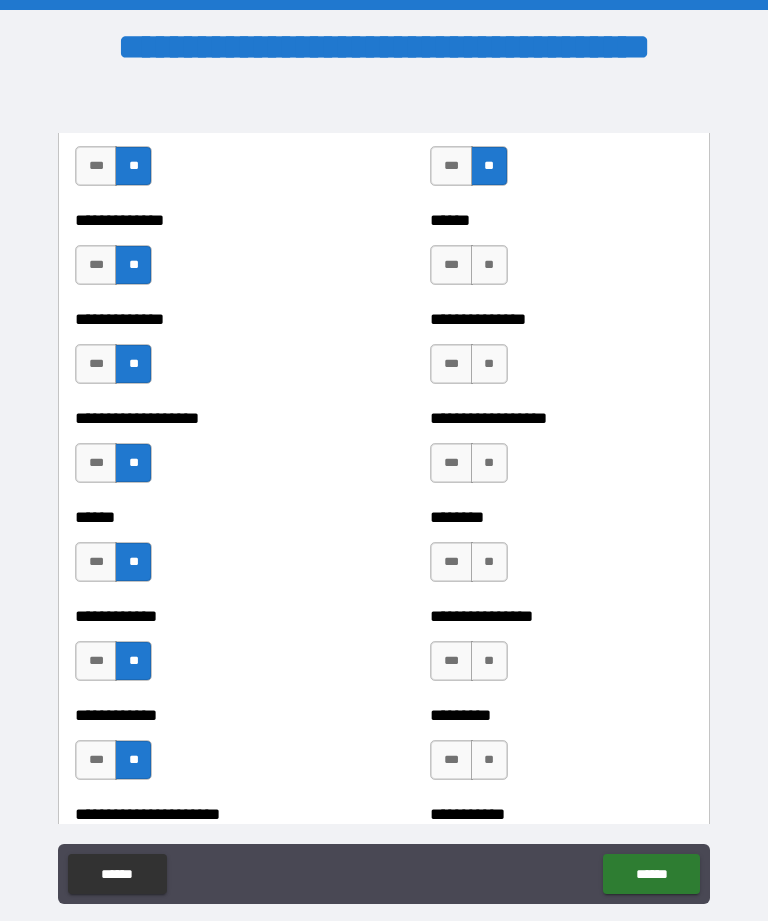 scroll, scrollTop: 4762, scrollLeft: 0, axis: vertical 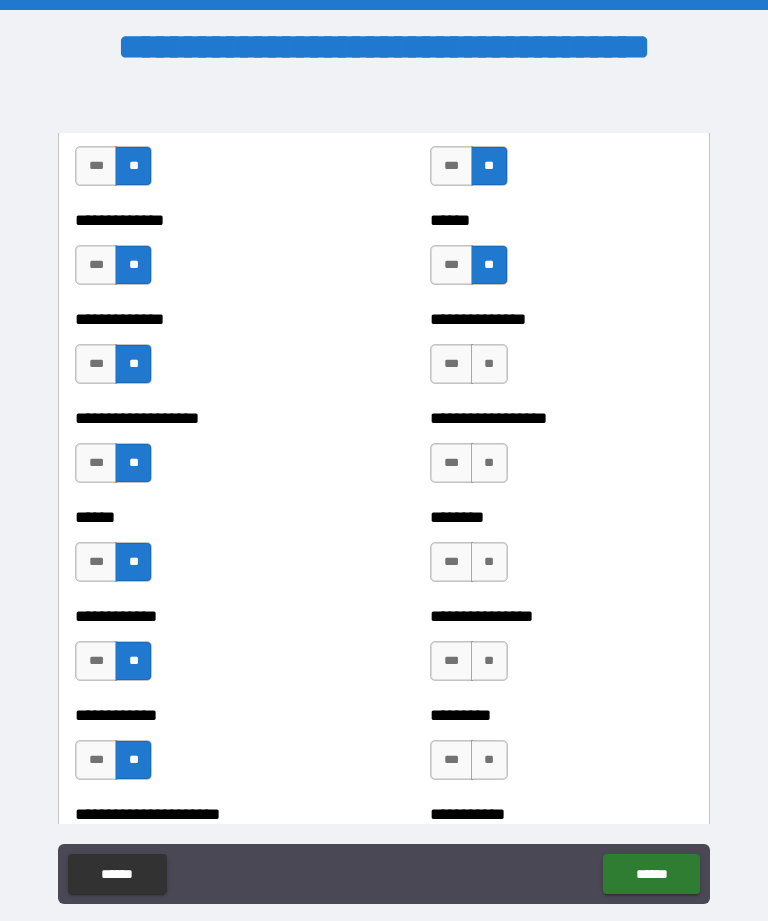 click on "**" at bounding box center (489, 364) 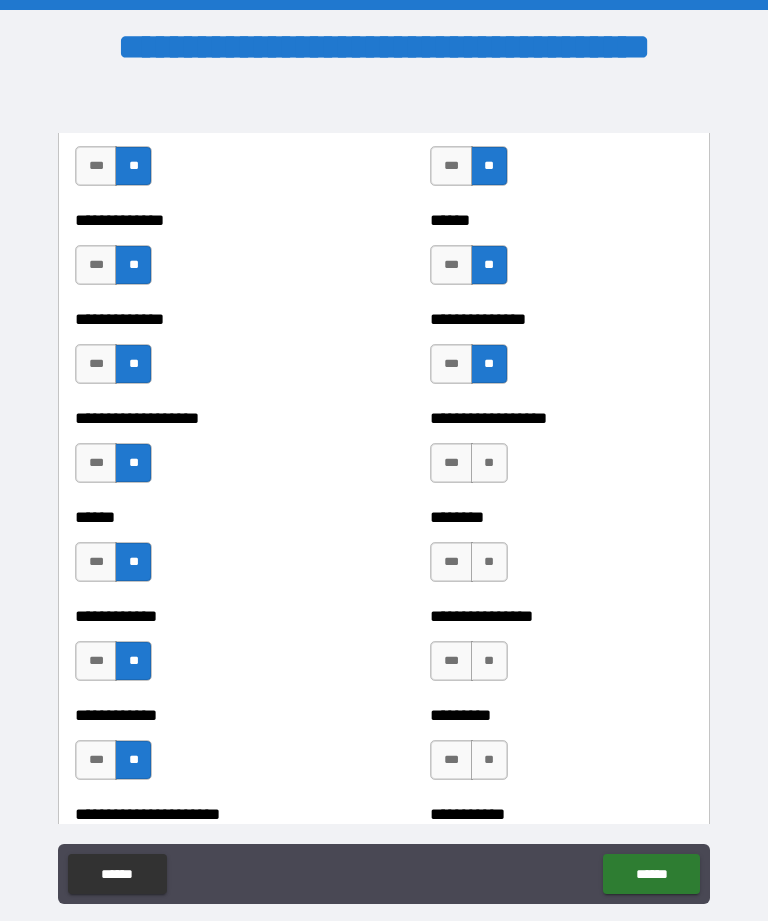 click on "**" at bounding box center [489, 463] 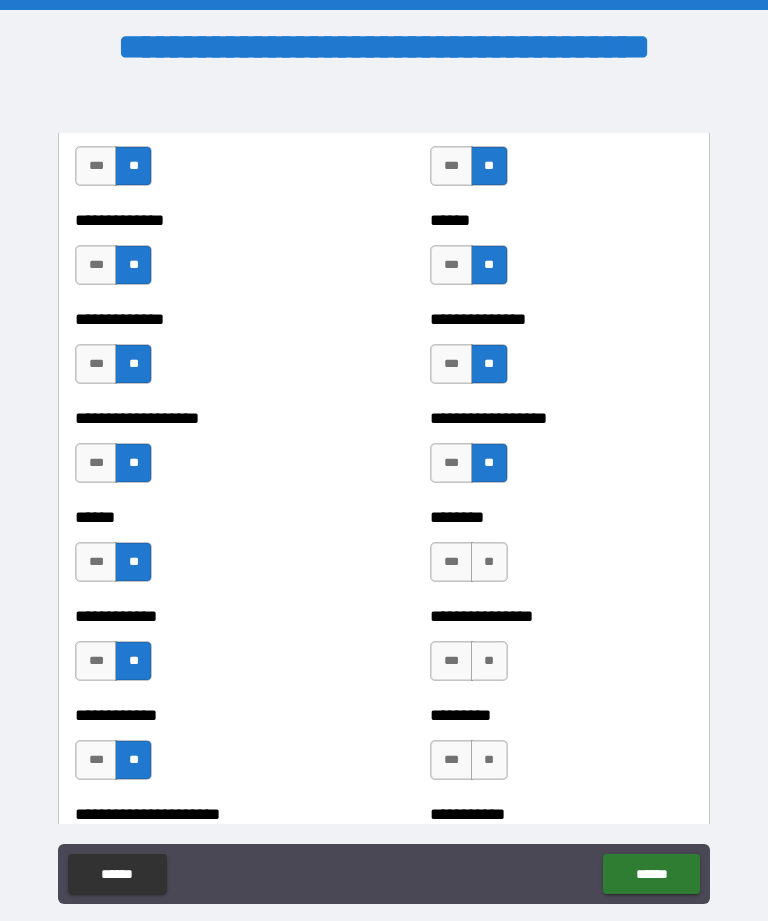 click on "**" at bounding box center [489, 562] 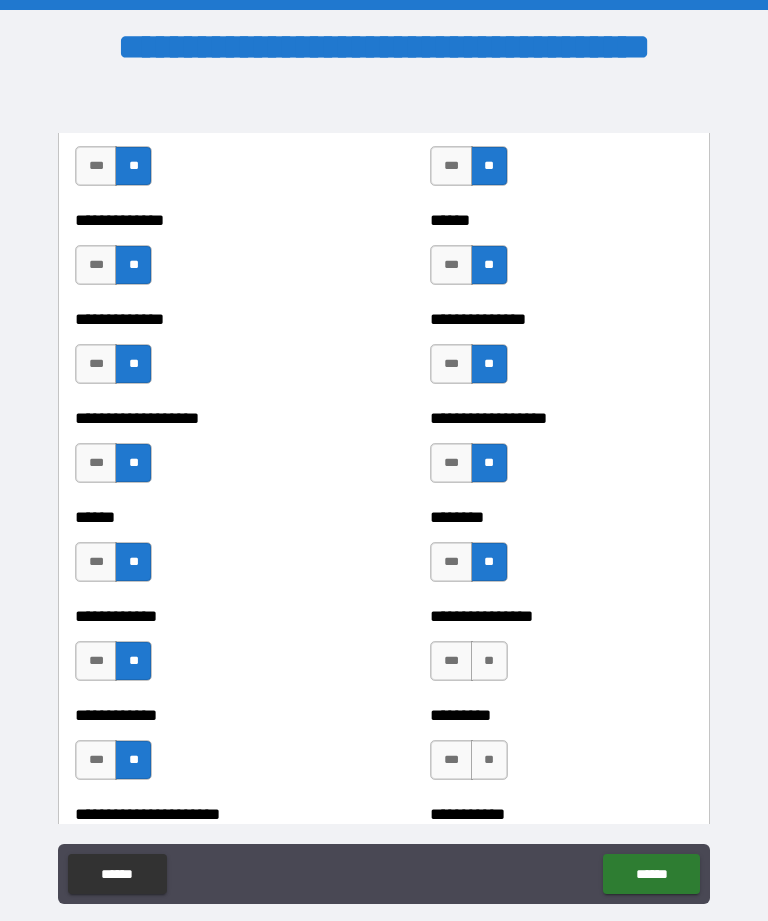 click on "**" at bounding box center (489, 661) 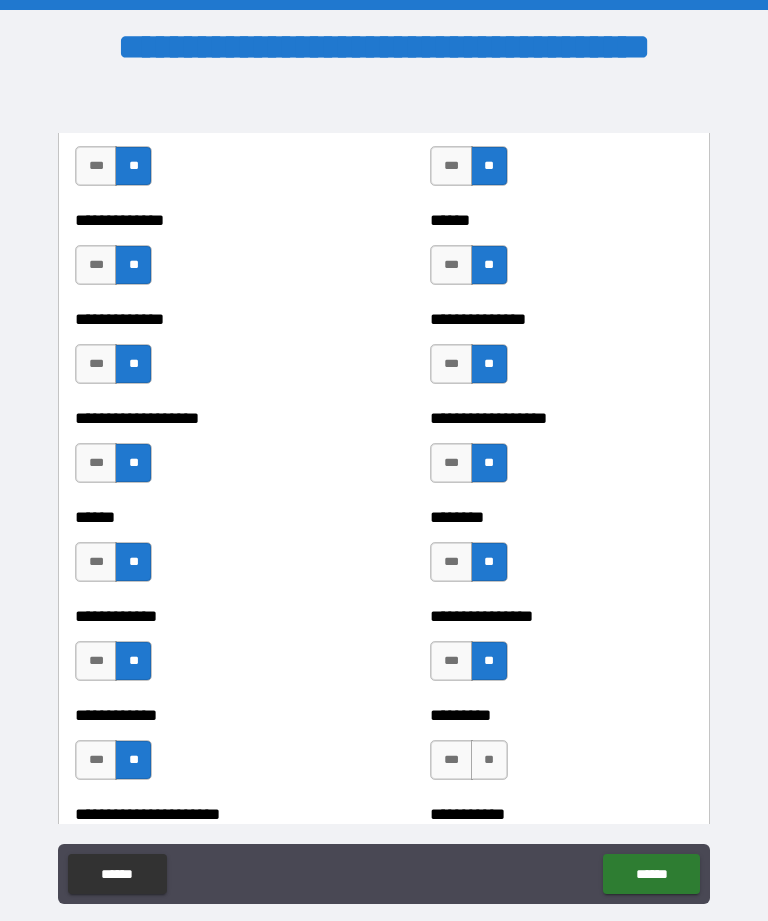 click on "**" at bounding box center [489, 760] 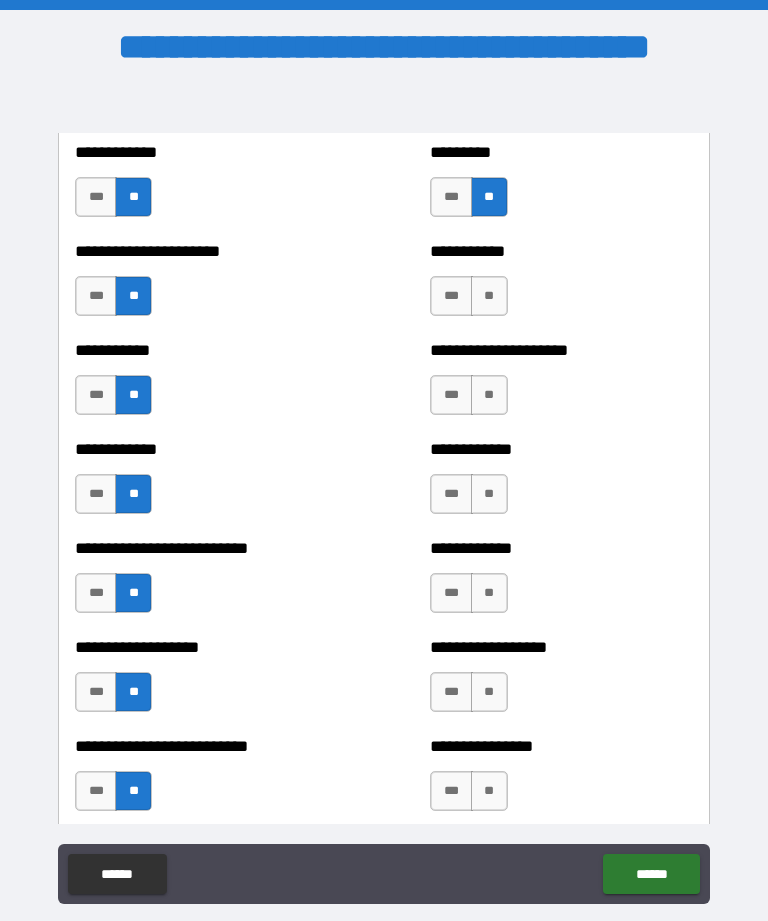 scroll, scrollTop: 5326, scrollLeft: 0, axis: vertical 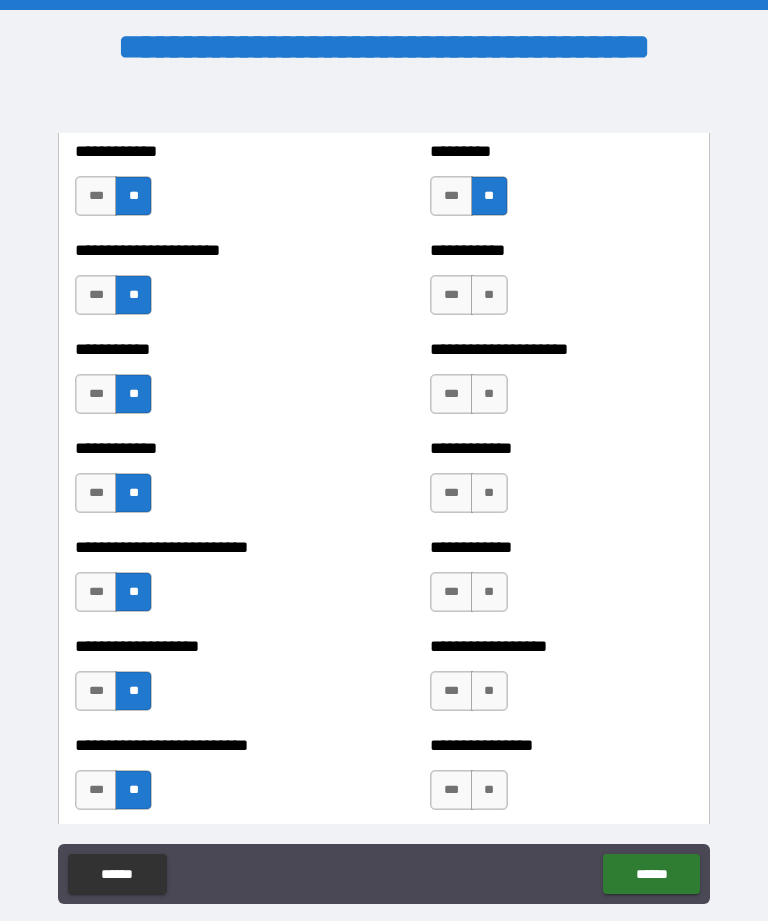 click on "*** **" at bounding box center (471, 300) 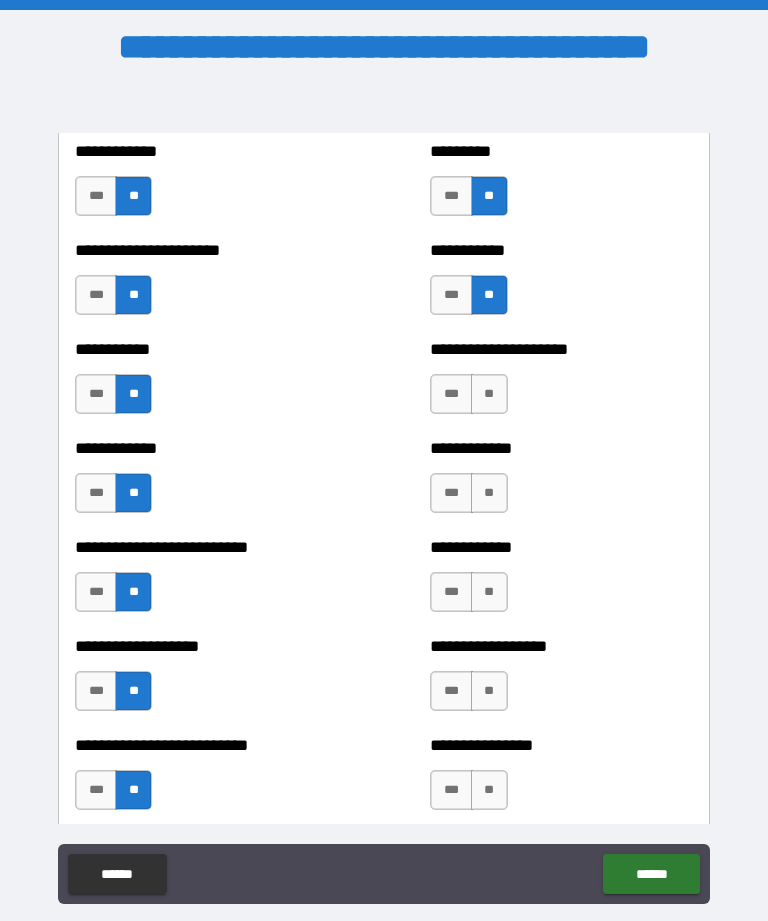 click on "**" at bounding box center (489, 394) 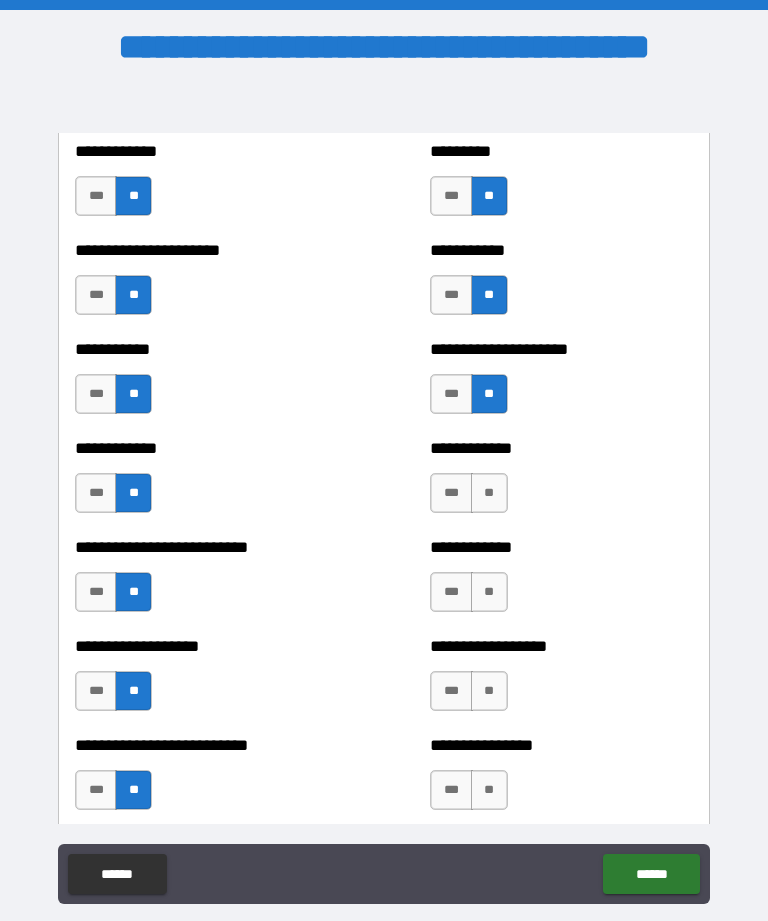 click on "**" at bounding box center (489, 493) 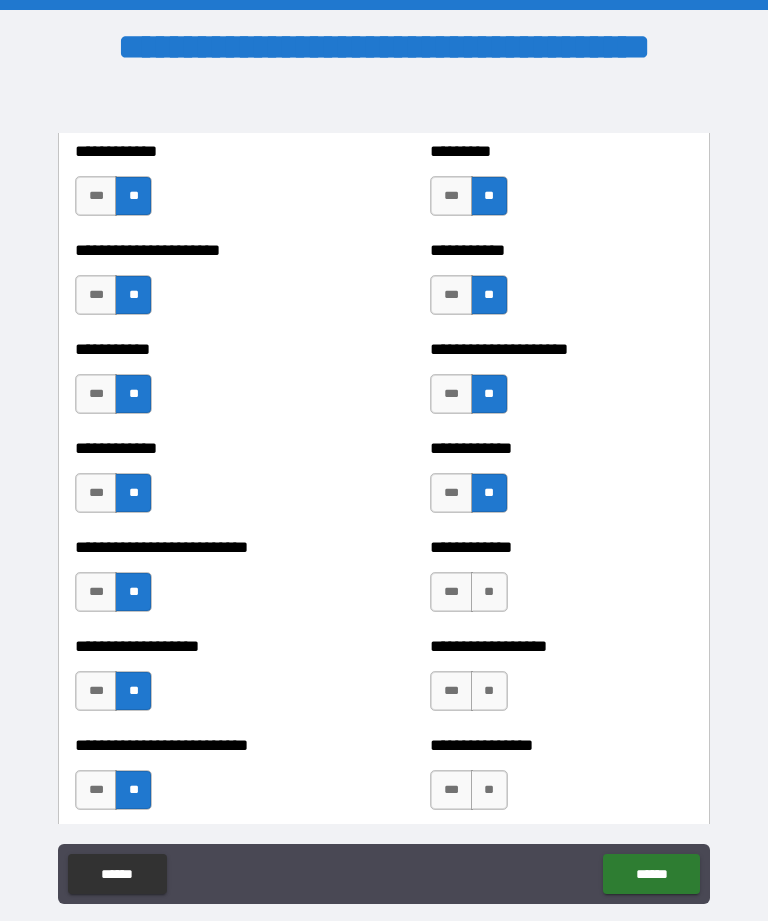 click on "**" at bounding box center (489, 592) 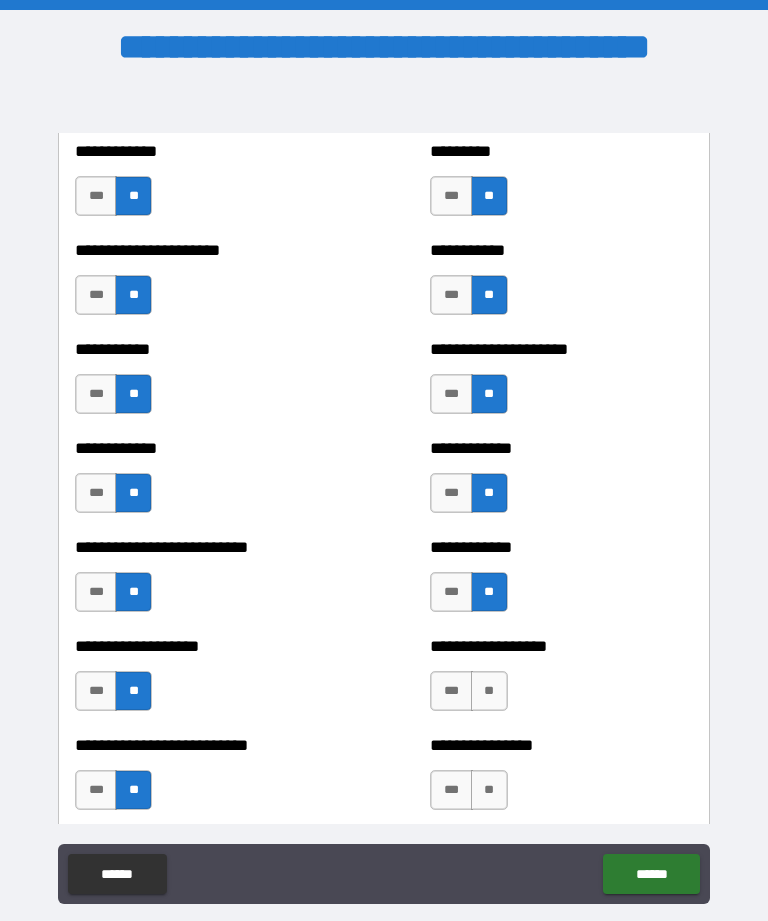 click on "**" at bounding box center [489, 691] 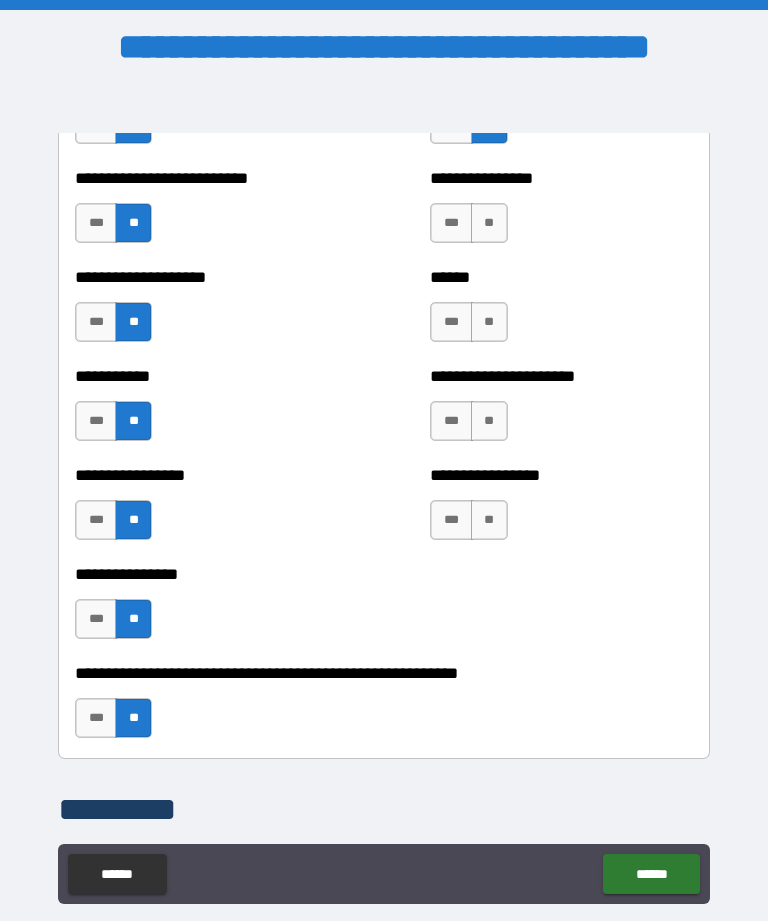 scroll, scrollTop: 5895, scrollLeft: 0, axis: vertical 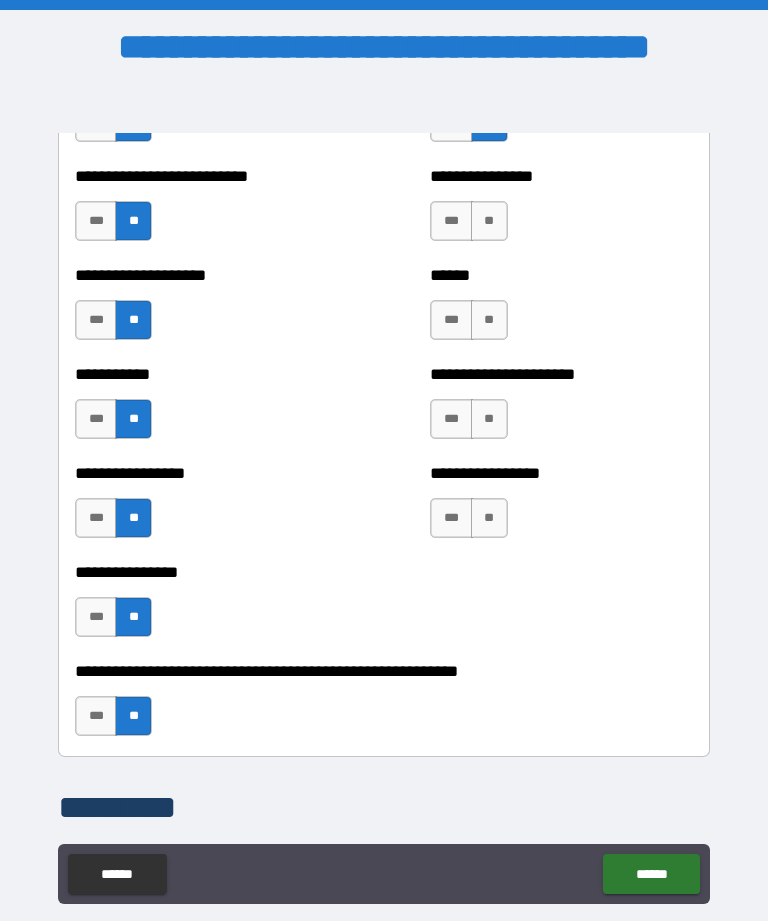 click on "**" at bounding box center [489, 221] 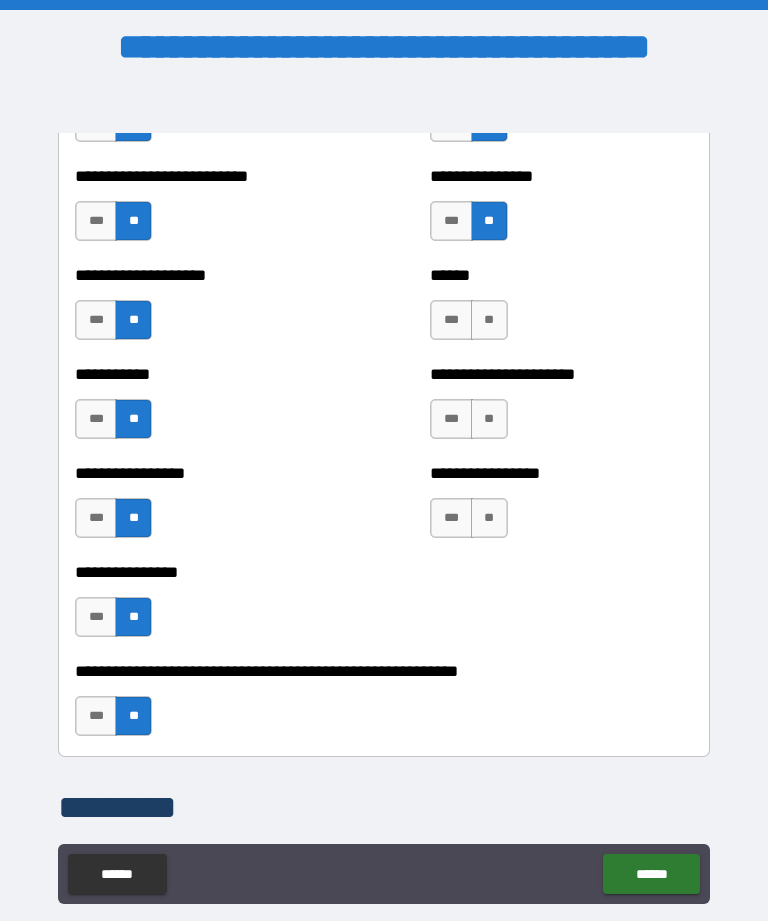 click on "**" at bounding box center (489, 320) 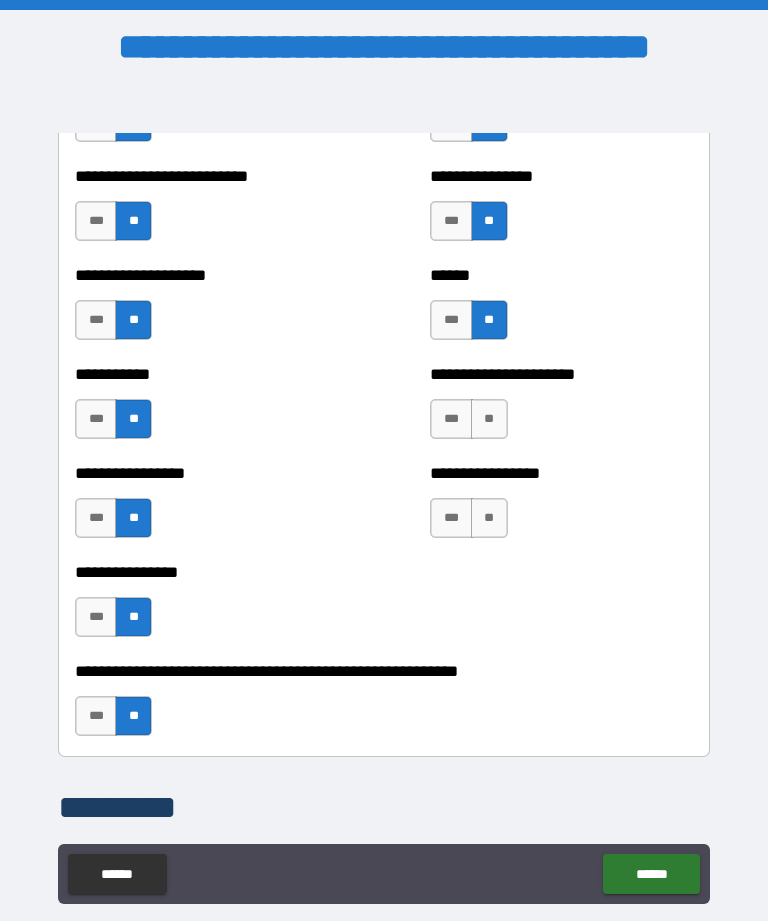 click on "**" at bounding box center (489, 419) 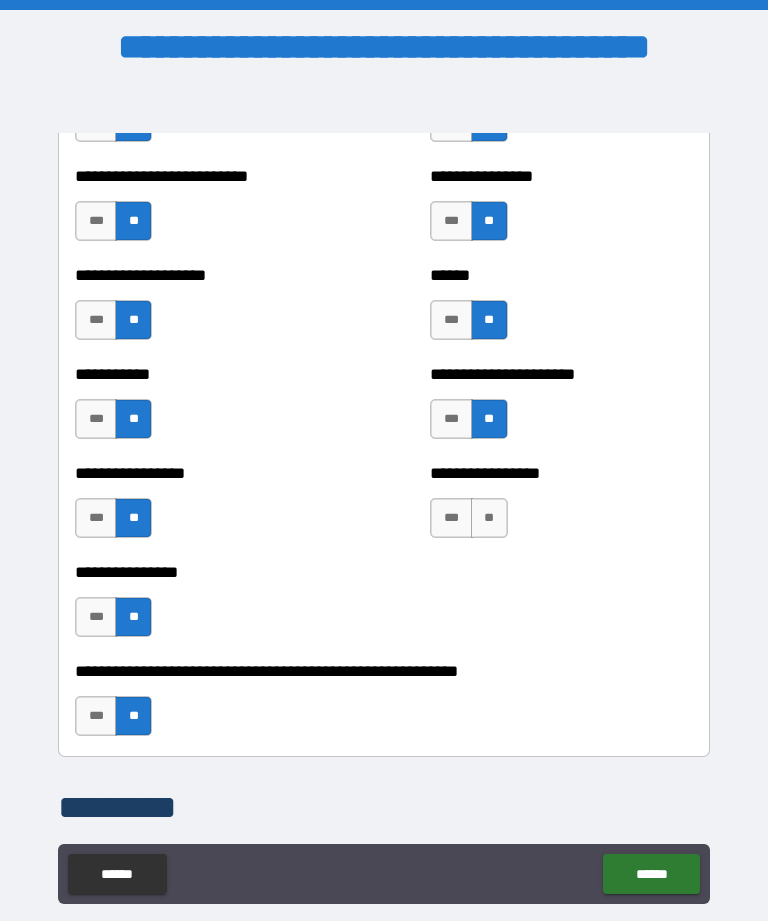 click on "**" at bounding box center (489, 518) 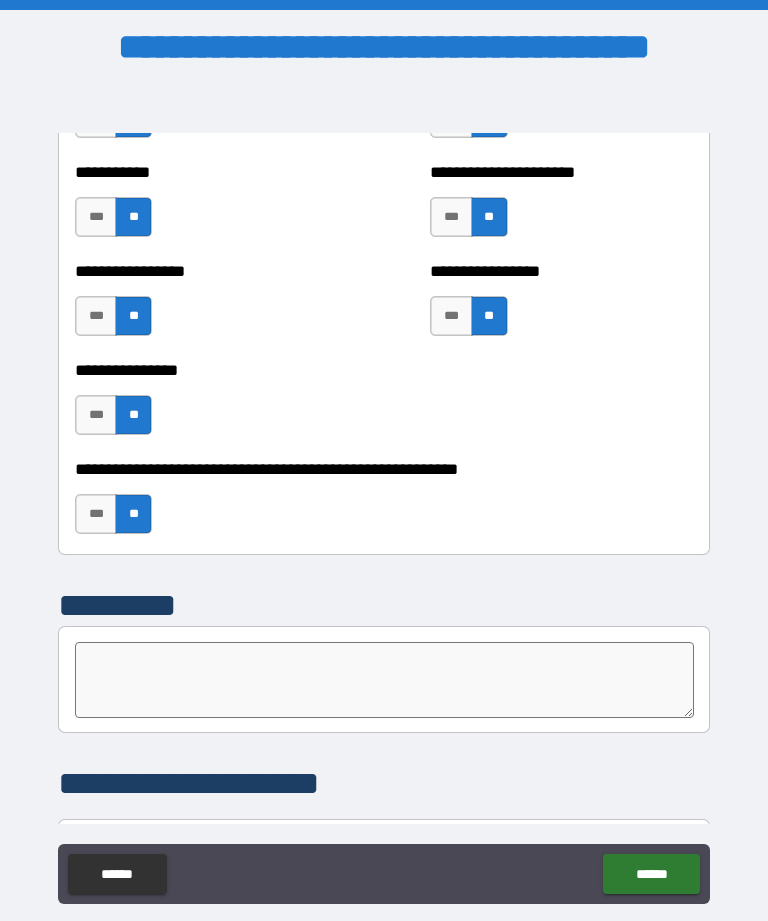 scroll, scrollTop: 6078, scrollLeft: 0, axis: vertical 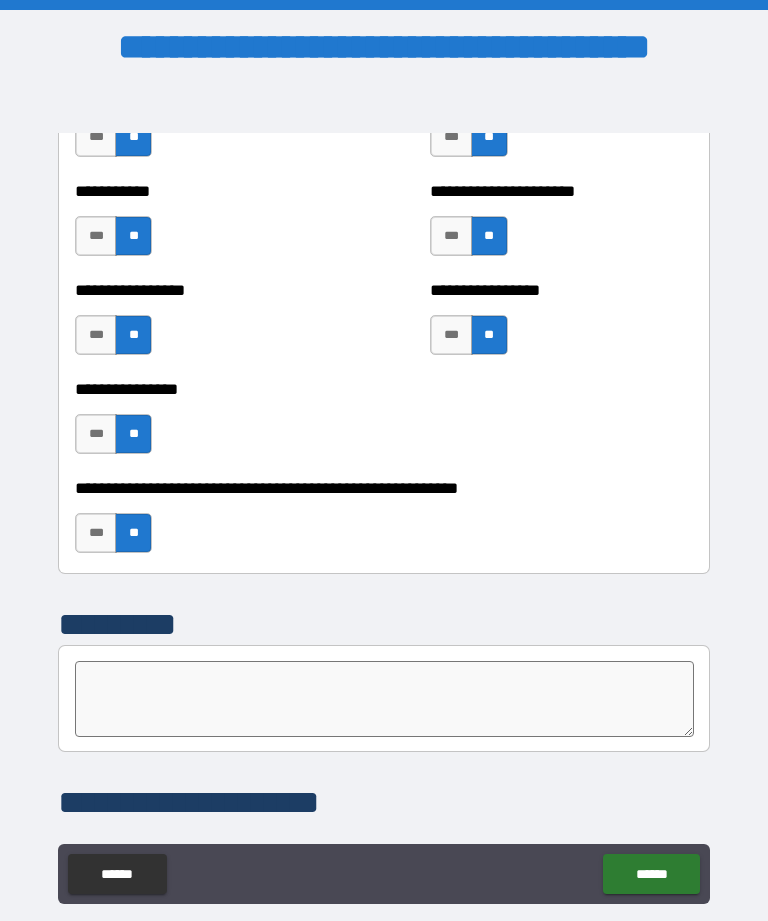 click at bounding box center (384, 699) 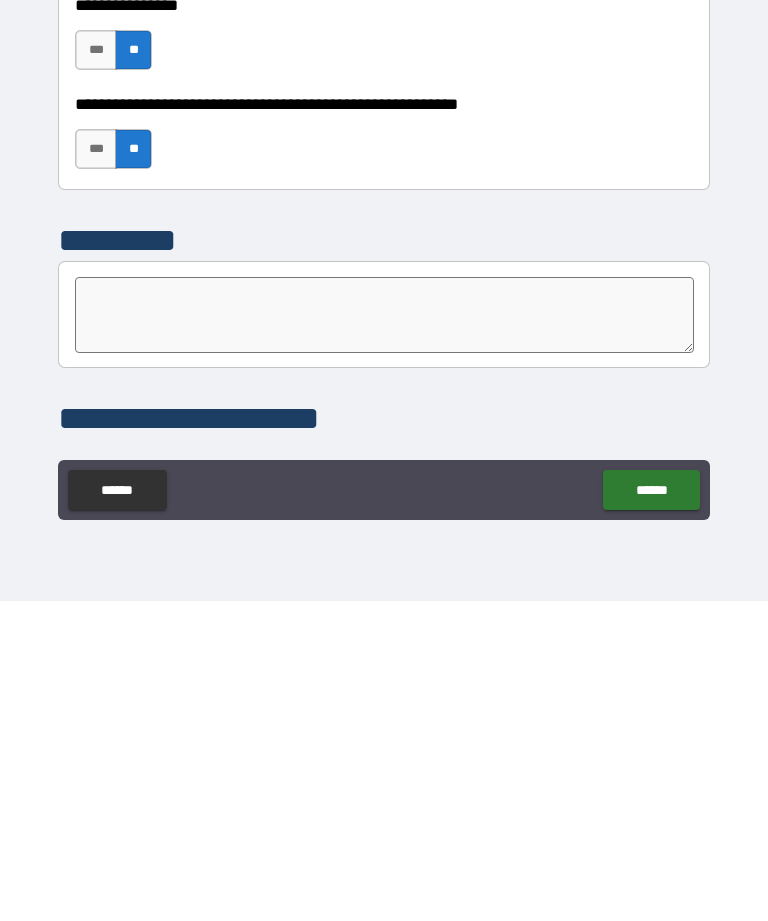 type on "*" 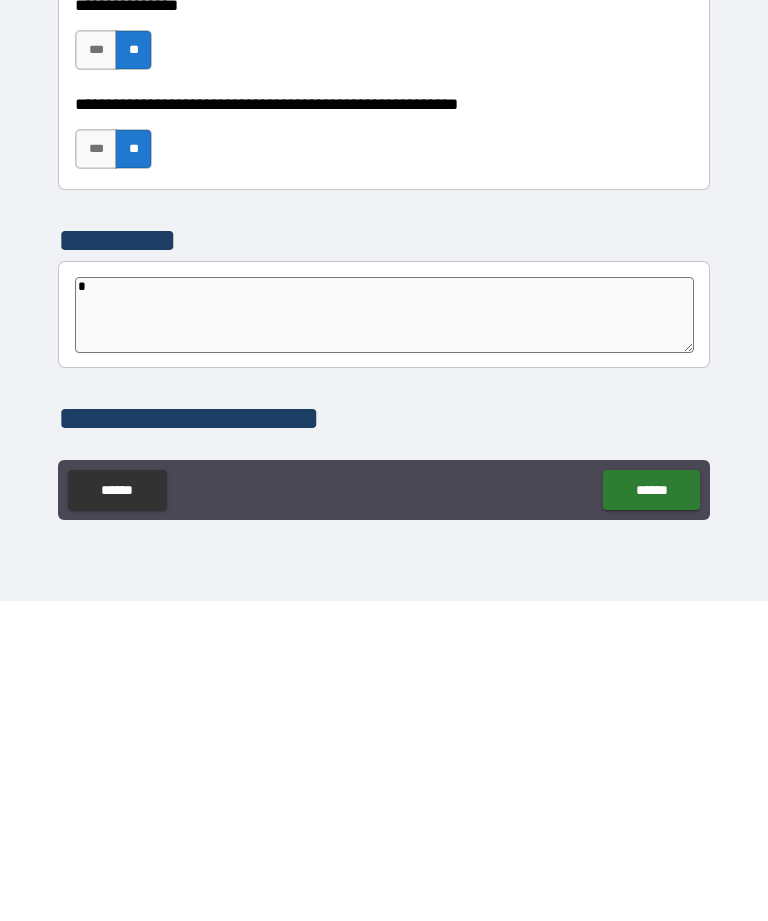 type on "*" 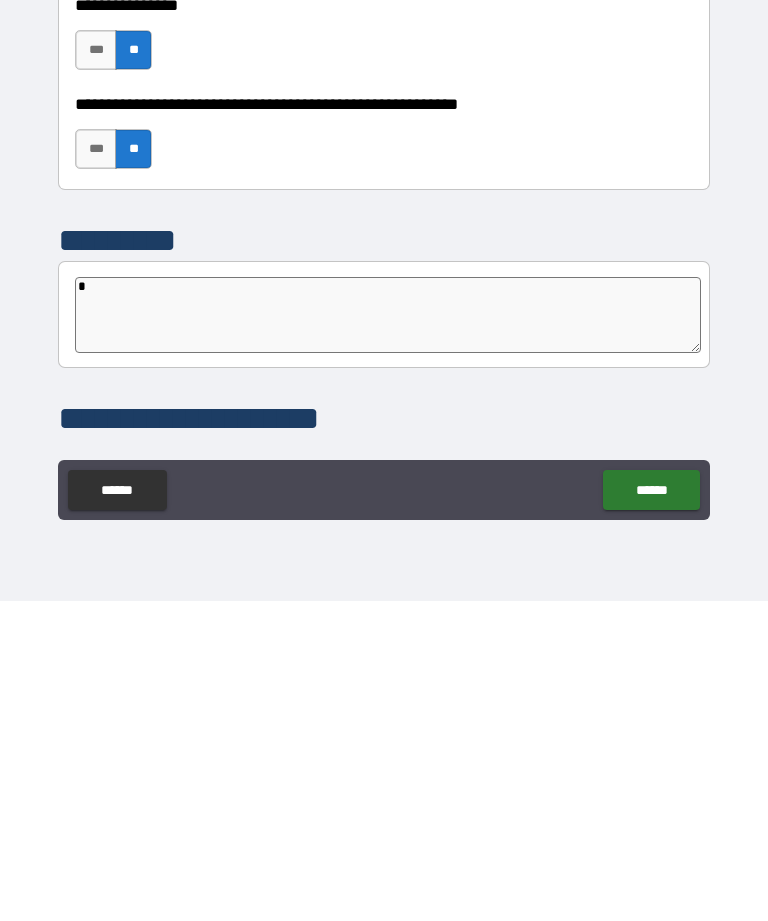 type on "**" 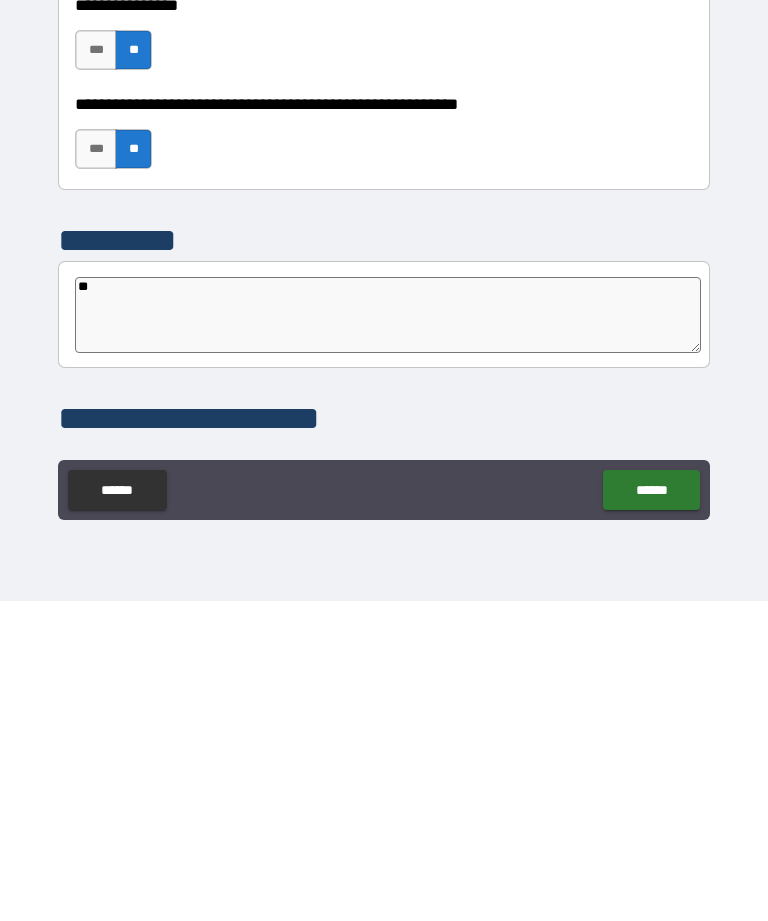 type on "*" 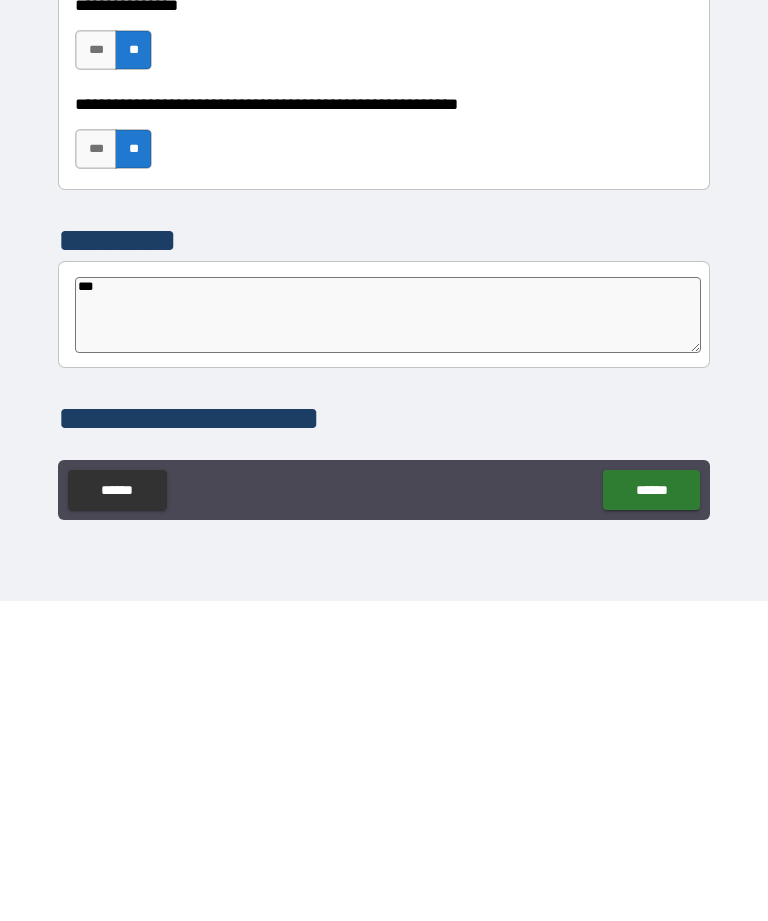 type on "*" 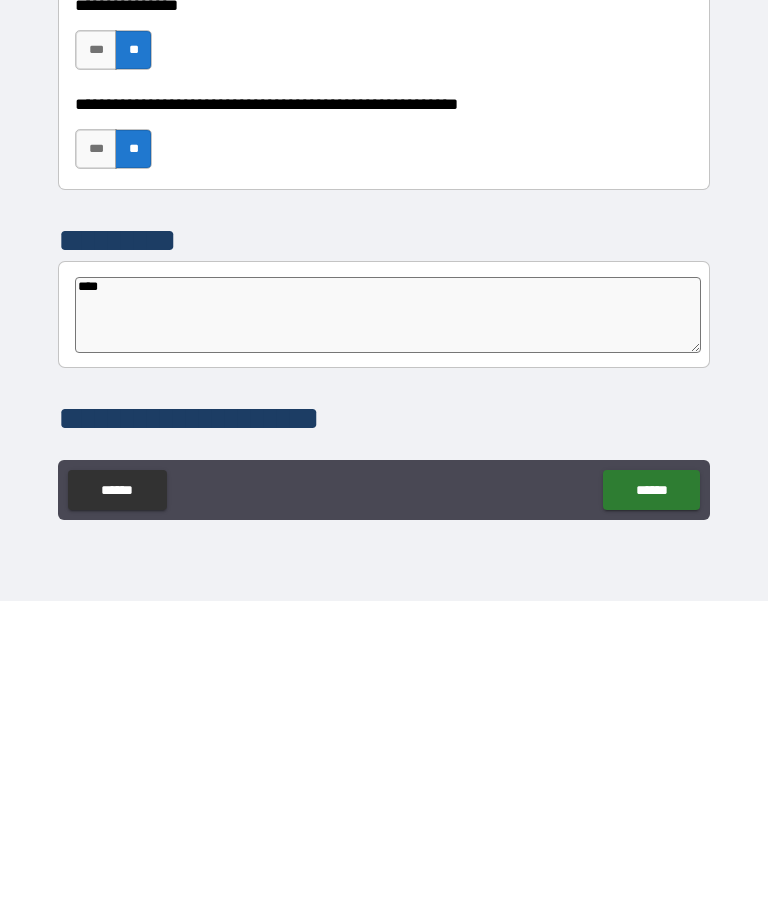 type on "*" 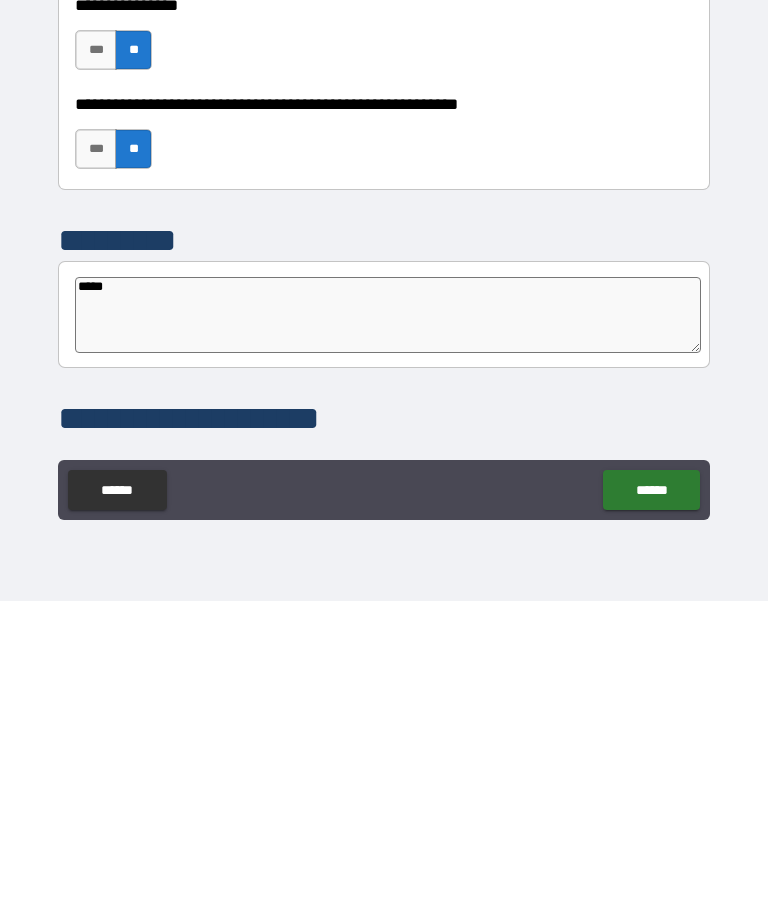 type on "*" 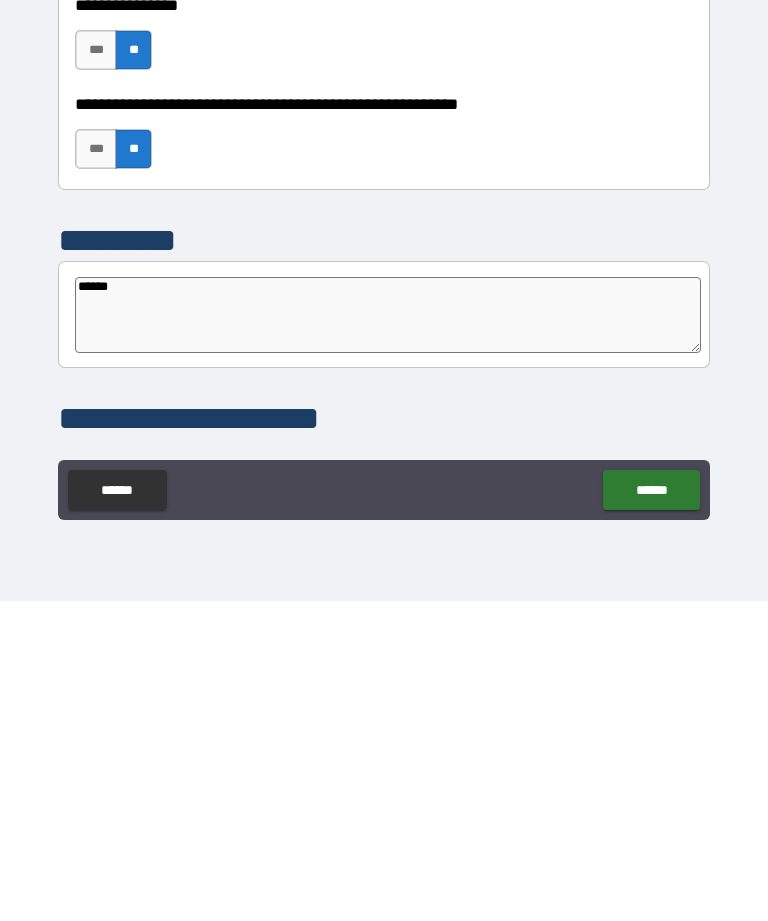 type on "*" 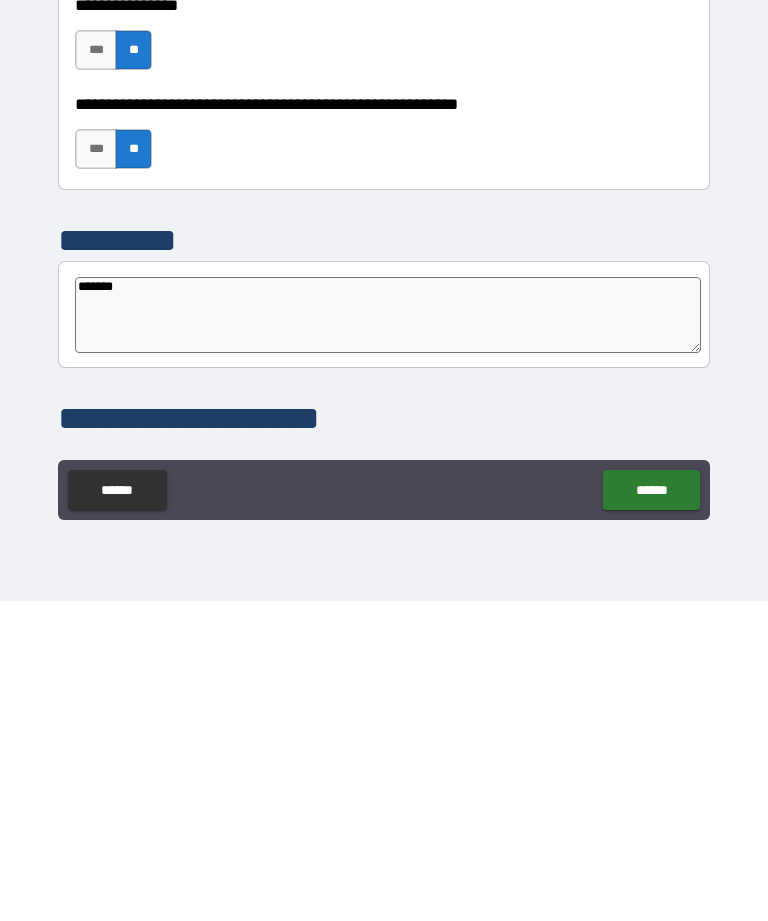 type on "********" 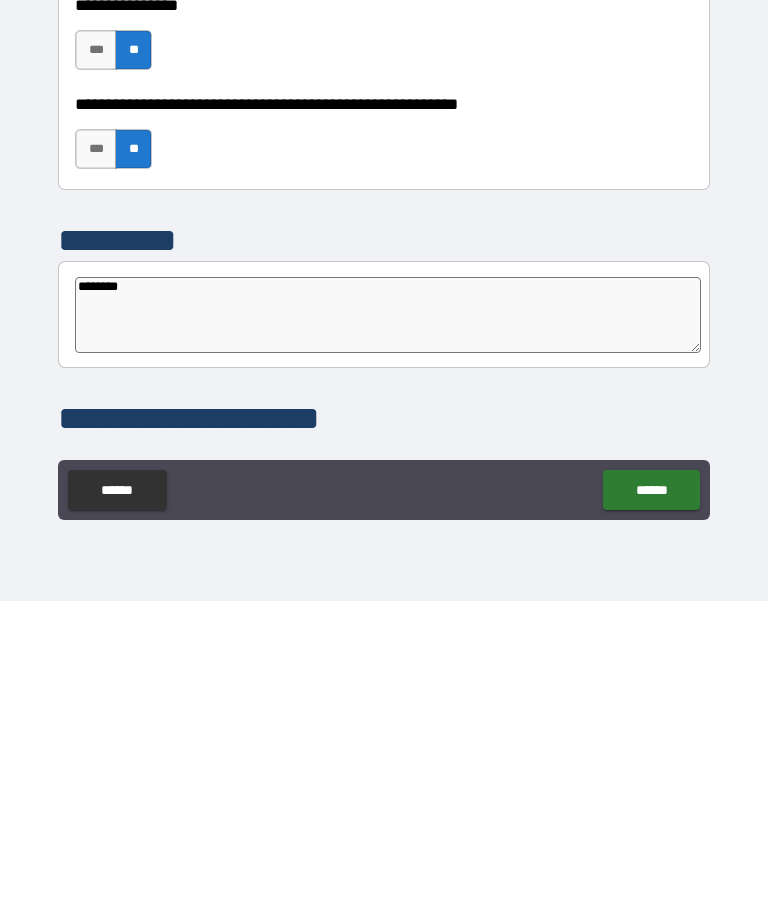 type on "*********" 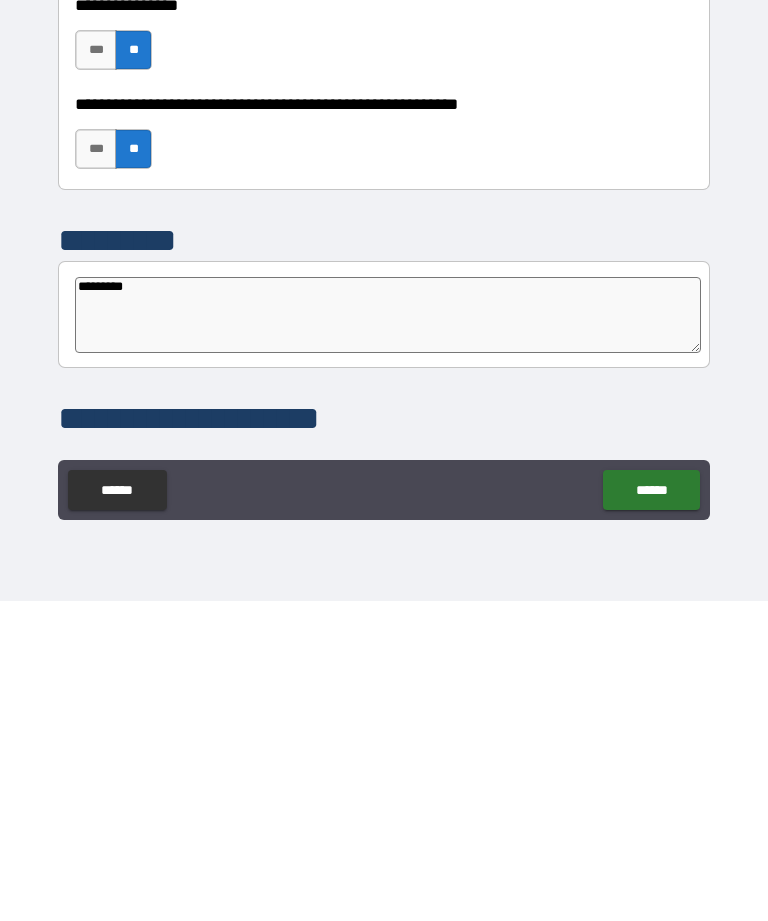 type on "*" 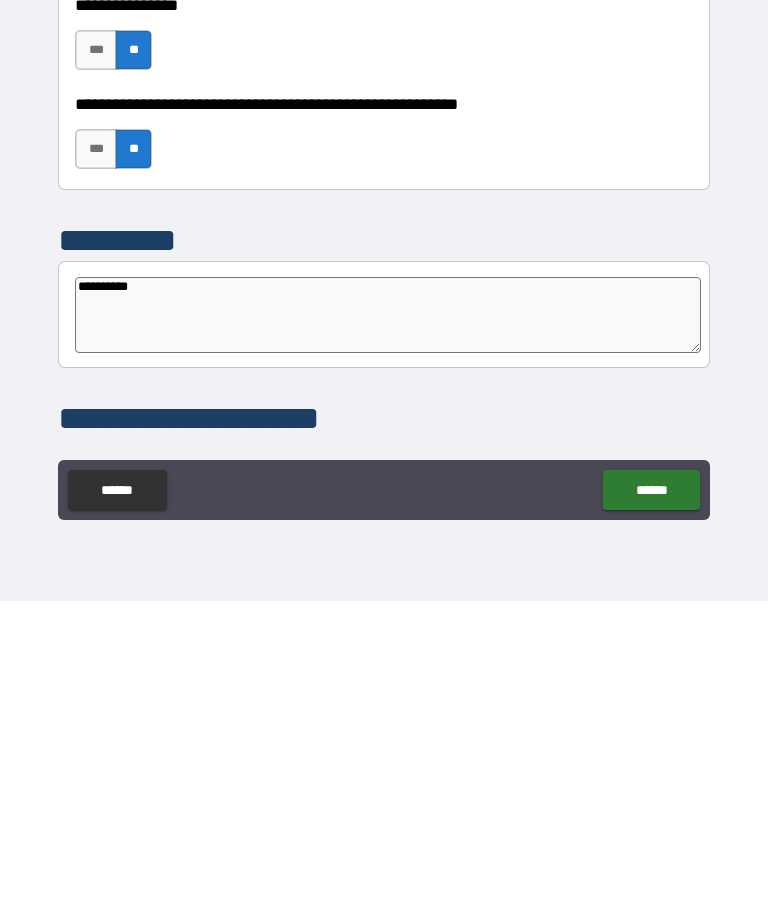 type on "*" 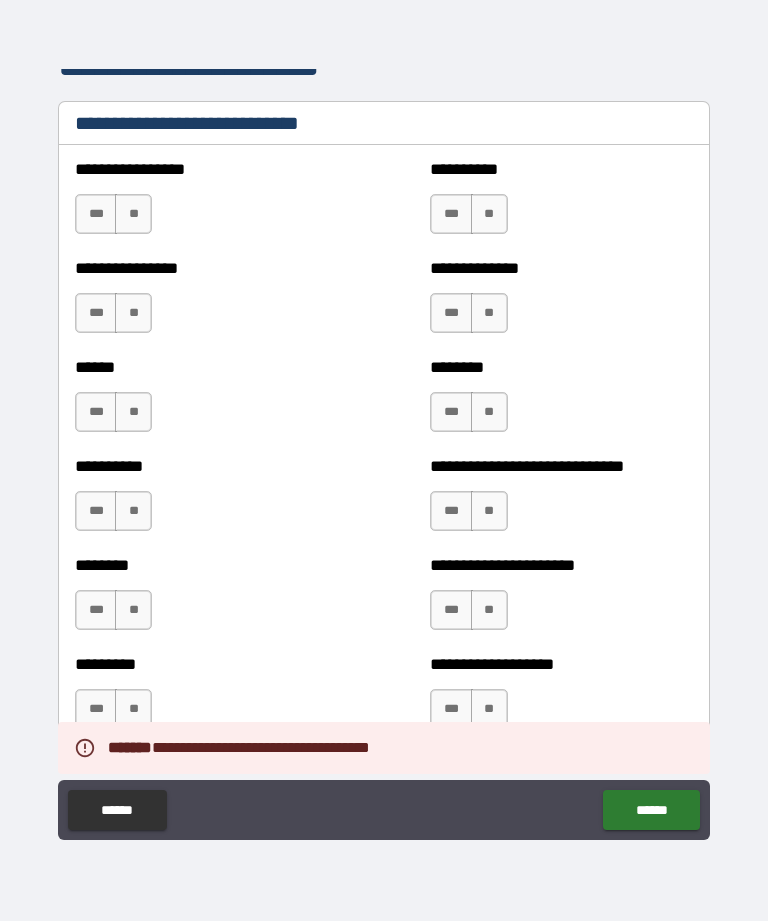 scroll, scrollTop: 6751, scrollLeft: 0, axis: vertical 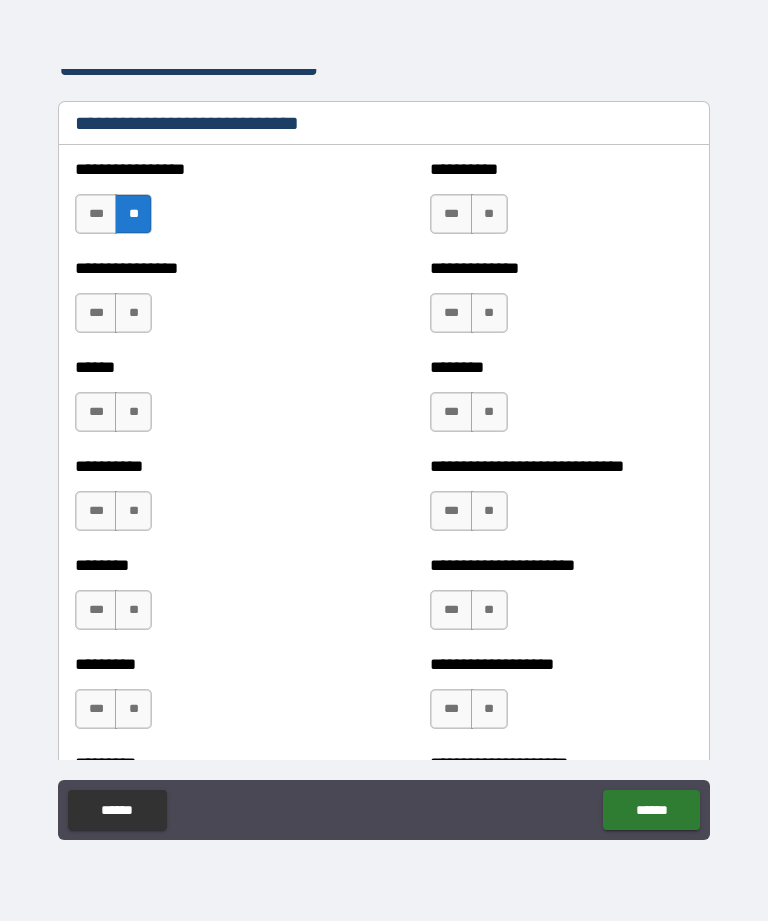 click on "**" at bounding box center (133, 313) 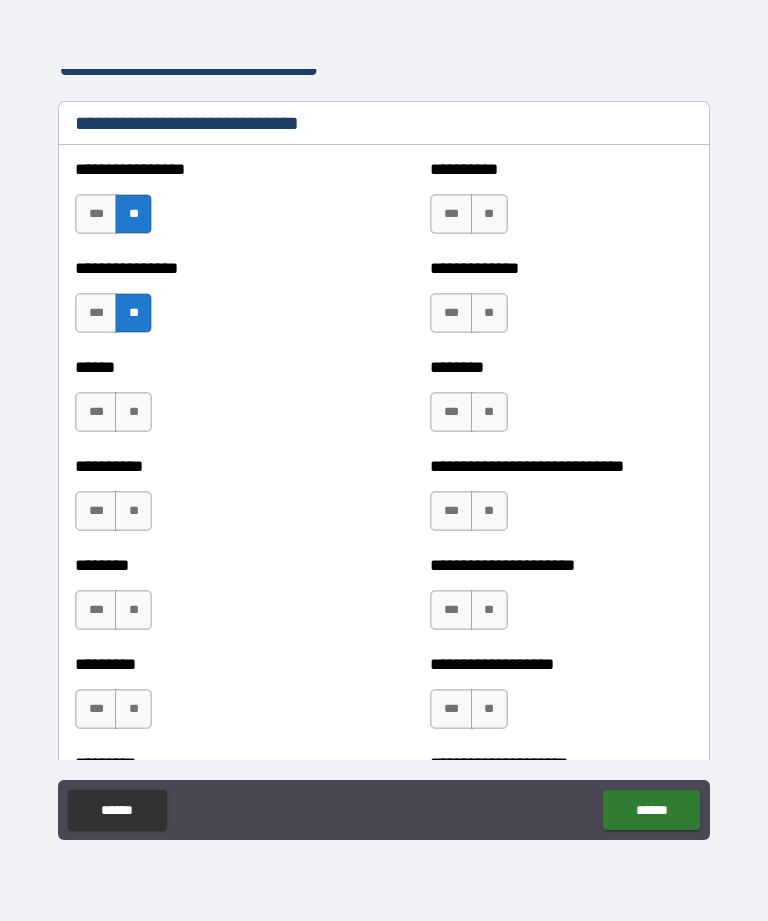 click on "**" at bounding box center (133, 412) 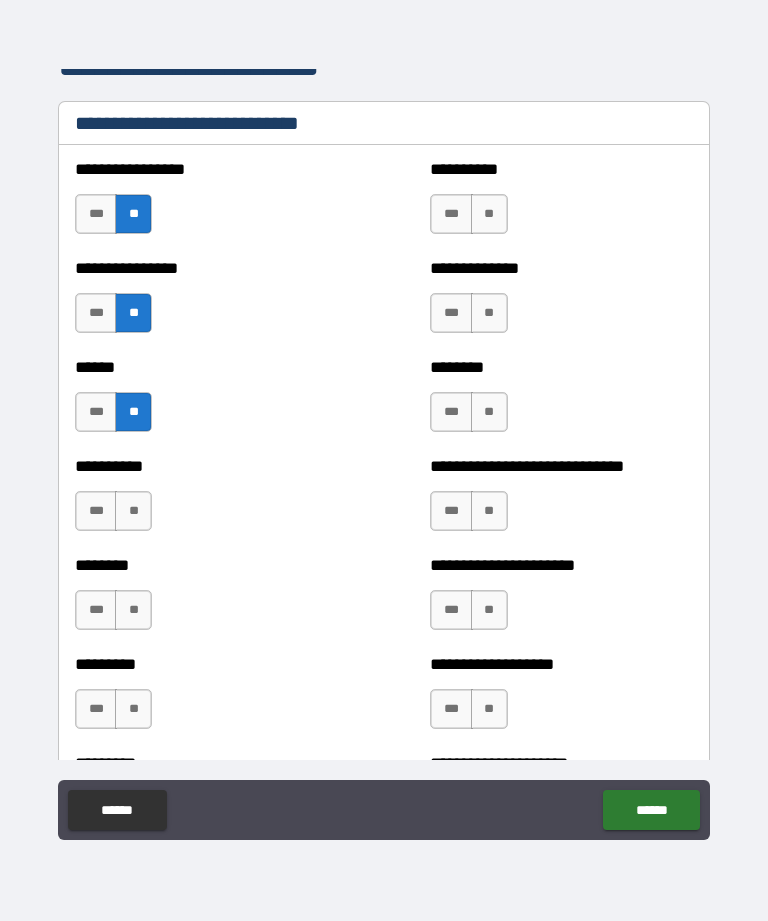 click on "**" at bounding box center [133, 511] 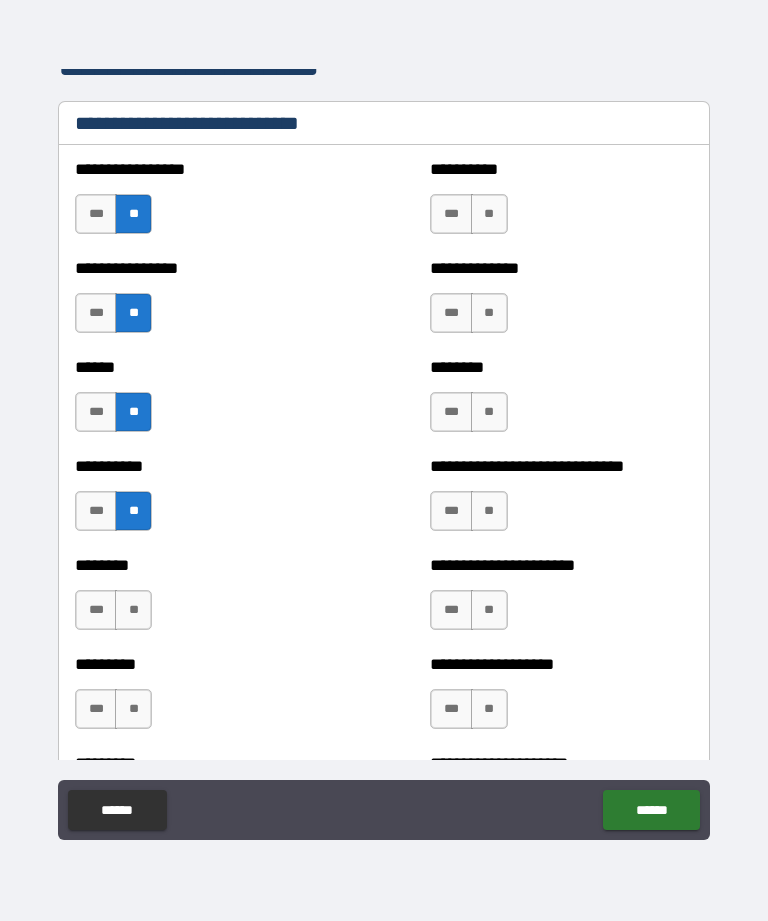 click on "**" at bounding box center (133, 610) 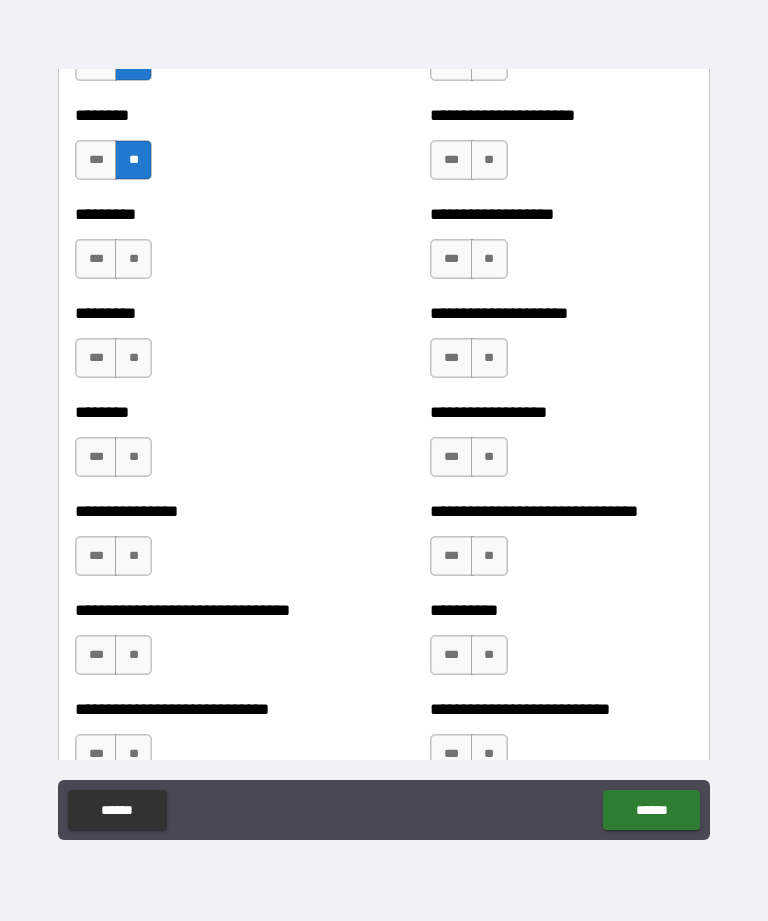 scroll, scrollTop: 7199, scrollLeft: 0, axis: vertical 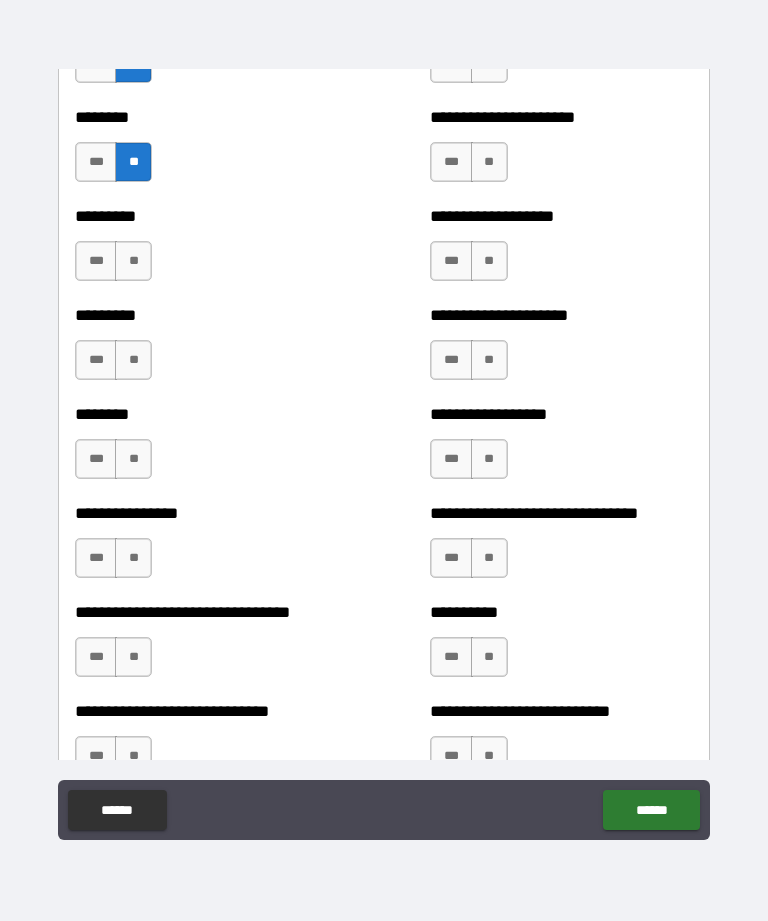click on "**" at bounding box center (133, 261) 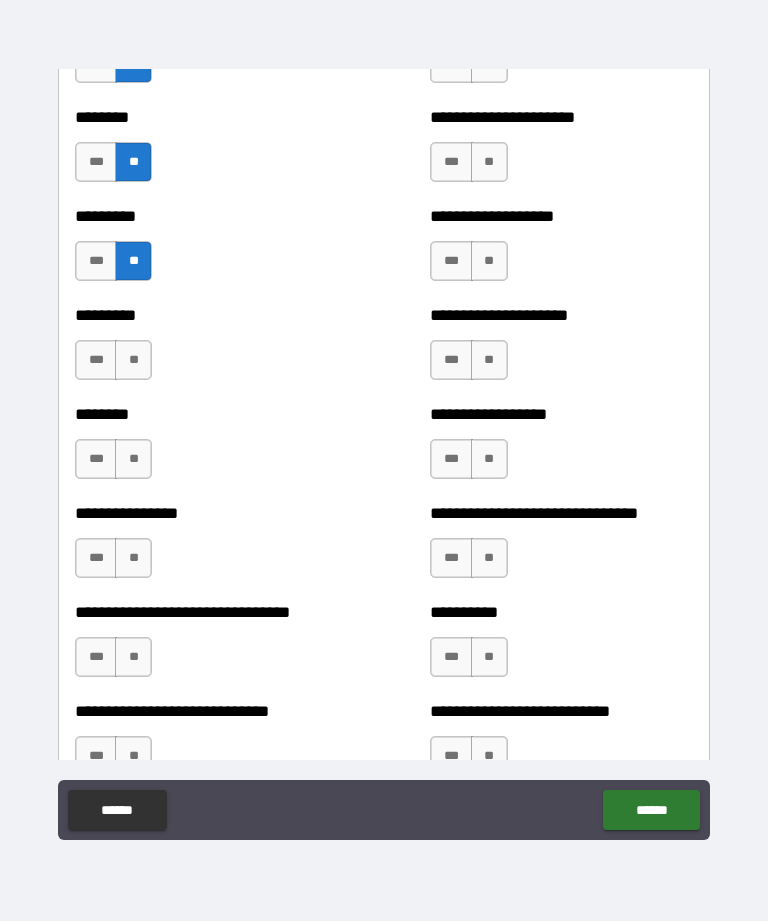 click on "**" at bounding box center (133, 360) 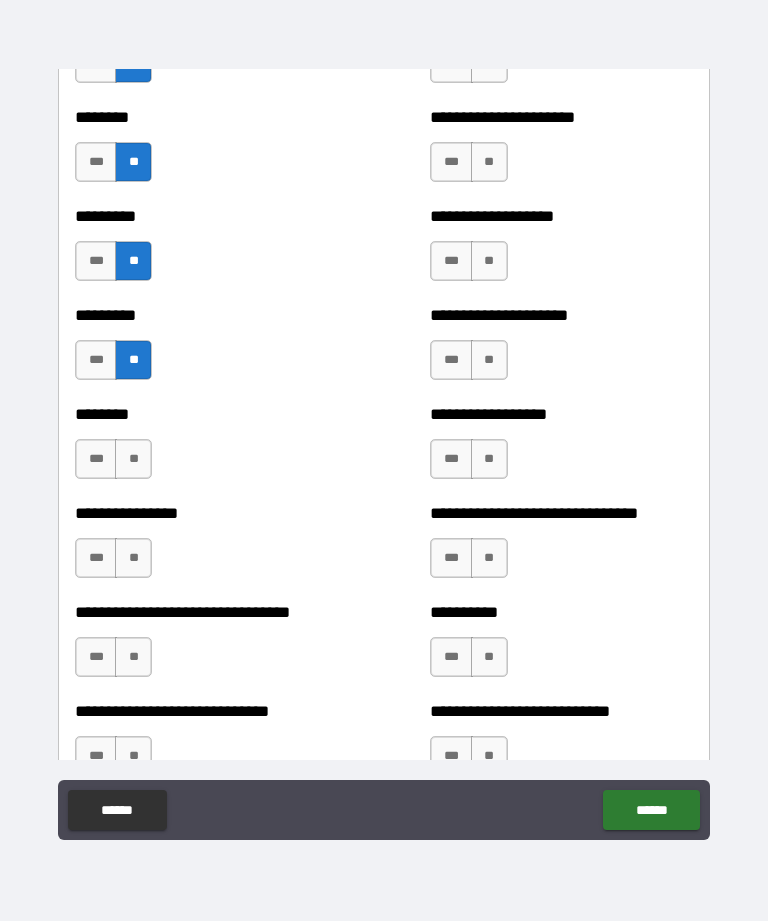 click on "**" at bounding box center (133, 459) 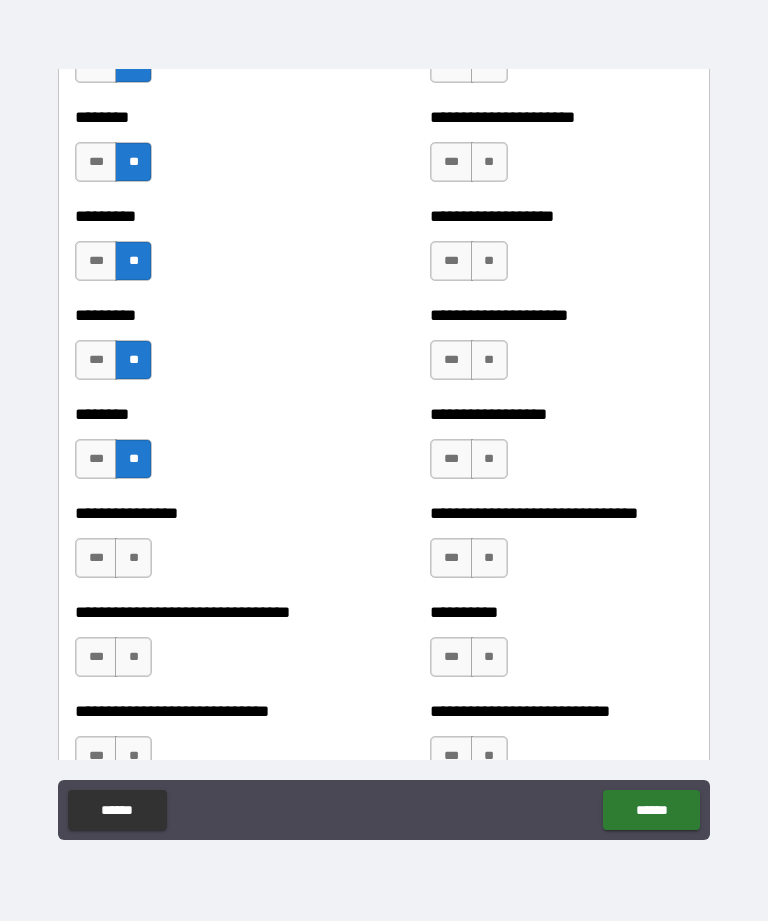 click on "**" at bounding box center (133, 558) 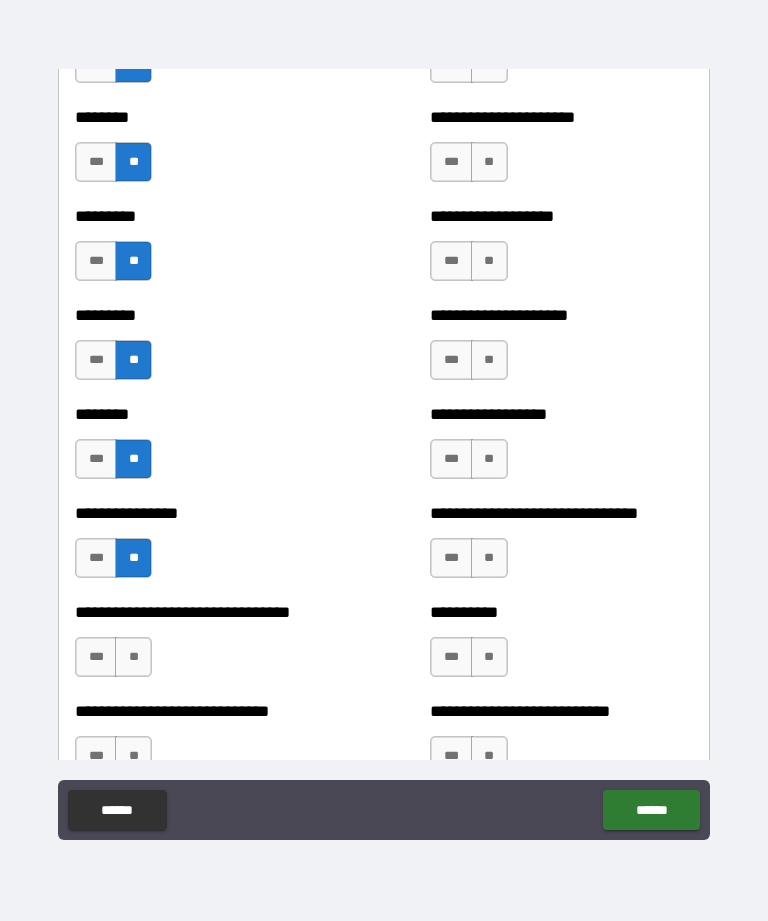 click on "**" at bounding box center [133, 657] 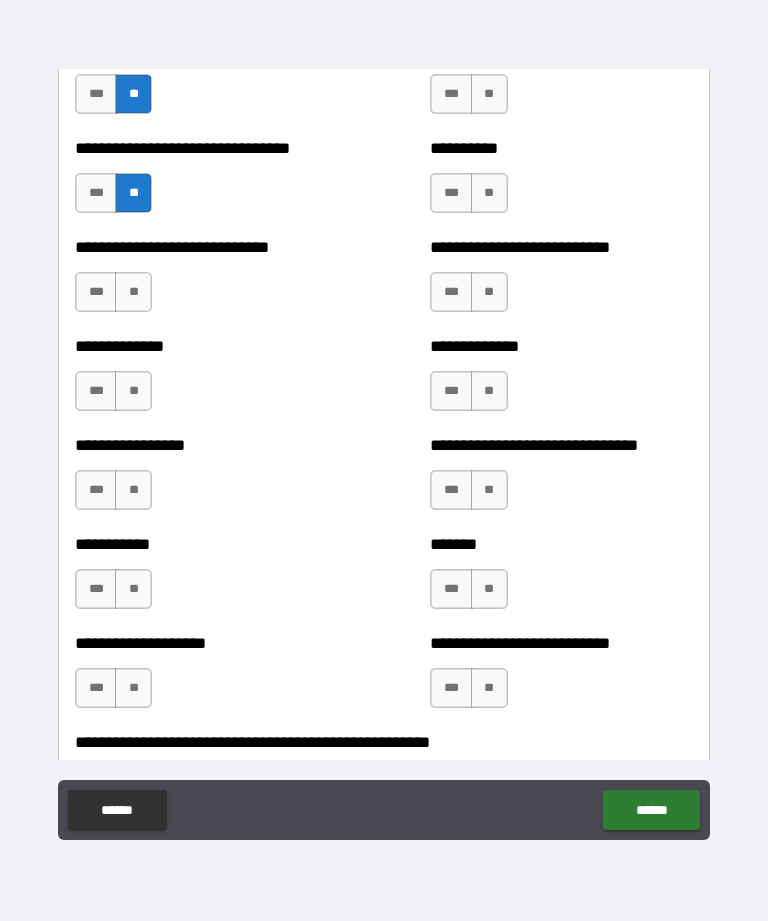 scroll, scrollTop: 7666, scrollLeft: 0, axis: vertical 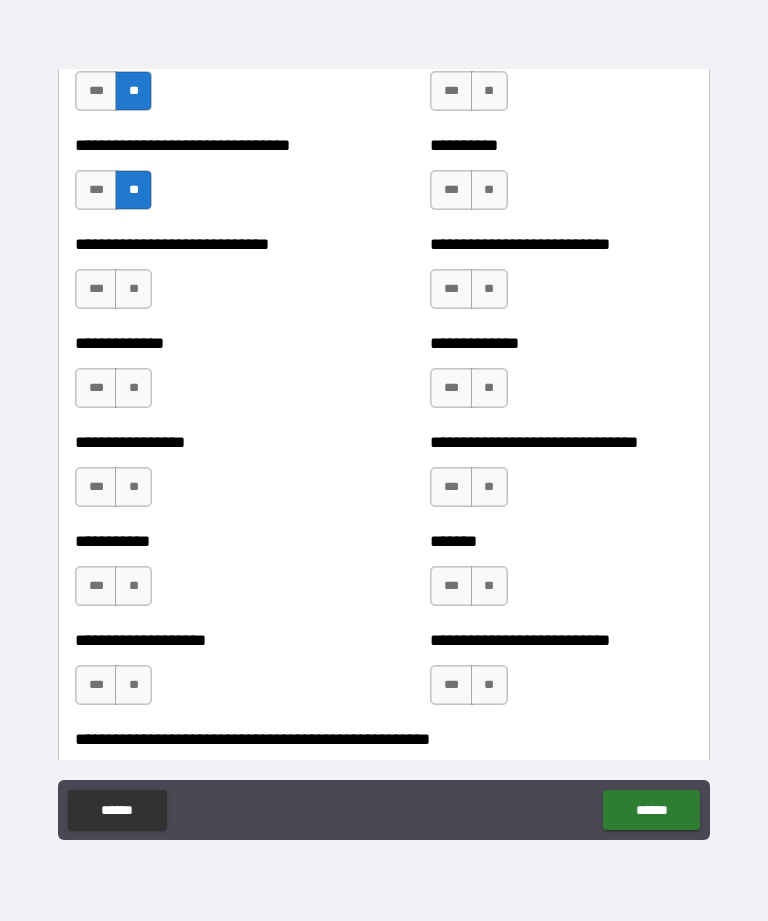click on "**" at bounding box center (133, 289) 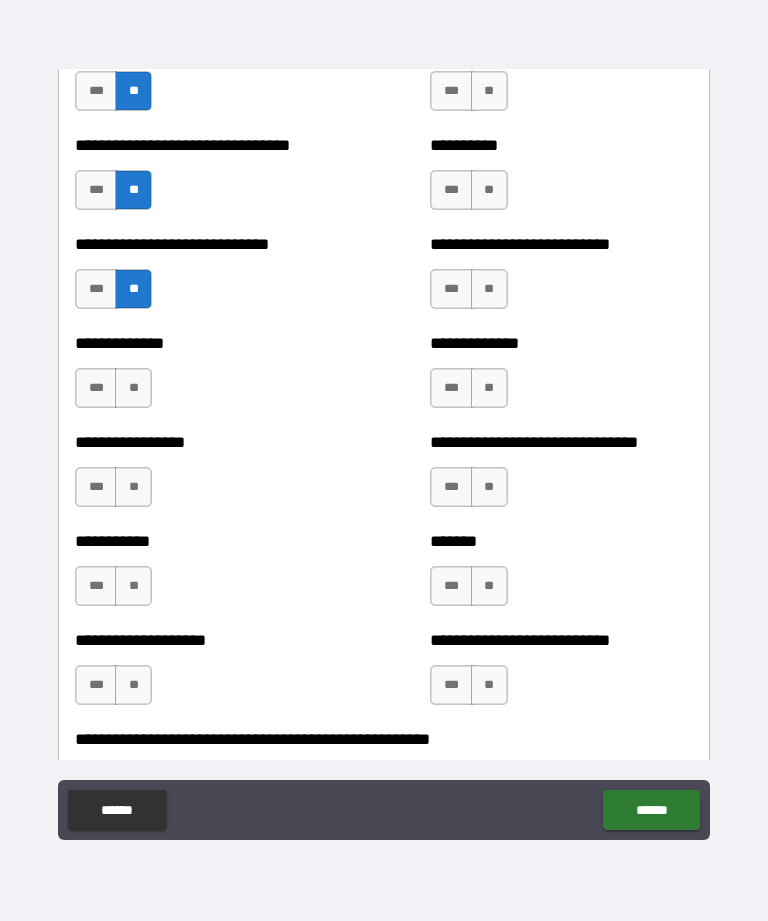 click on "**" at bounding box center [133, 388] 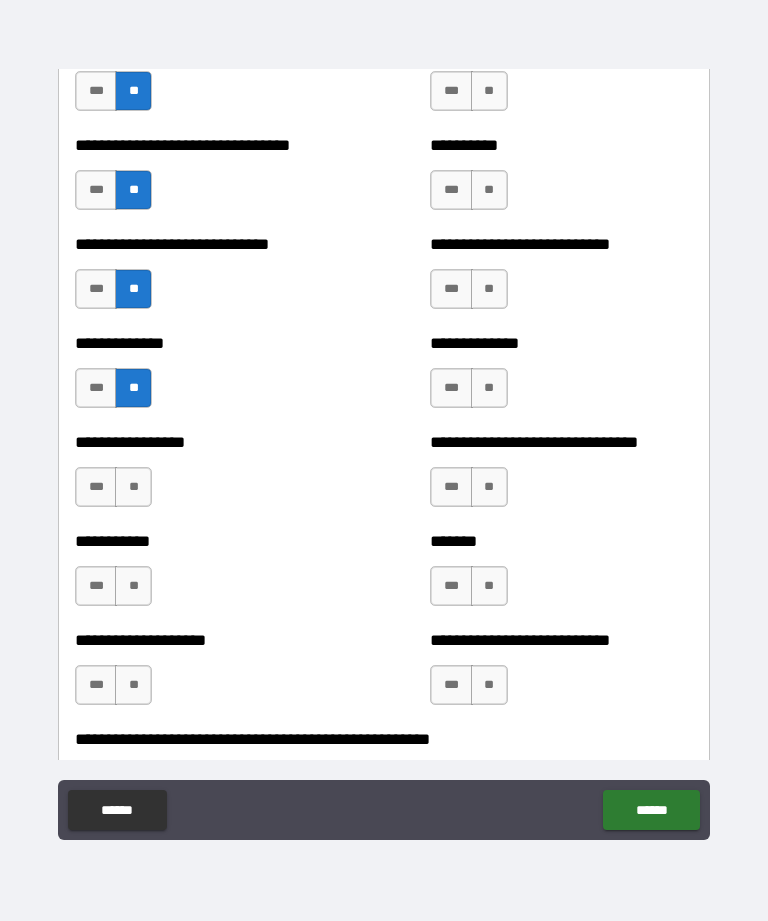 click on "**" at bounding box center (133, 487) 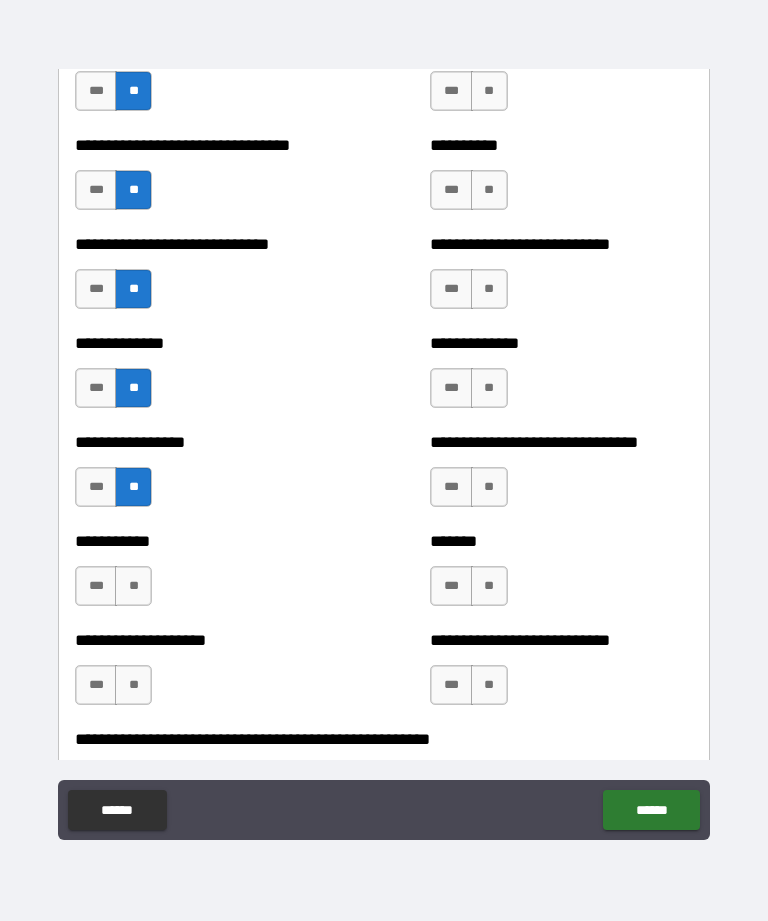 click on "**" at bounding box center [133, 586] 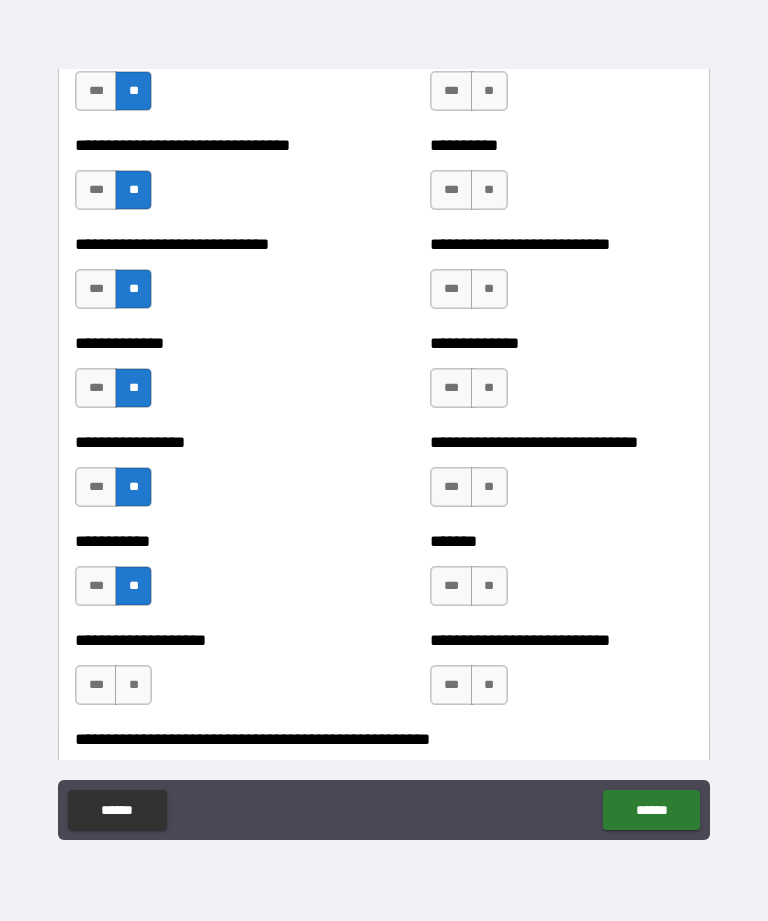 click on "**" at bounding box center (133, 685) 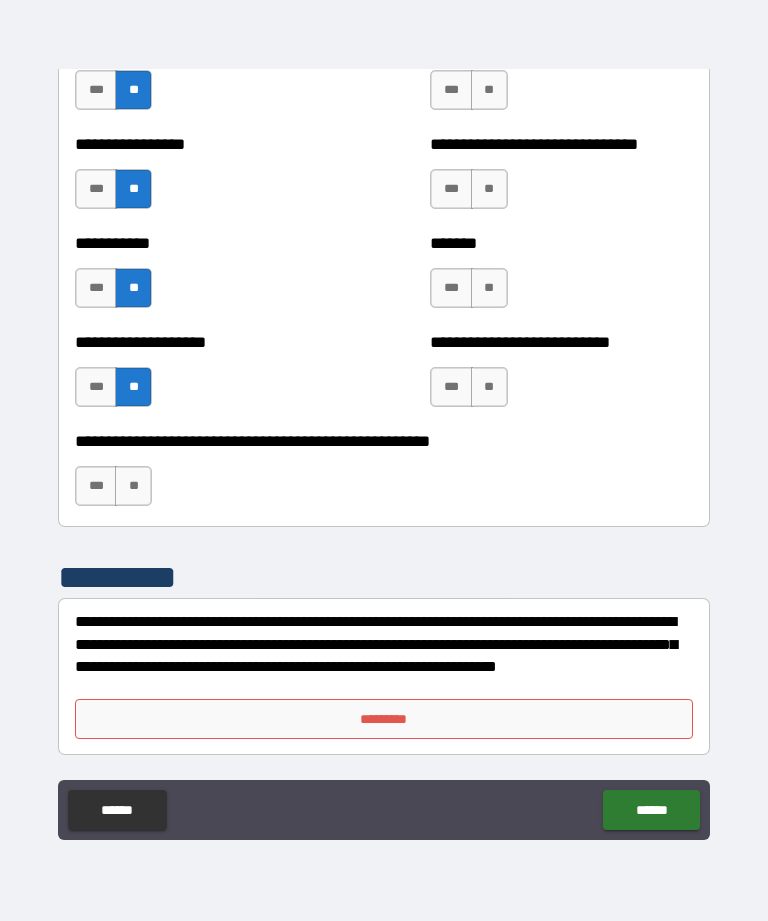 scroll, scrollTop: 7964, scrollLeft: 0, axis: vertical 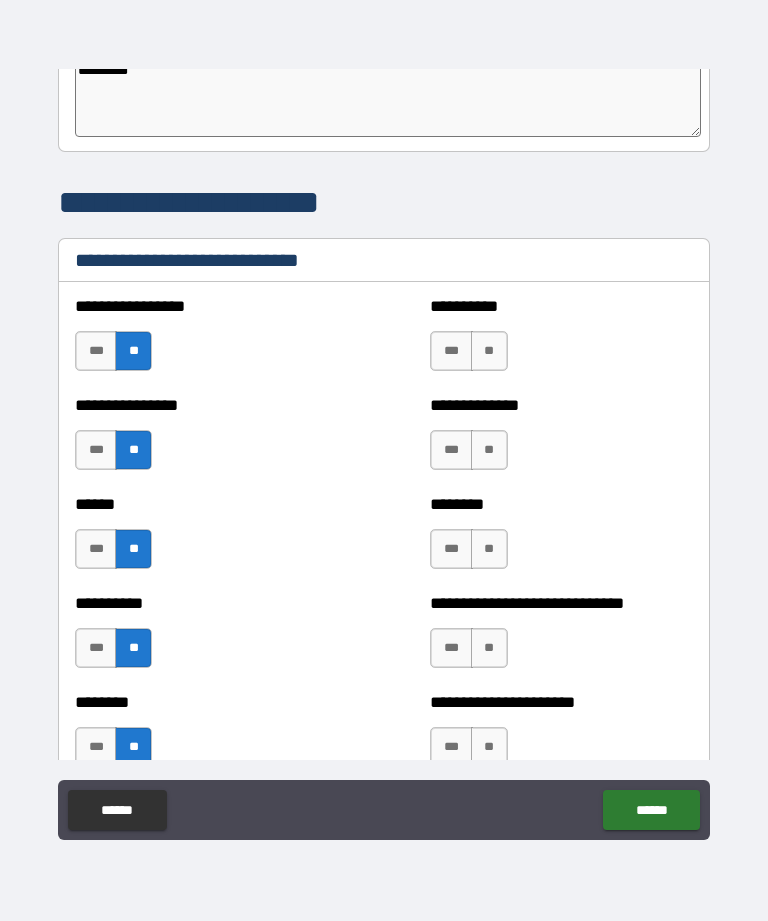 click on "**" at bounding box center [489, 450] 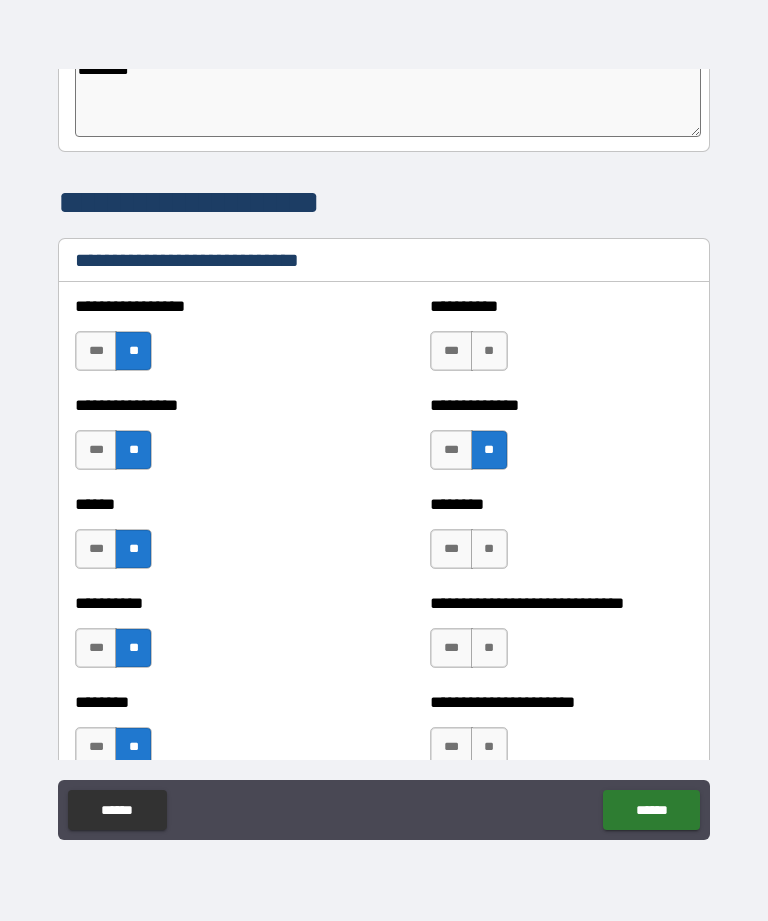 click on "**" at bounding box center [489, 351] 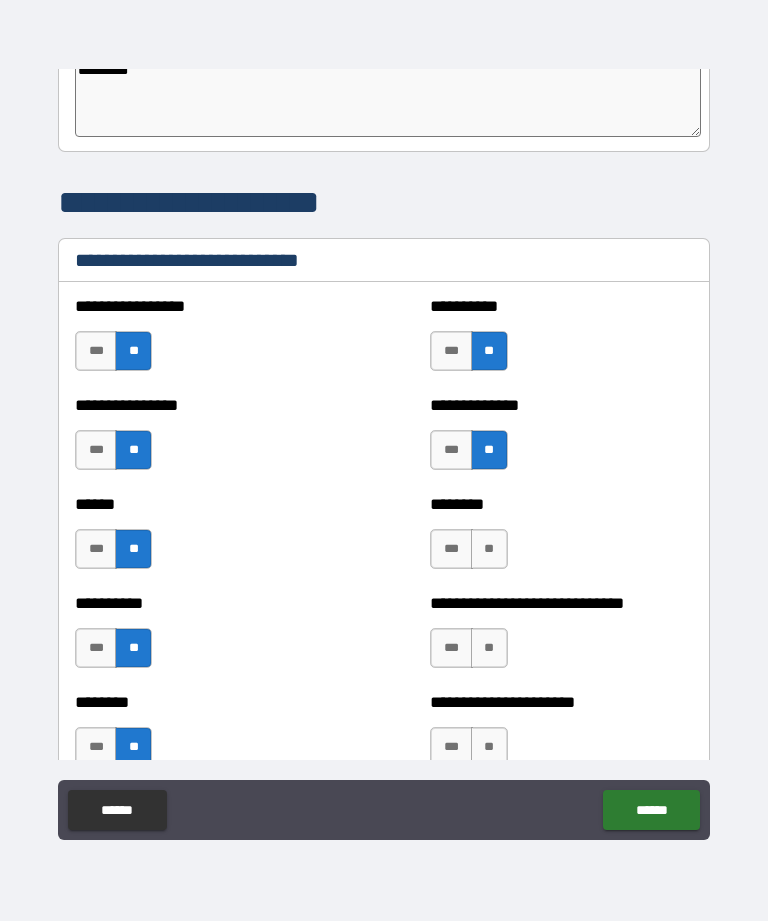 click on "**" at bounding box center [489, 549] 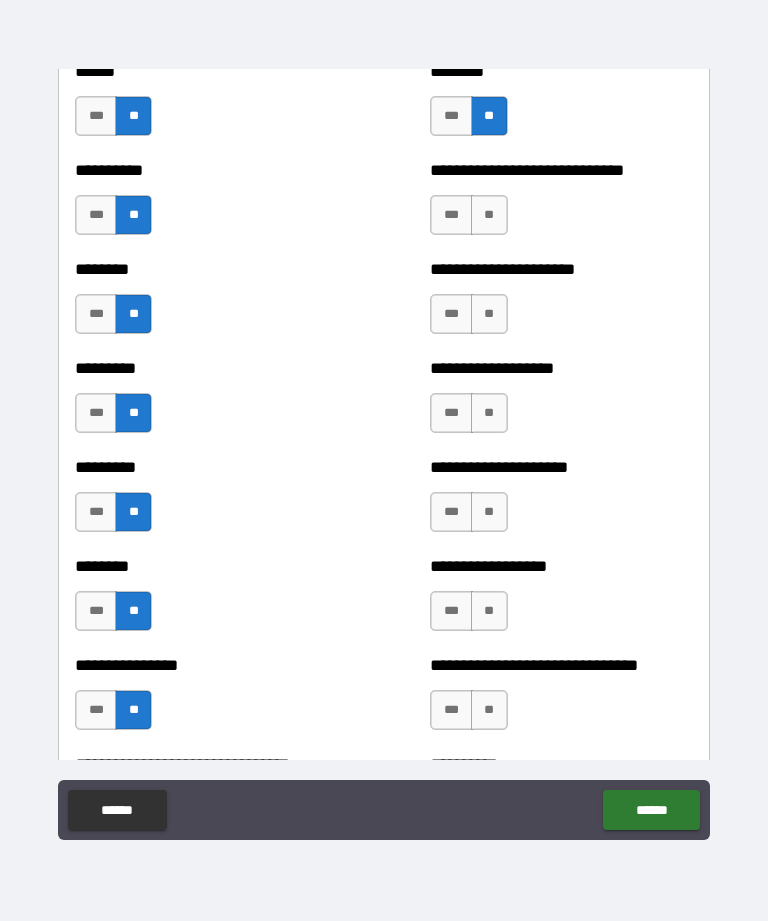 scroll, scrollTop: 7040, scrollLeft: 0, axis: vertical 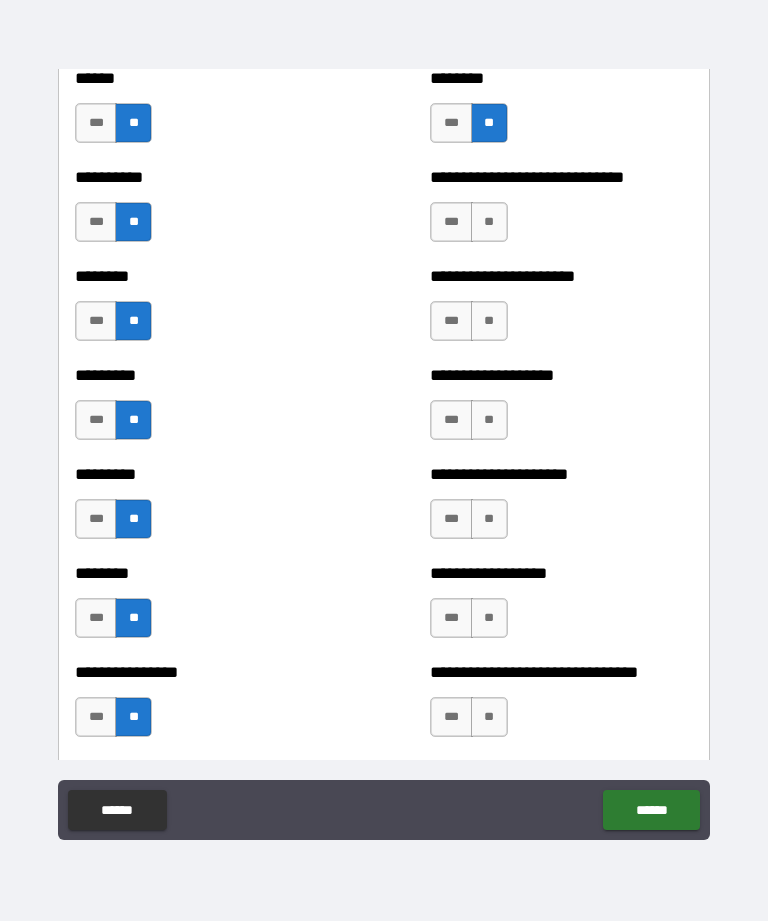click on "**" at bounding box center [489, 321] 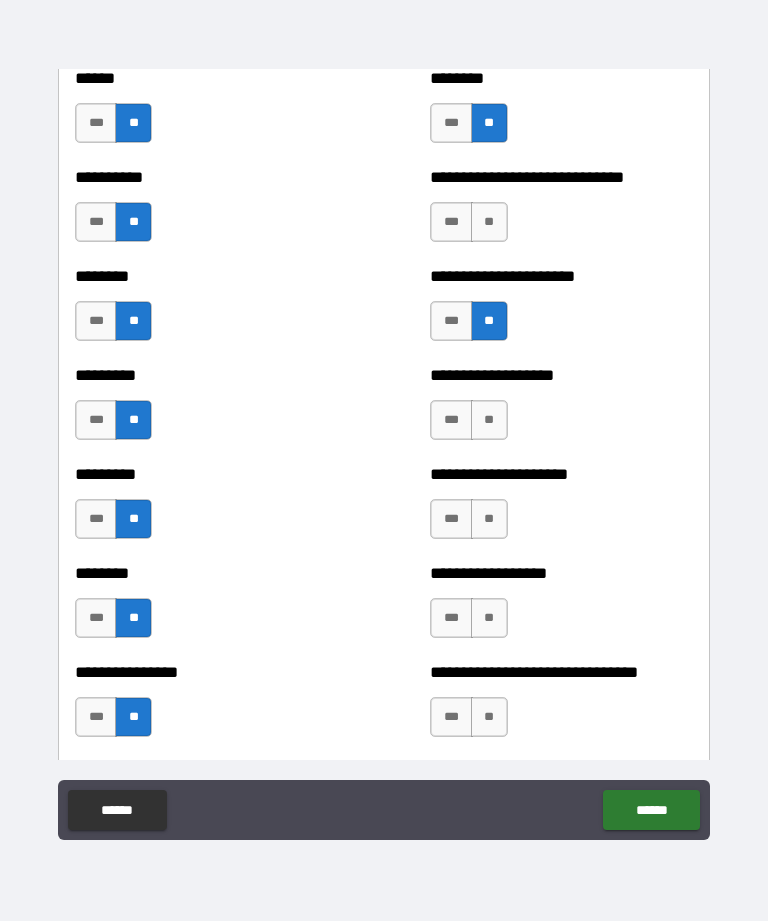 click on "**" at bounding box center [489, 222] 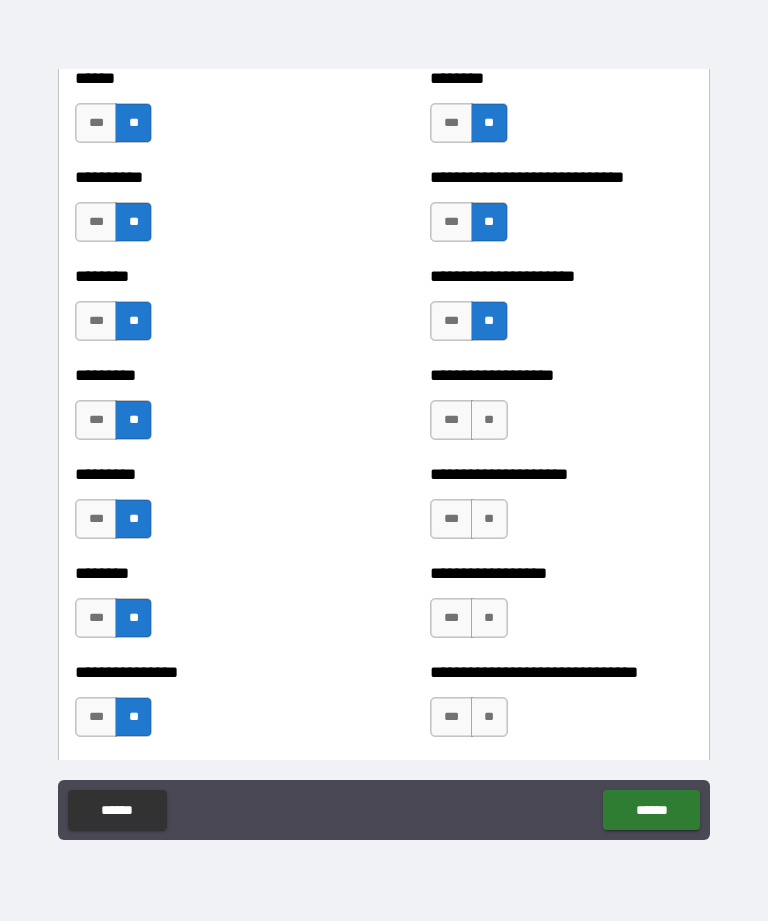 click on "**" at bounding box center [489, 420] 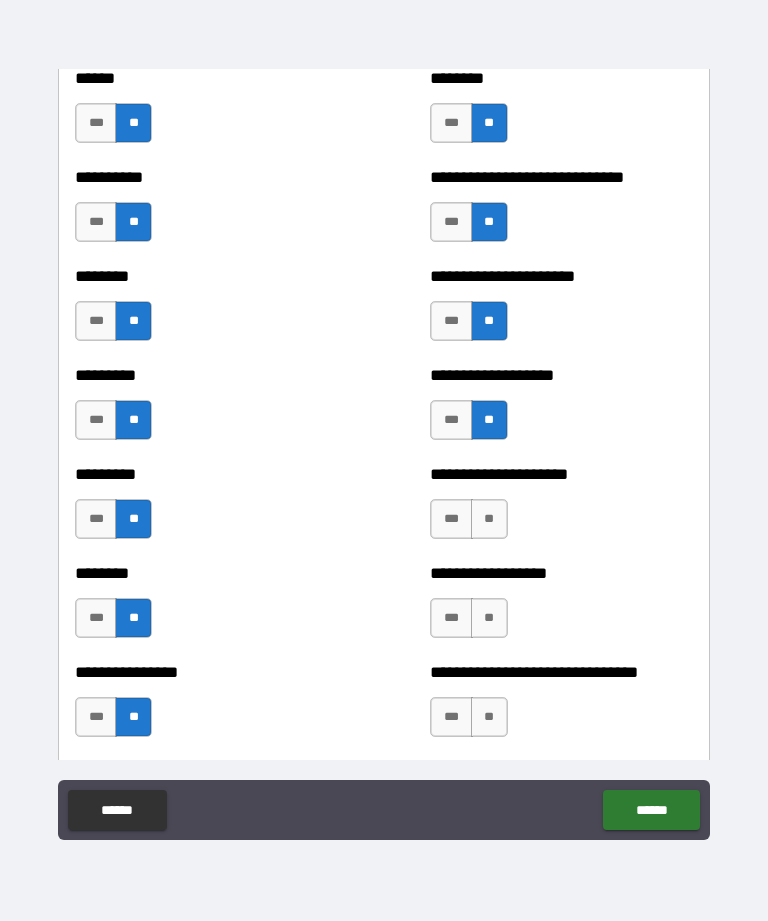 click on "**" at bounding box center (489, 618) 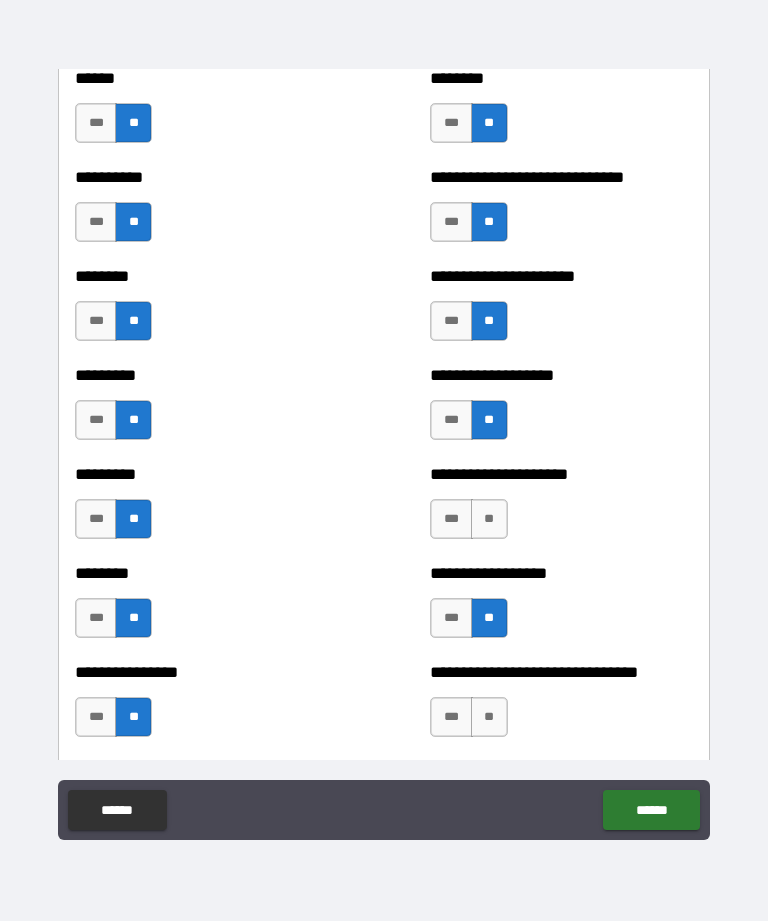 click on "**" at bounding box center [489, 519] 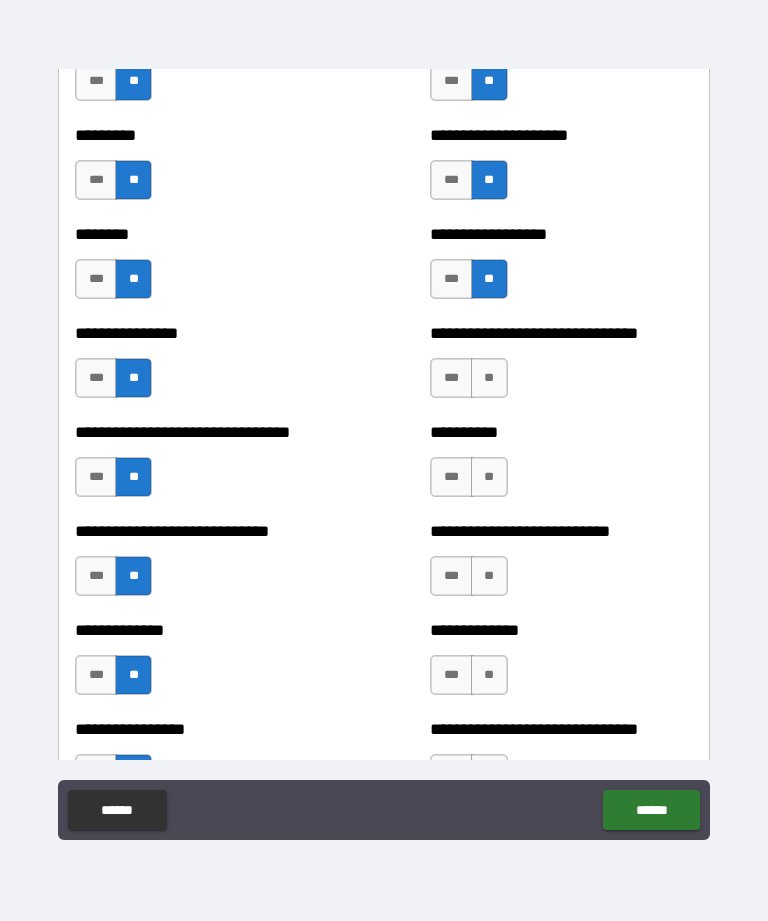 scroll, scrollTop: 7407, scrollLeft: 0, axis: vertical 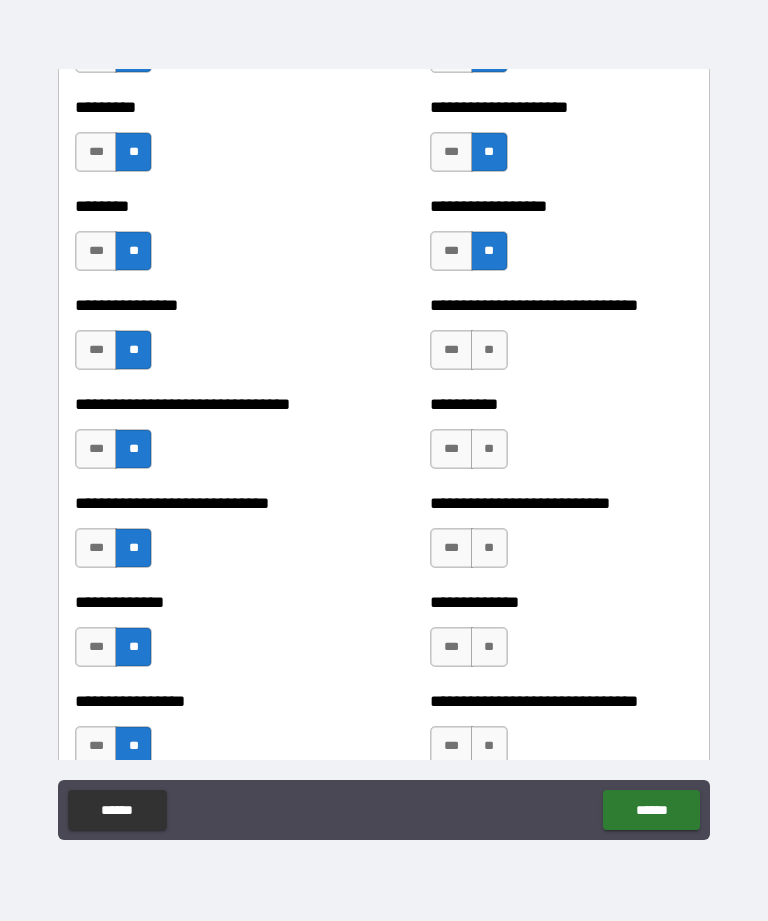 click on "***" at bounding box center [451, 251] 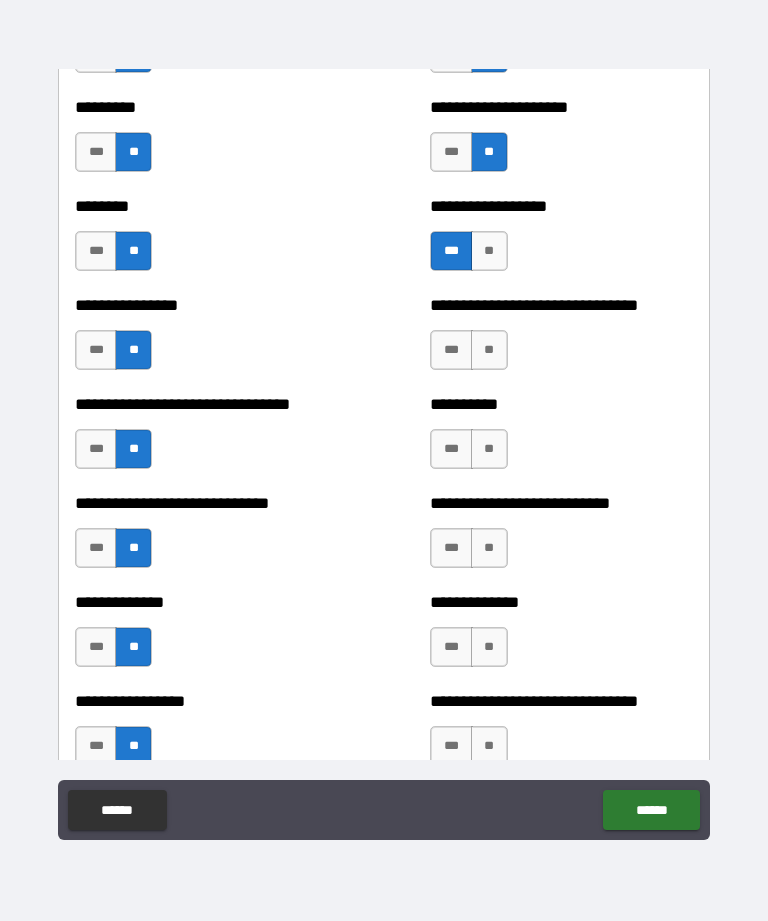 click on "**" at bounding box center [489, 350] 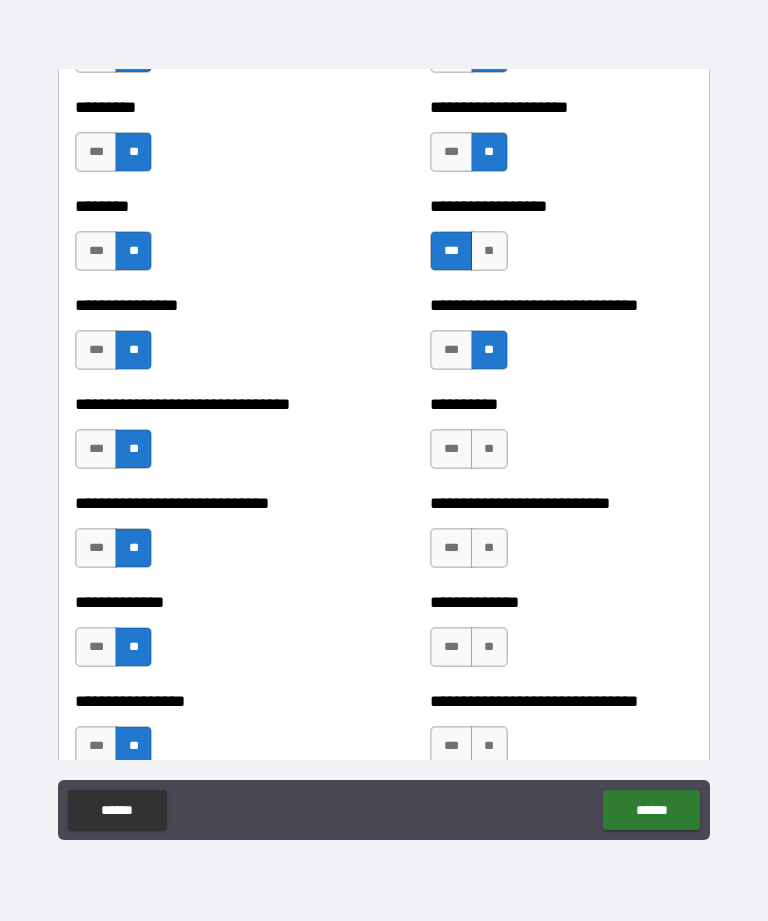click on "**" at bounding box center (489, 449) 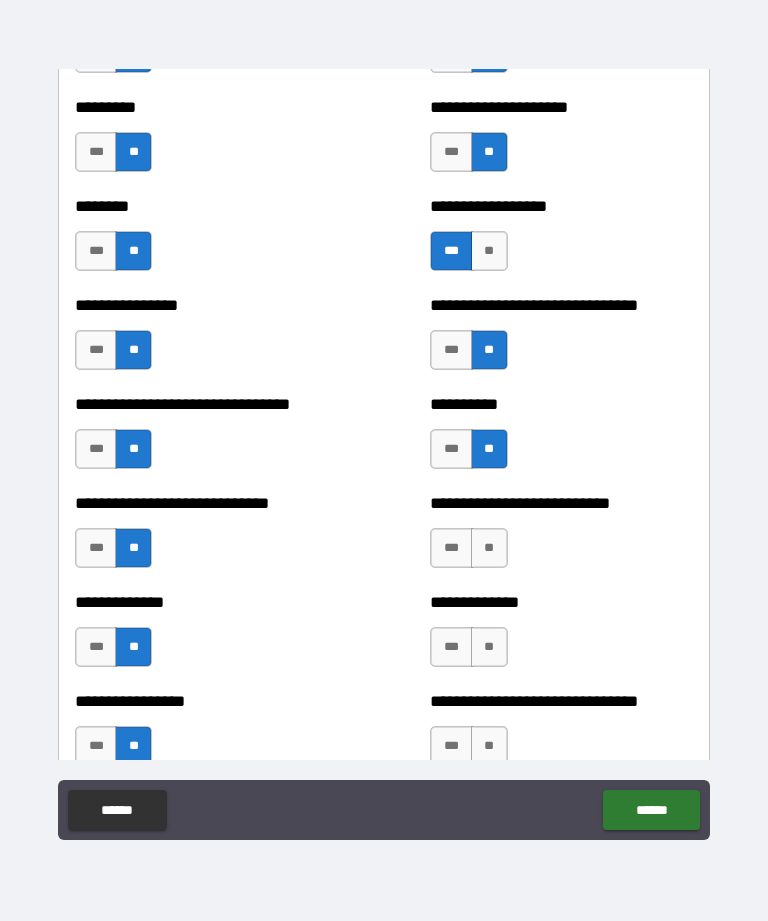 click on "**" at bounding box center [489, 548] 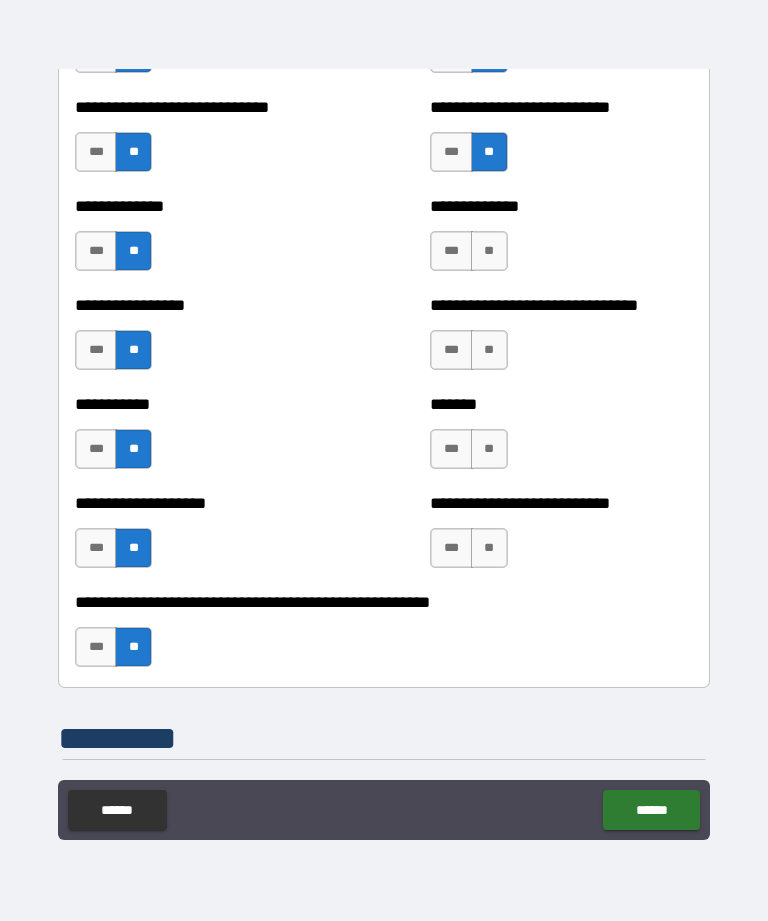 scroll, scrollTop: 7800, scrollLeft: 0, axis: vertical 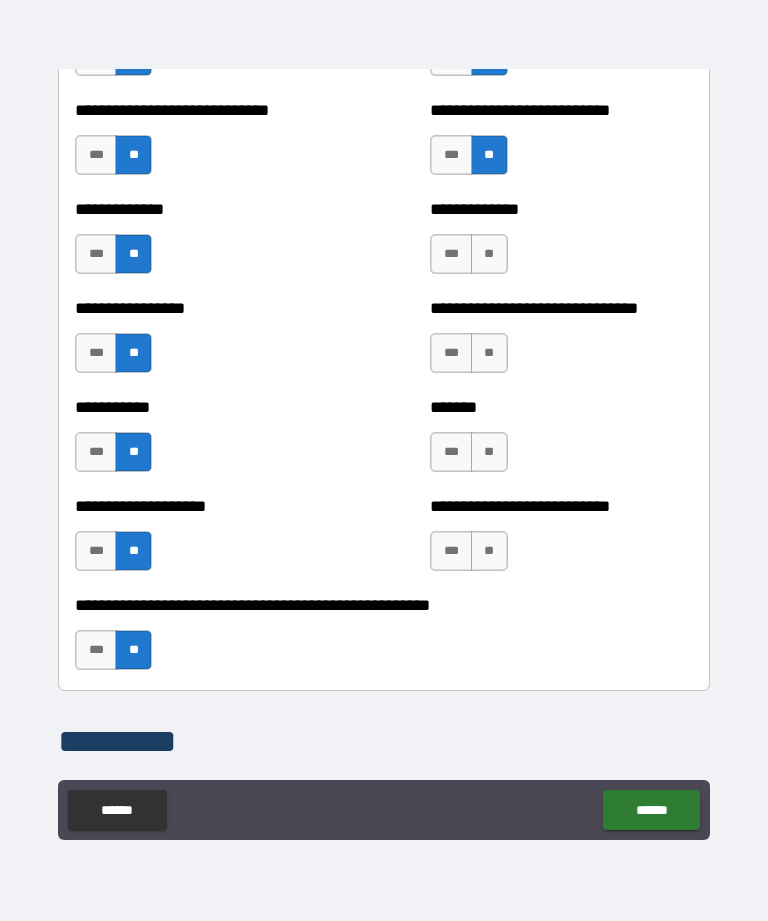 click on "**" at bounding box center [489, 254] 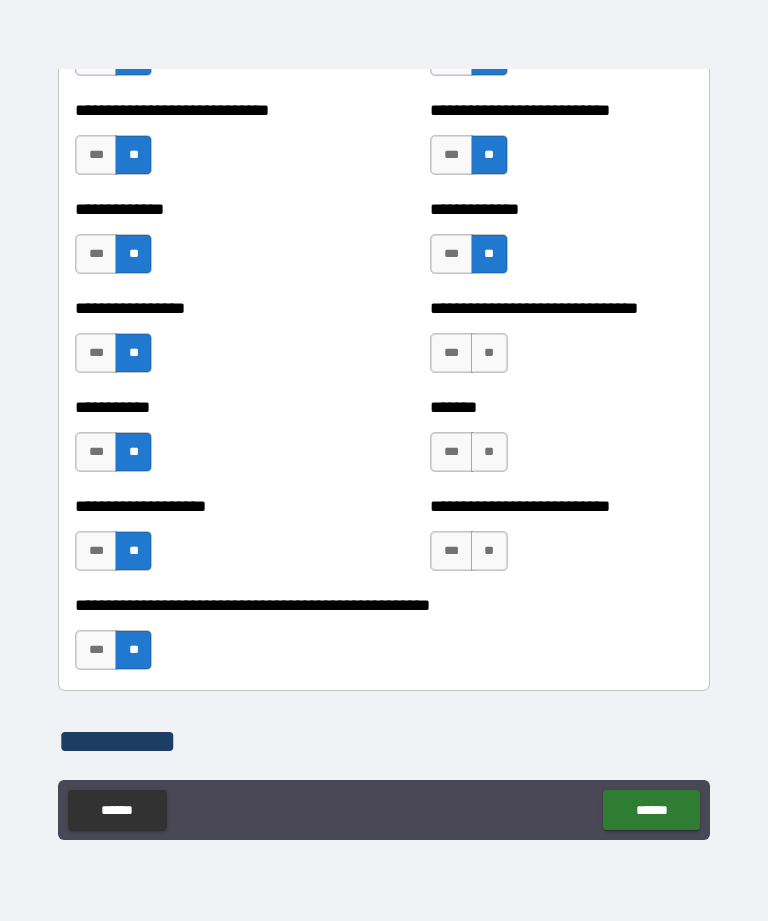click on "**" at bounding box center [489, 353] 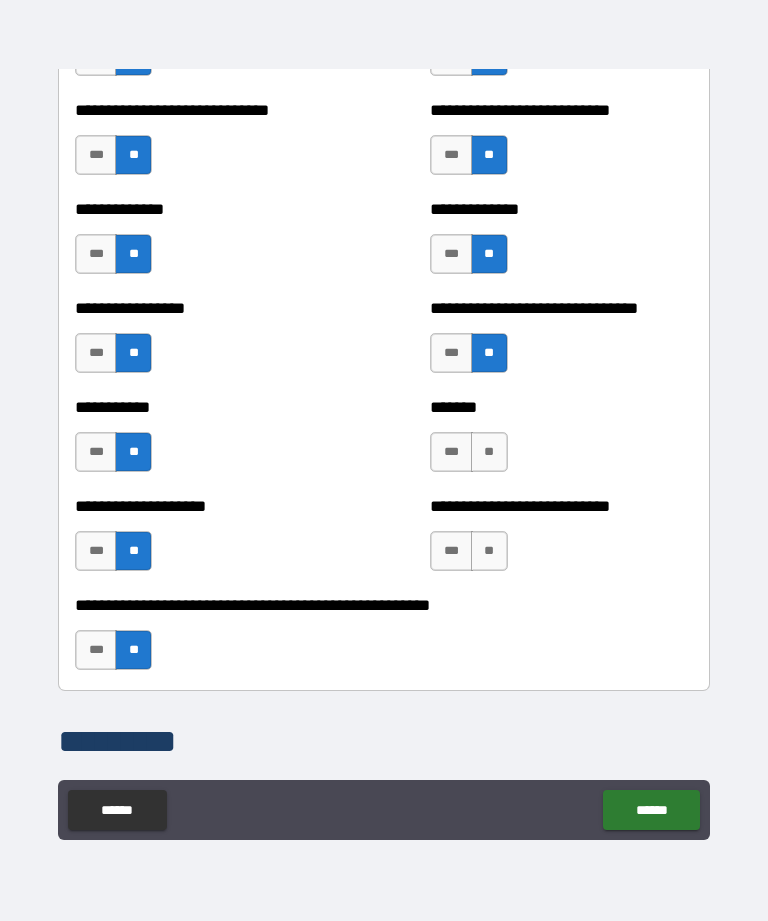 click on "**" at bounding box center (489, 452) 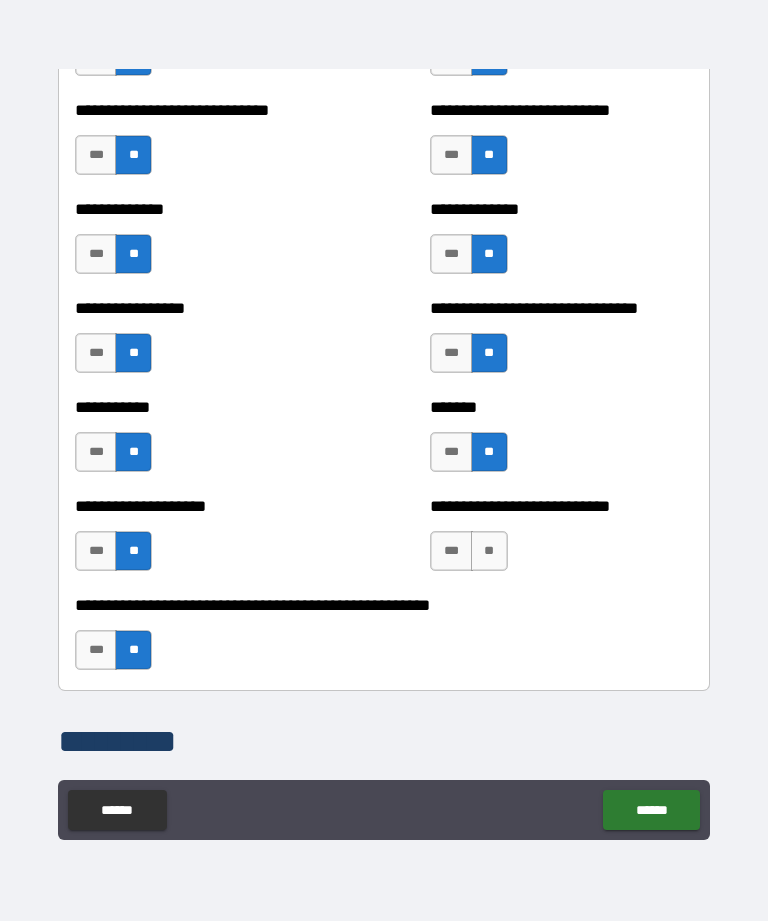 click on "**" at bounding box center [489, 551] 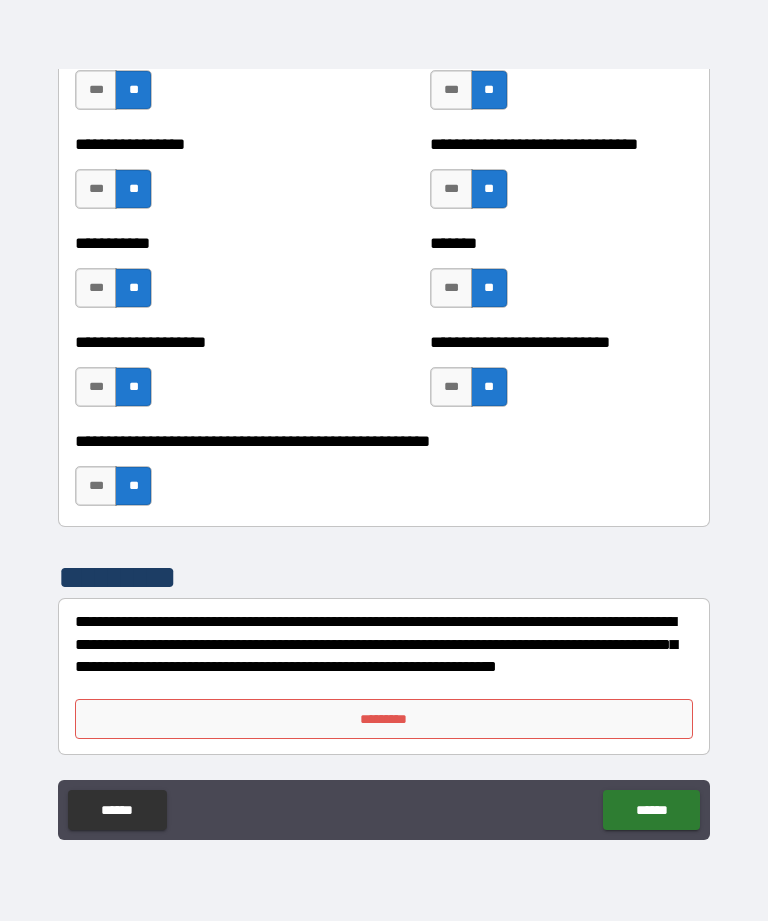scroll, scrollTop: 7964, scrollLeft: 0, axis: vertical 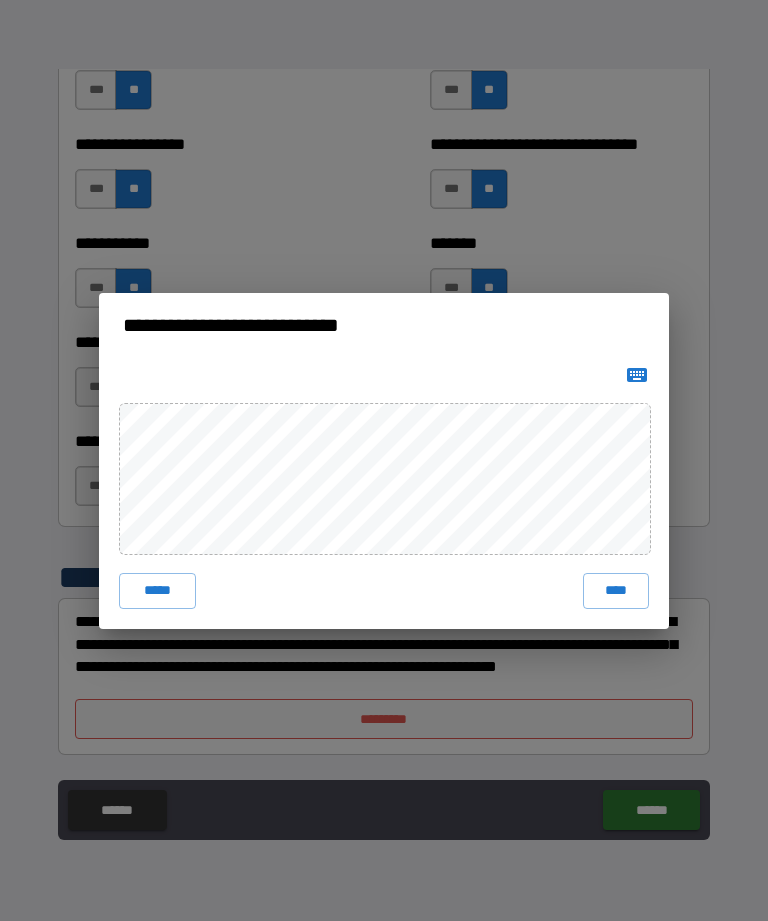 click on "****" at bounding box center [616, 591] 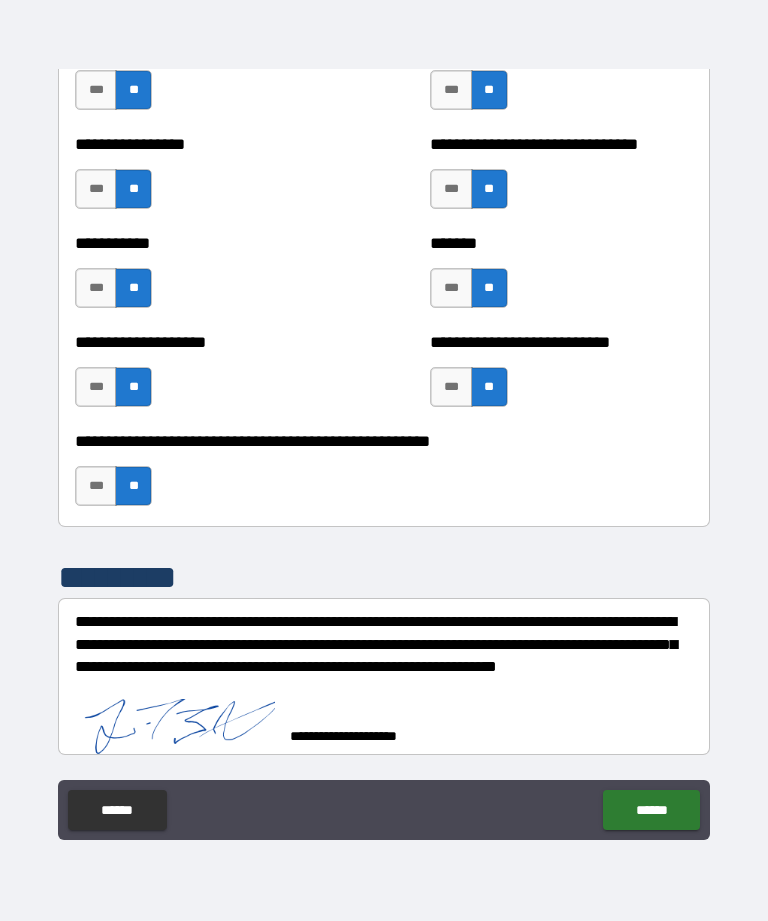 scroll, scrollTop: 7954, scrollLeft: 0, axis: vertical 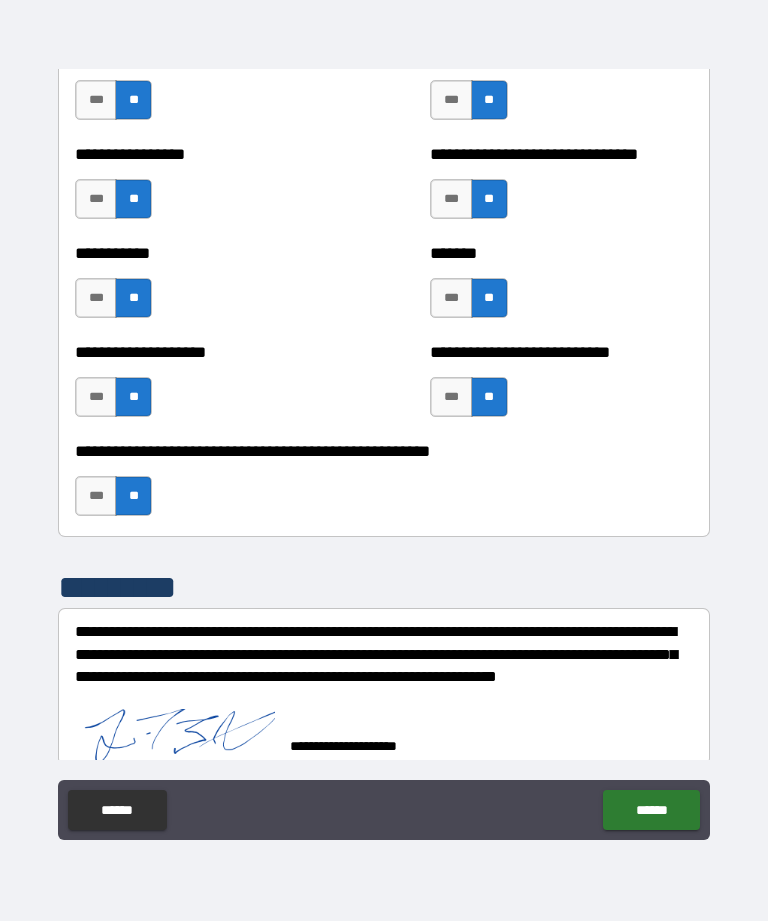 type on "*" 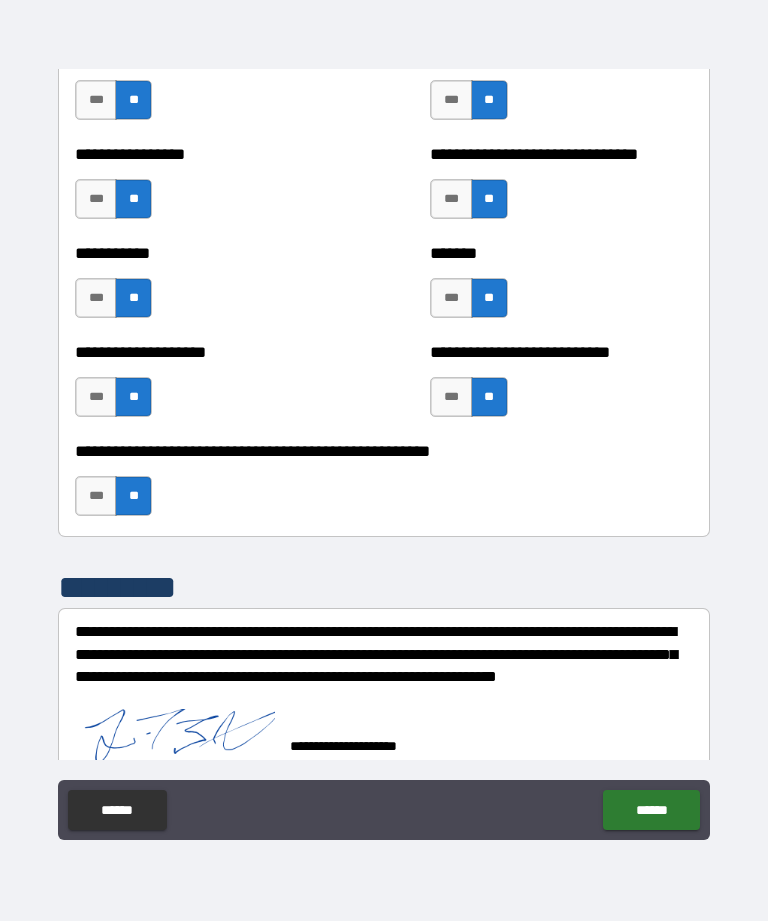 click on "******" at bounding box center (651, 810) 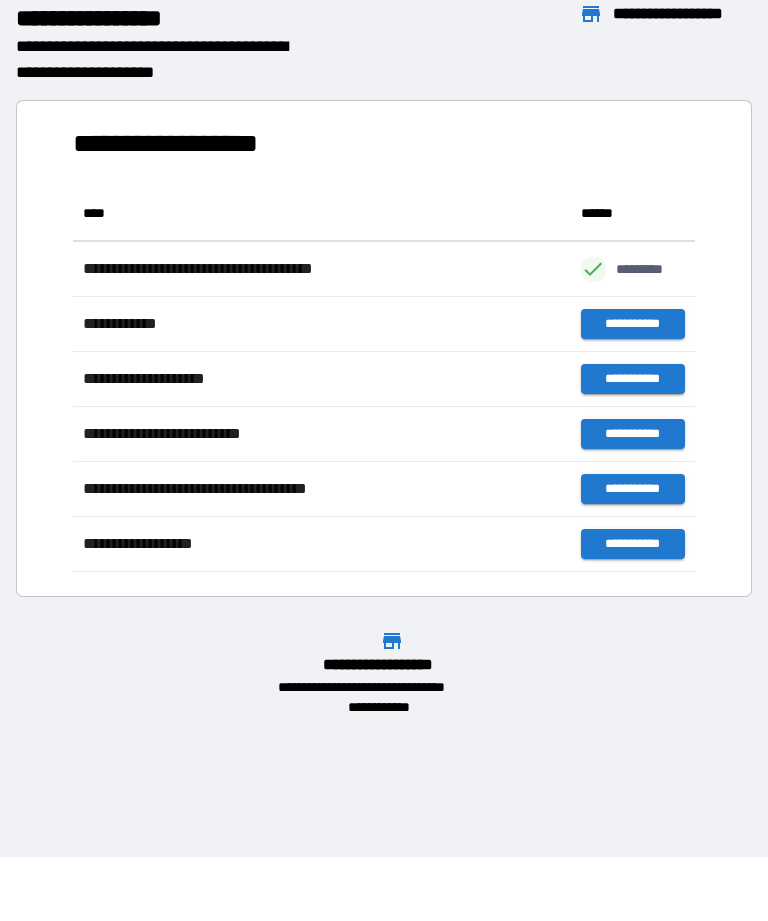 scroll, scrollTop: 386, scrollLeft: 622, axis: both 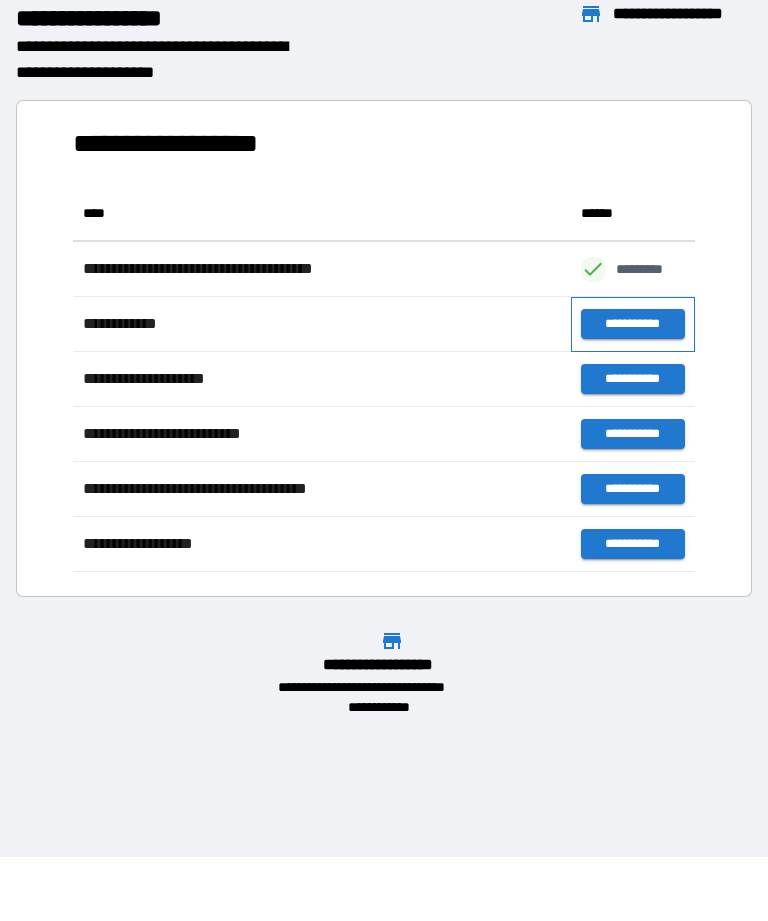 click on "**********" at bounding box center (633, 324) 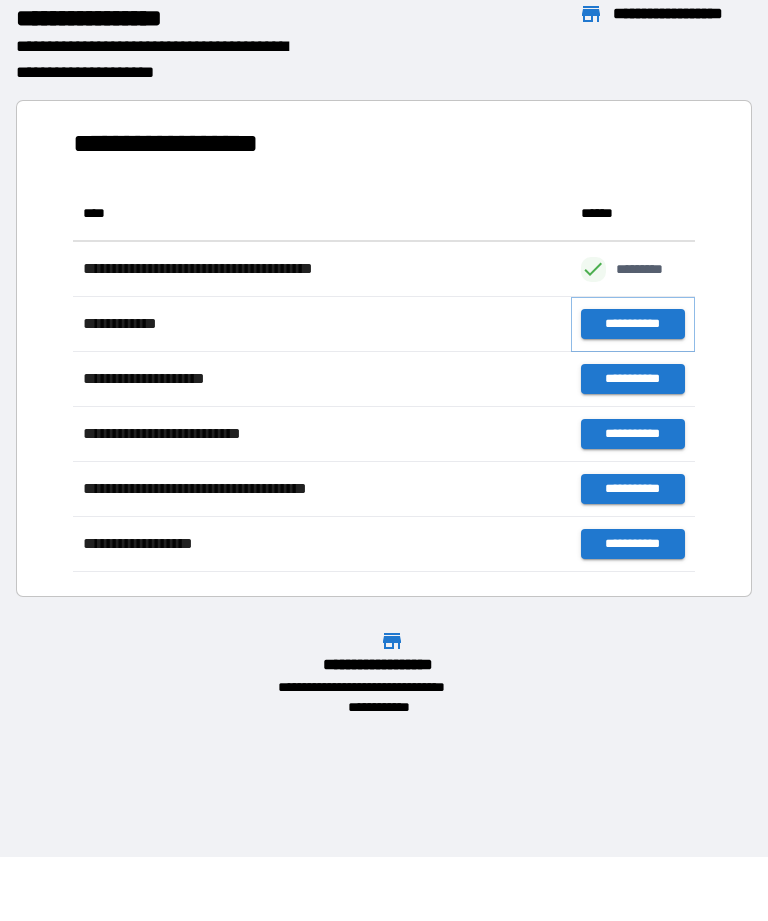 click on "**********" at bounding box center (633, 324) 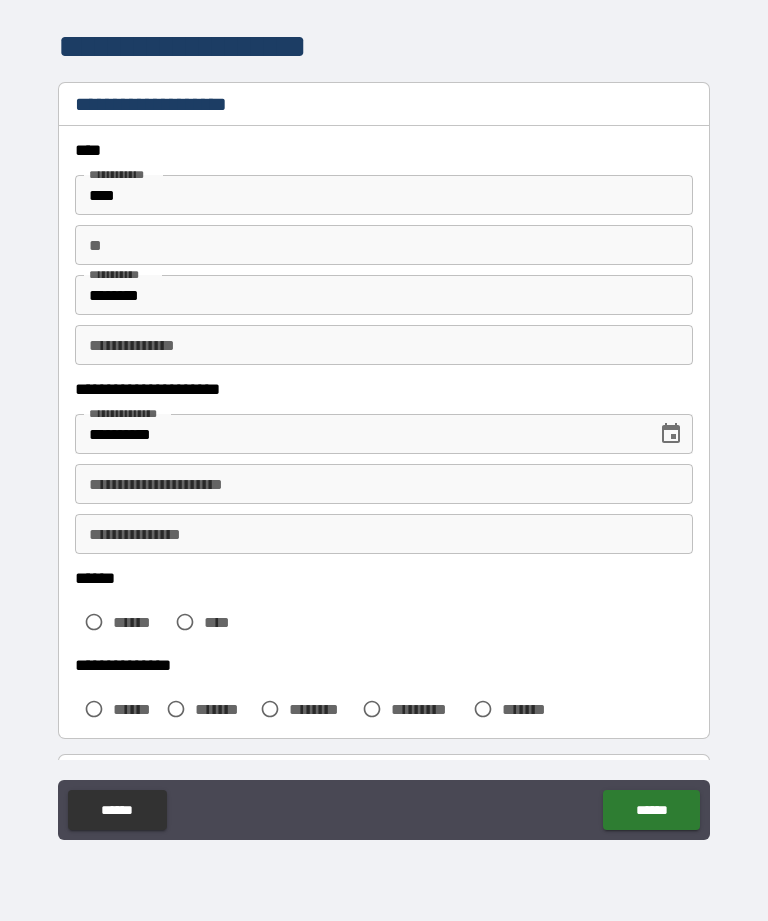 click on "**********" at bounding box center (384, 484) 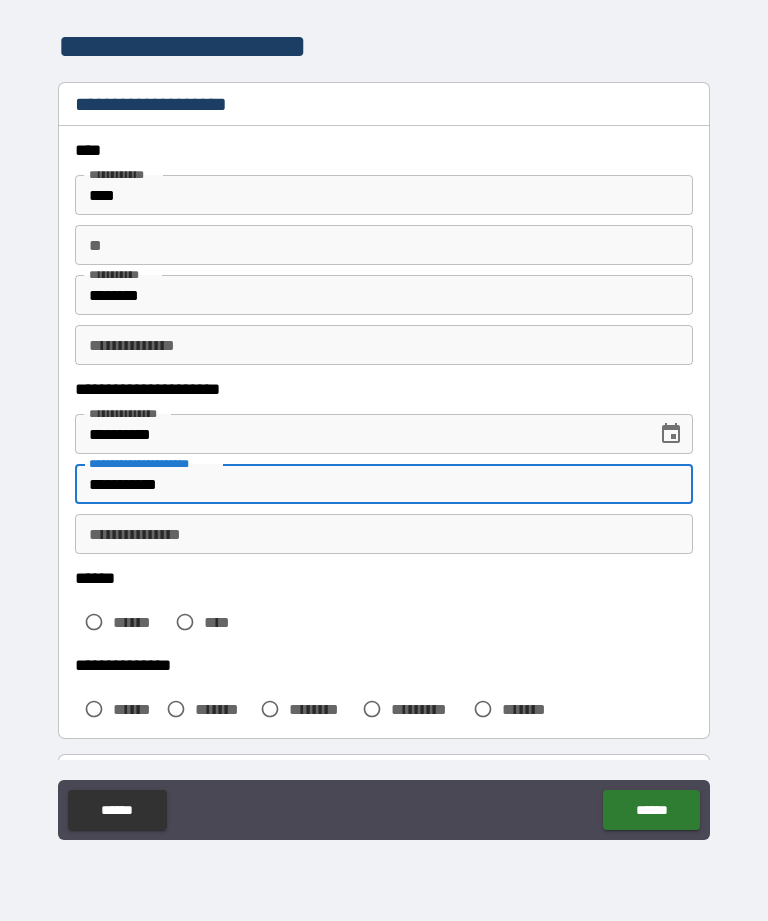 type on "**********" 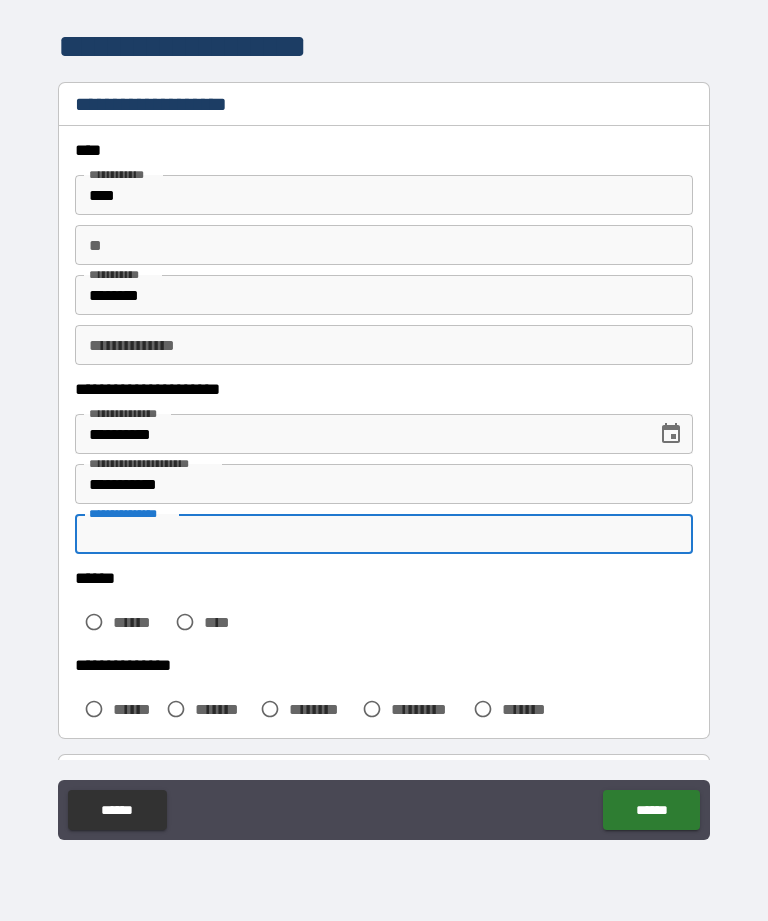 click on "**" at bounding box center [384, 245] 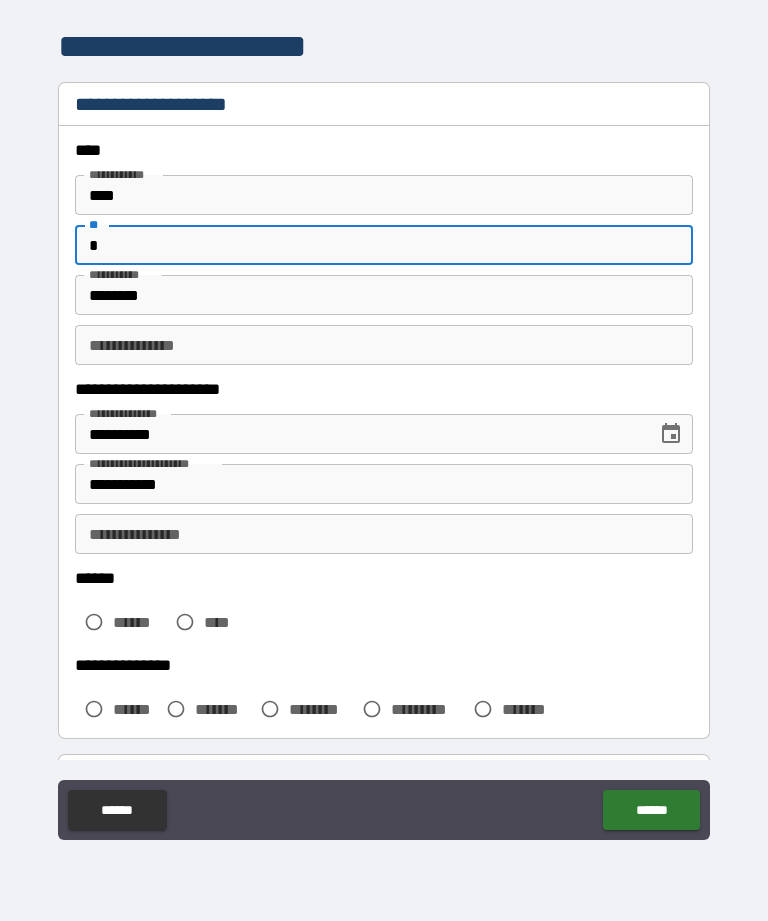 type on "*" 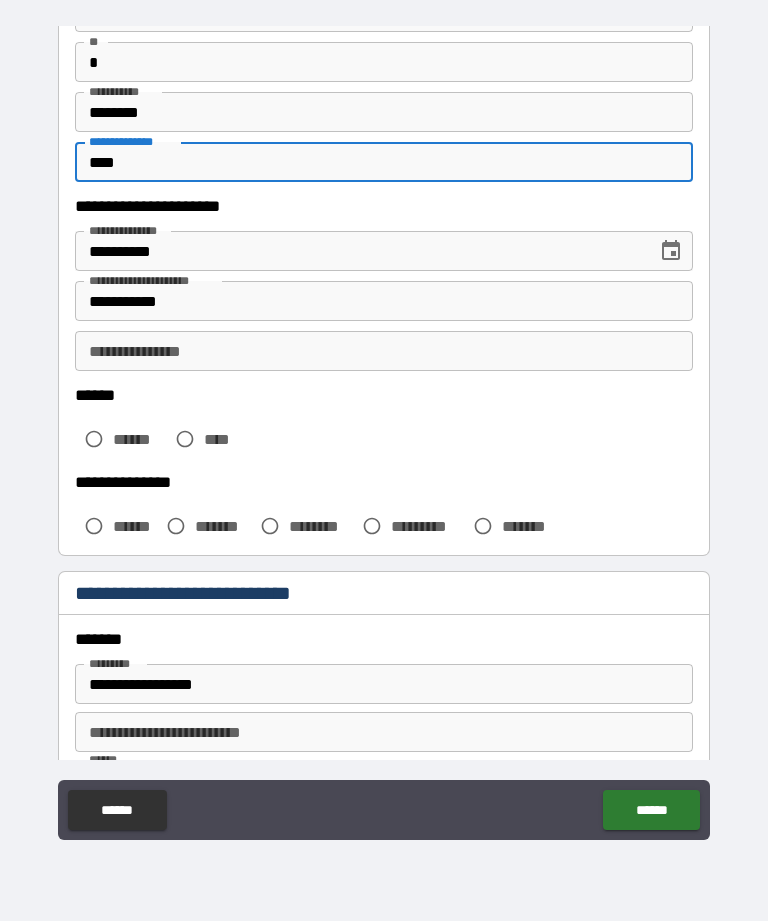 scroll, scrollTop: 181, scrollLeft: 0, axis: vertical 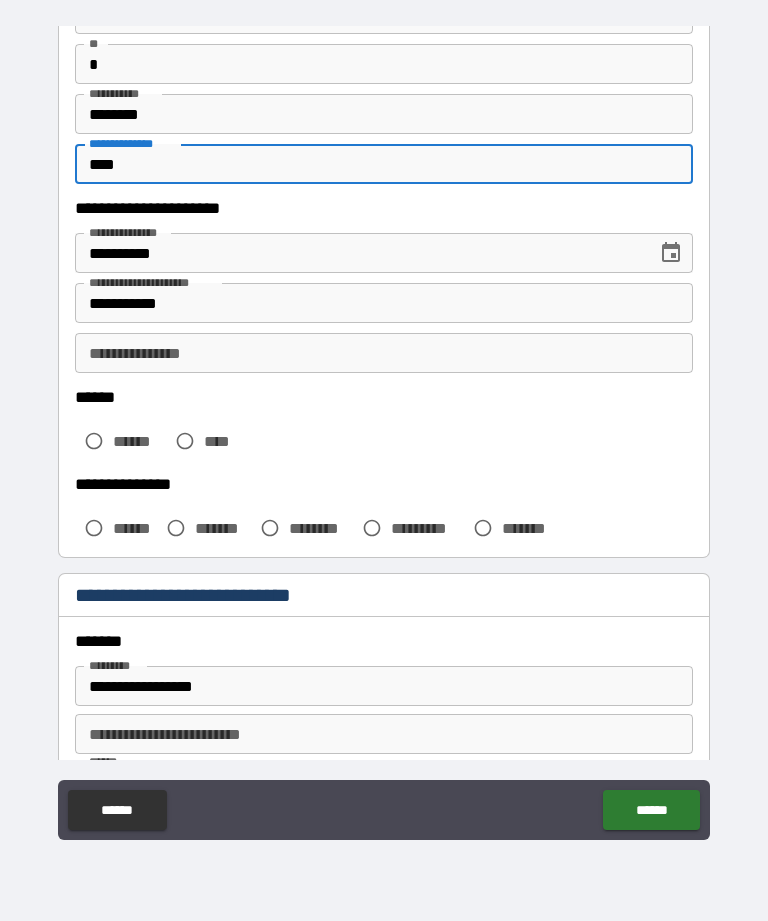 type on "****" 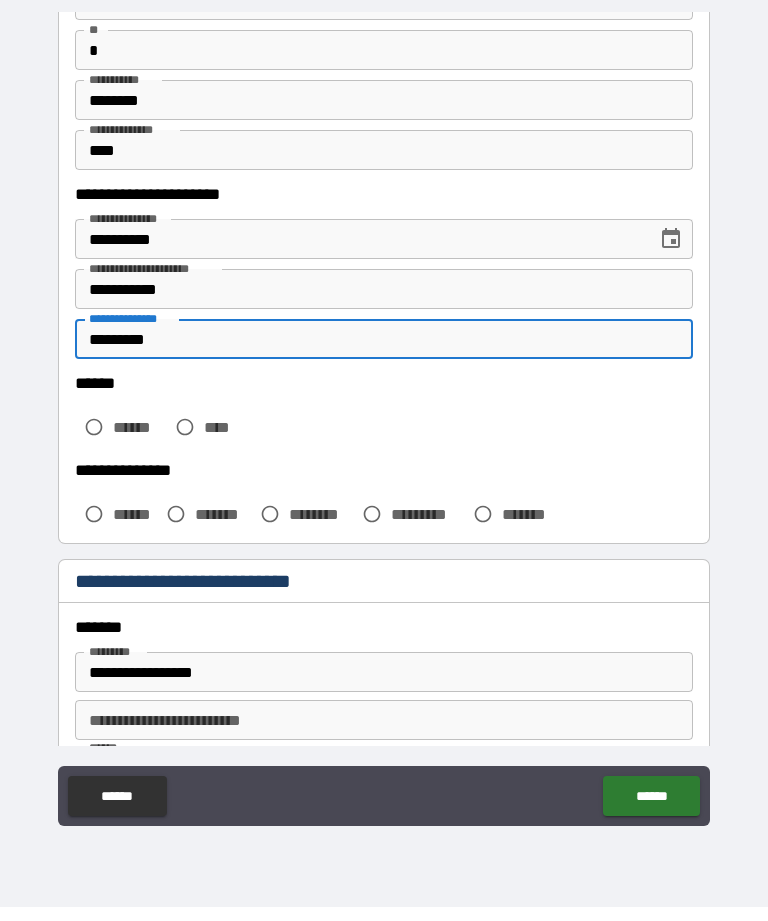 click on "*********" at bounding box center [384, 353] 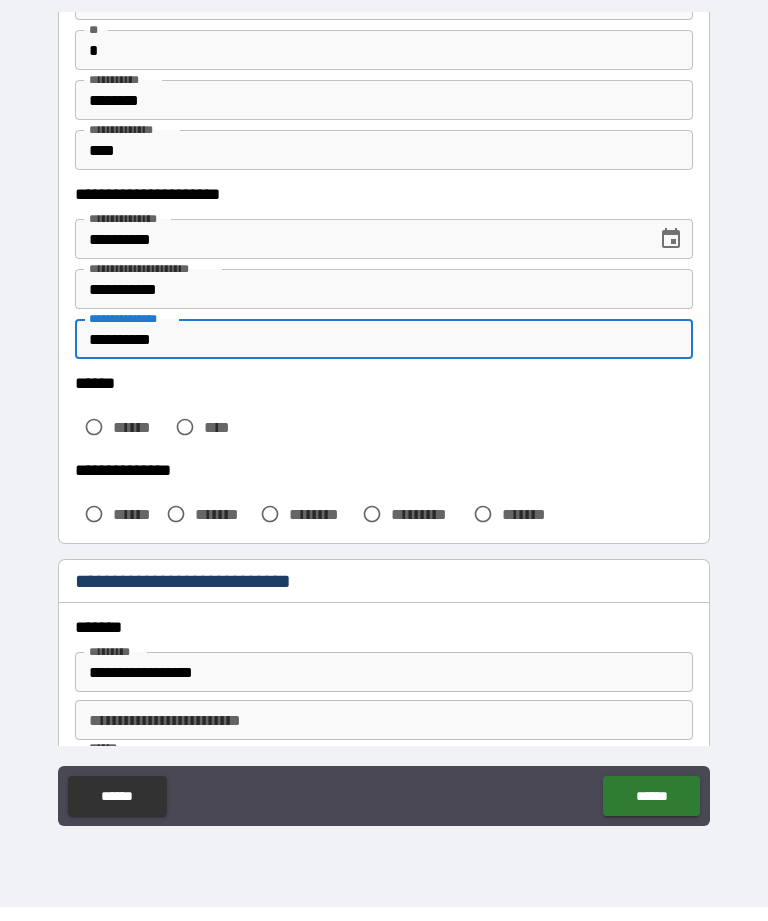type on "**********" 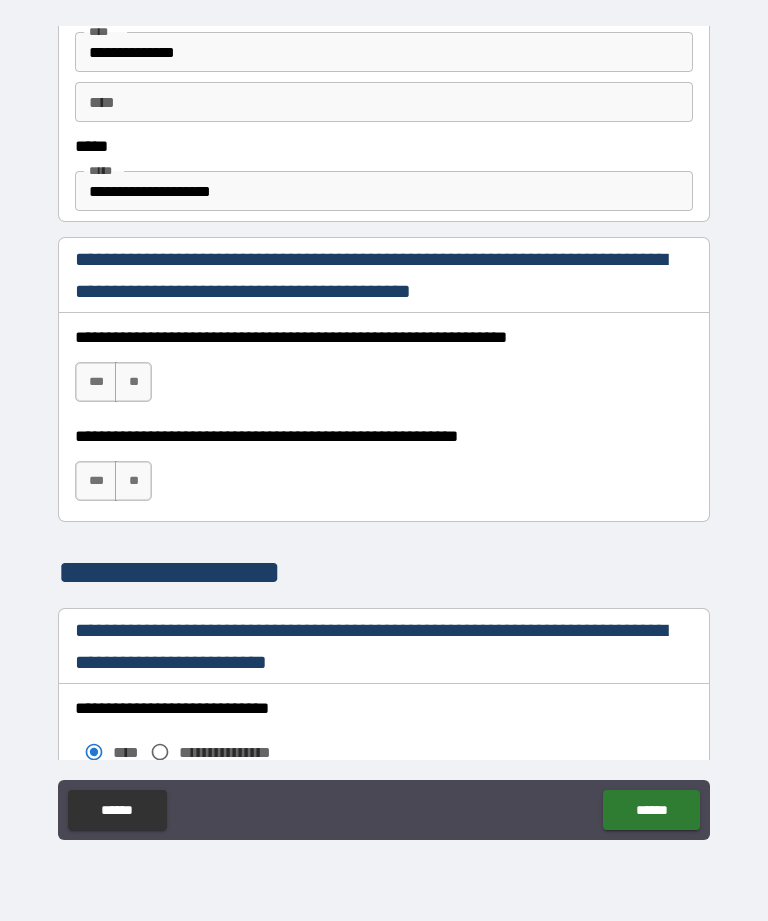 scroll, scrollTop: 1148, scrollLeft: 0, axis: vertical 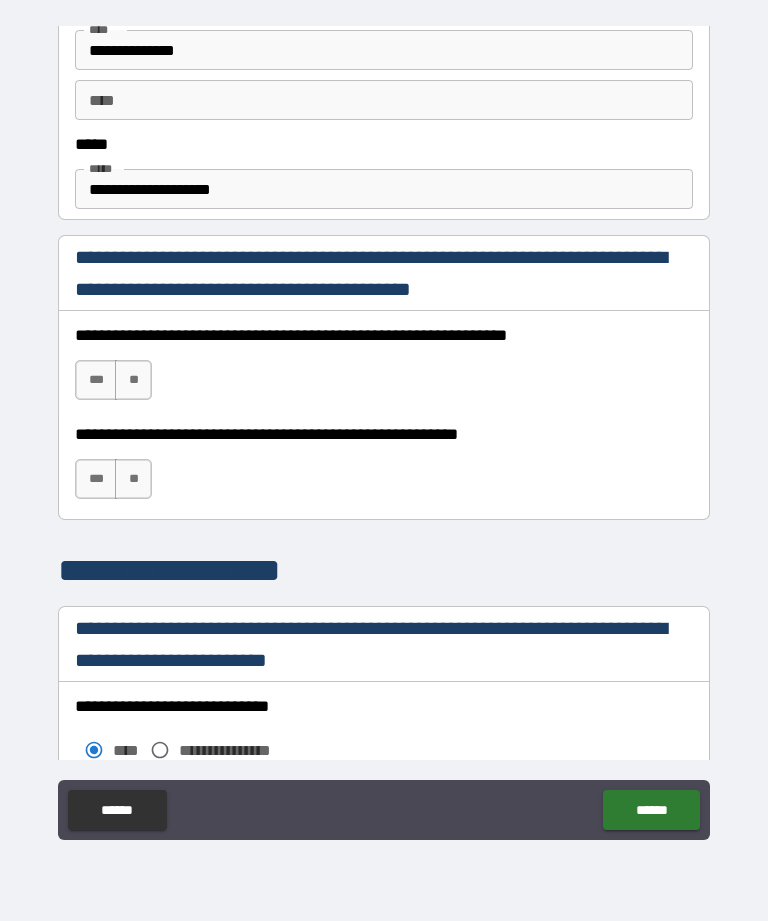 click on "***" at bounding box center (96, 479) 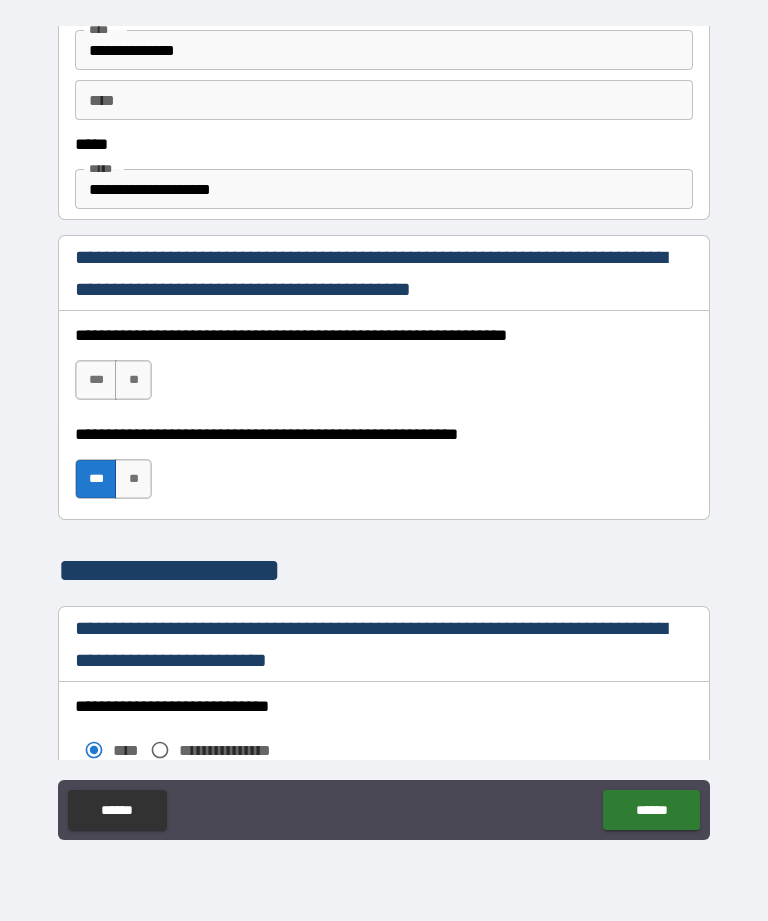 click on "***" at bounding box center [96, 380] 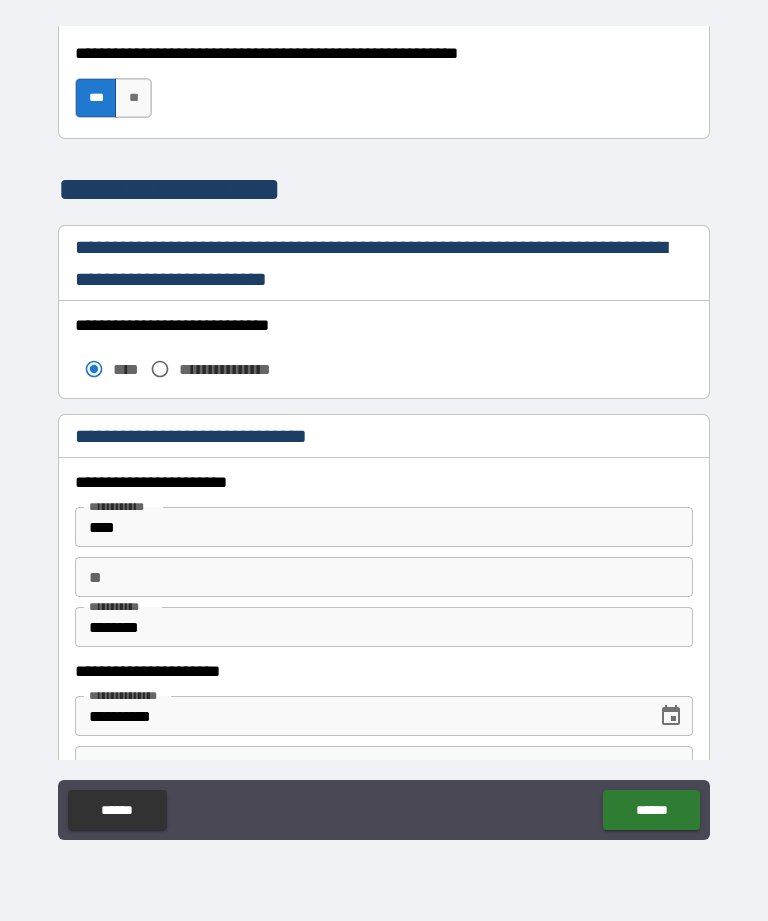 scroll, scrollTop: 1534, scrollLeft: 0, axis: vertical 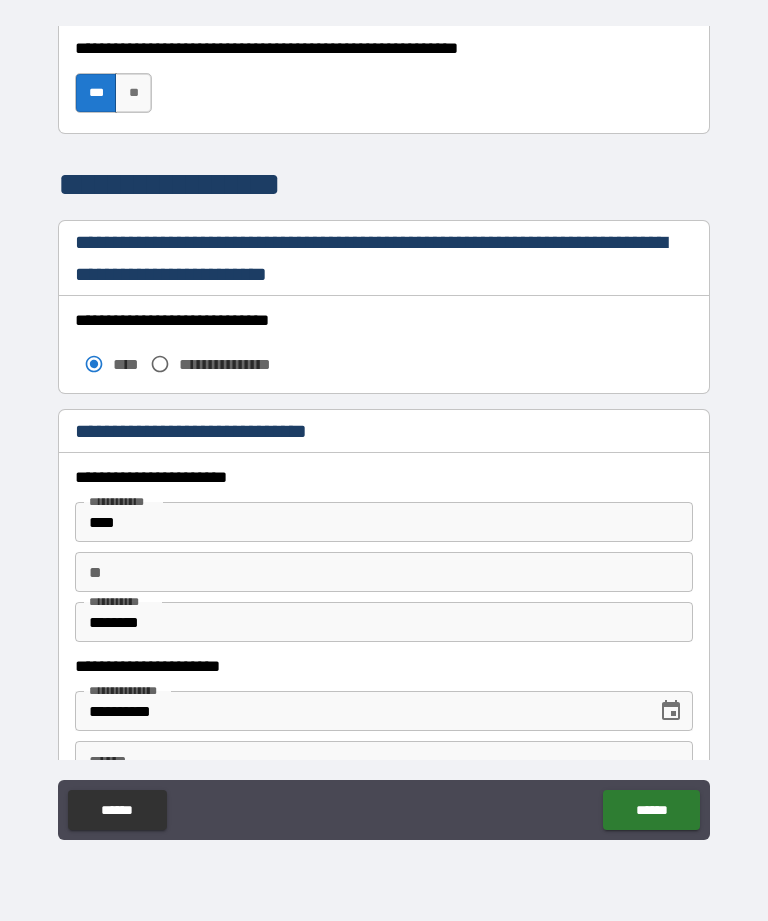 click on "**" at bounding box center [384, 572] 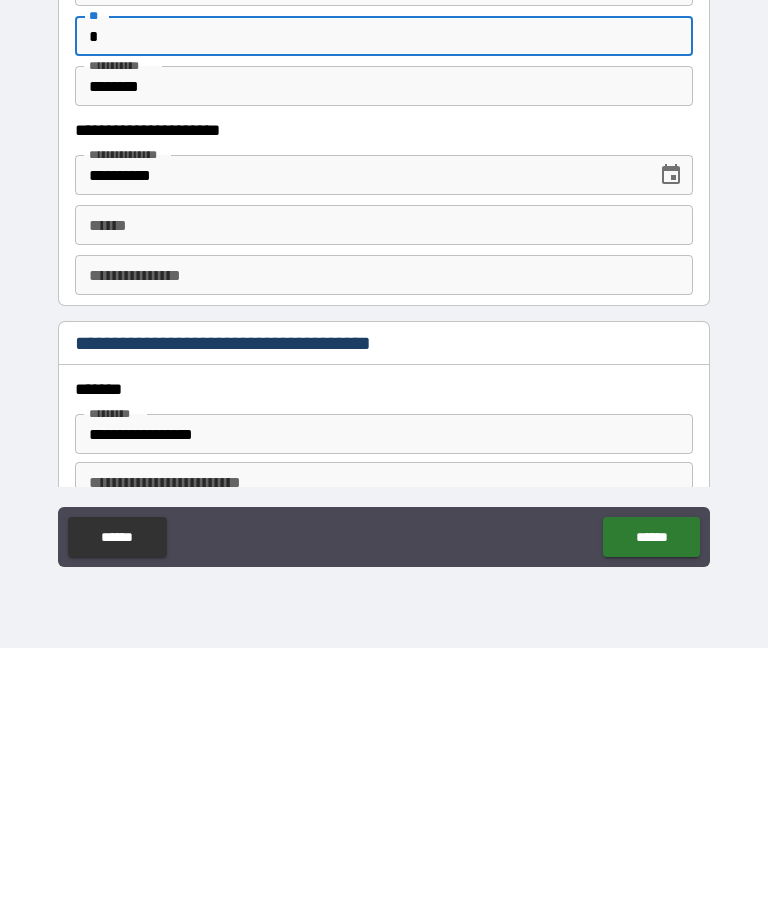 scroll, scrollTop: 1797, scrollLeft: 0, axis: vertical 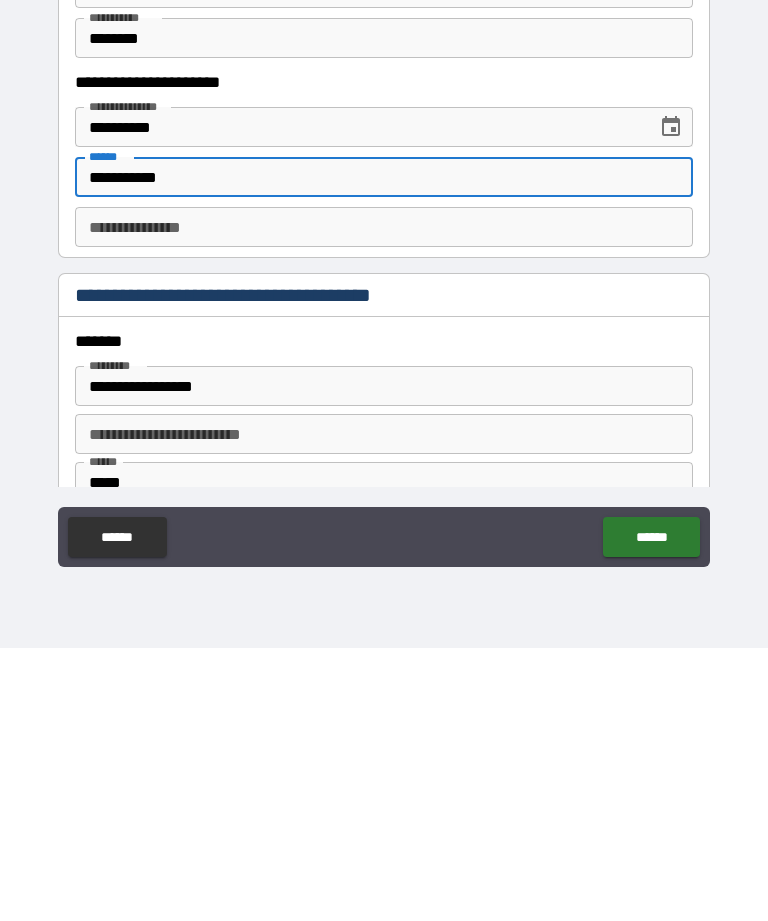 type on "**********" 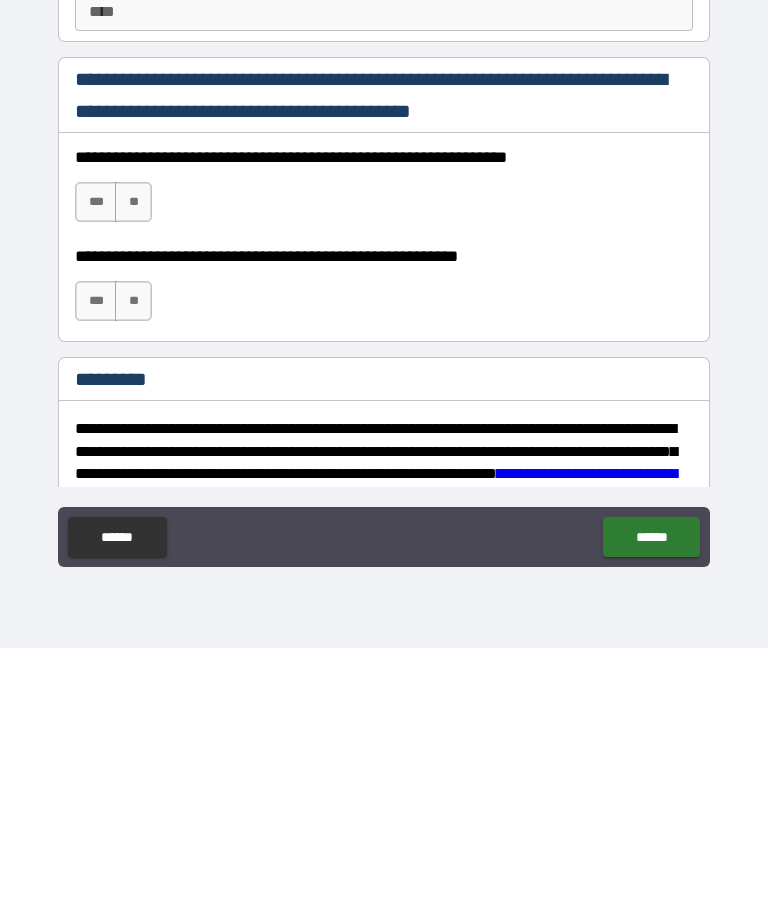 scroll, scrollTop: 2690, scrollLeft: 0, axis: vertical 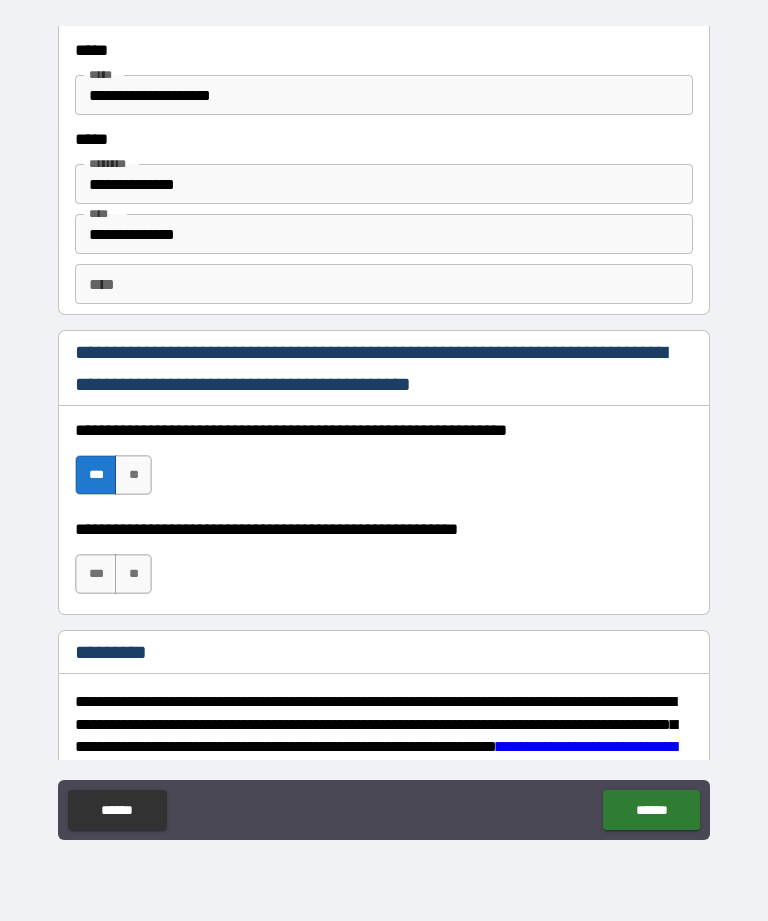 click on "***" at bounding box center [96, 574] 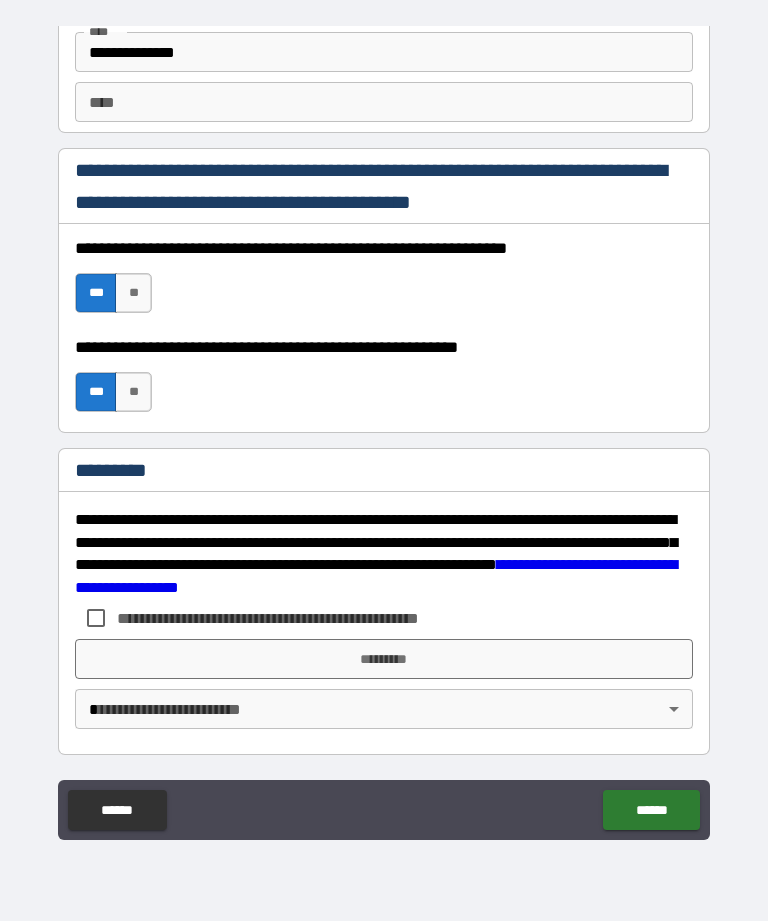 scroll, scrollTop: 2872, scrollLeft: 0, axis: vertical 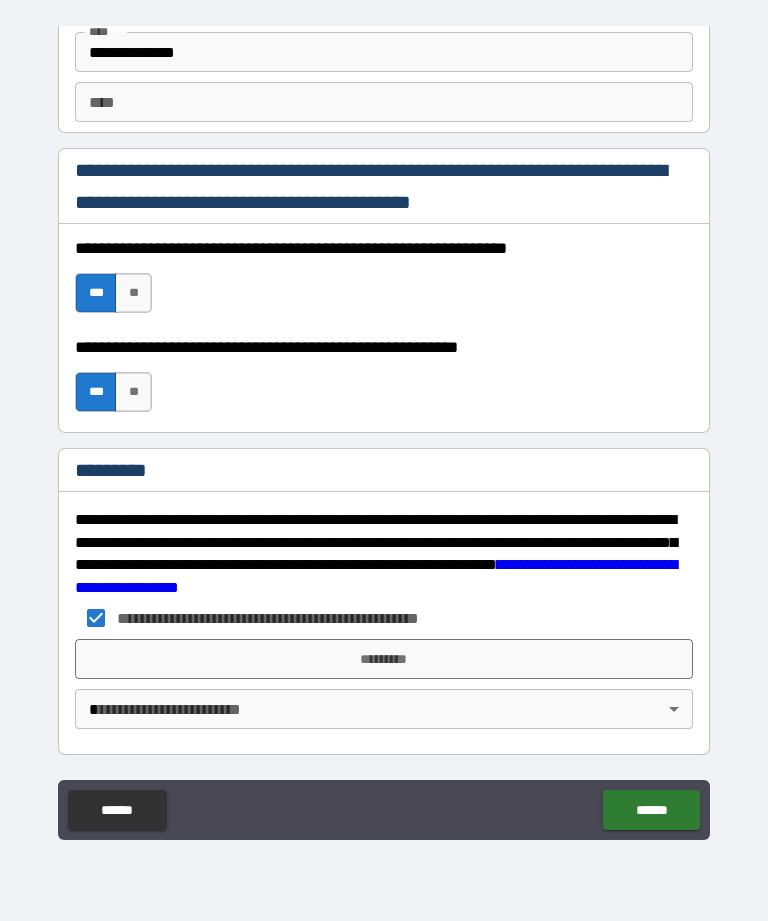 click on "**********" at bounding box center (384, 428) 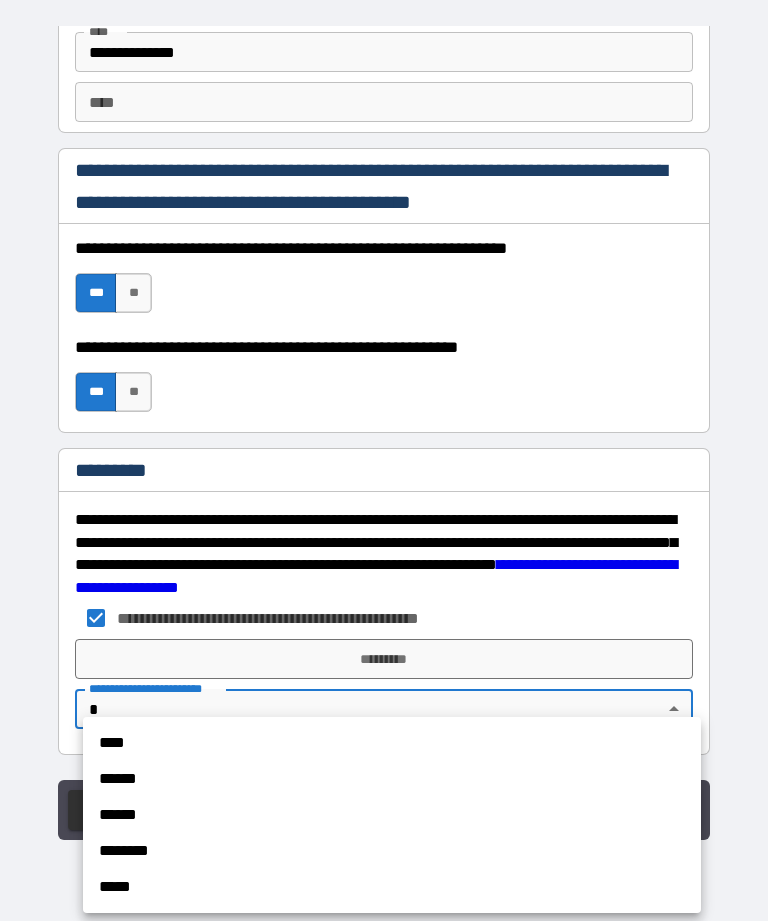 click on "****" at bounding box center [392, 743] 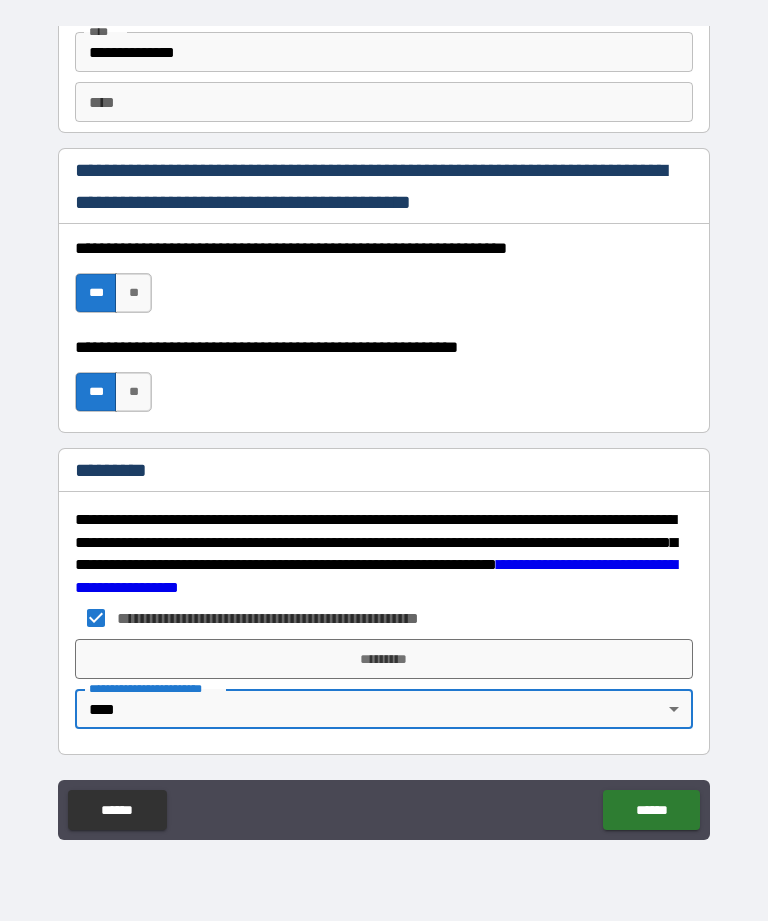 click on "*********" at bounding box center (384, 659) 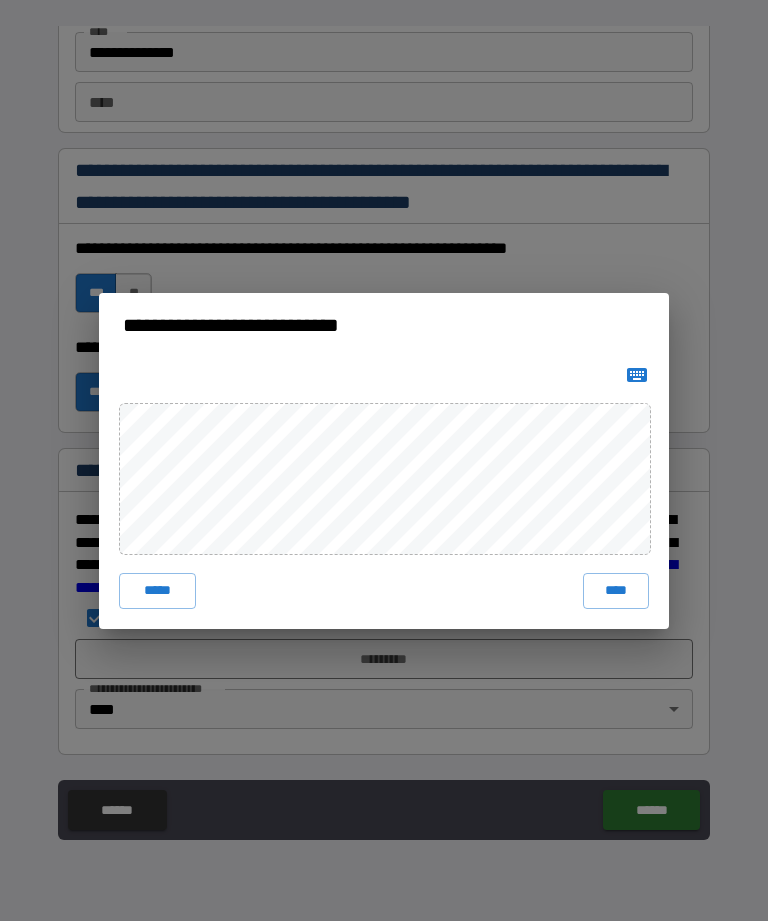 click on "****" at bounding box center [616, 591] 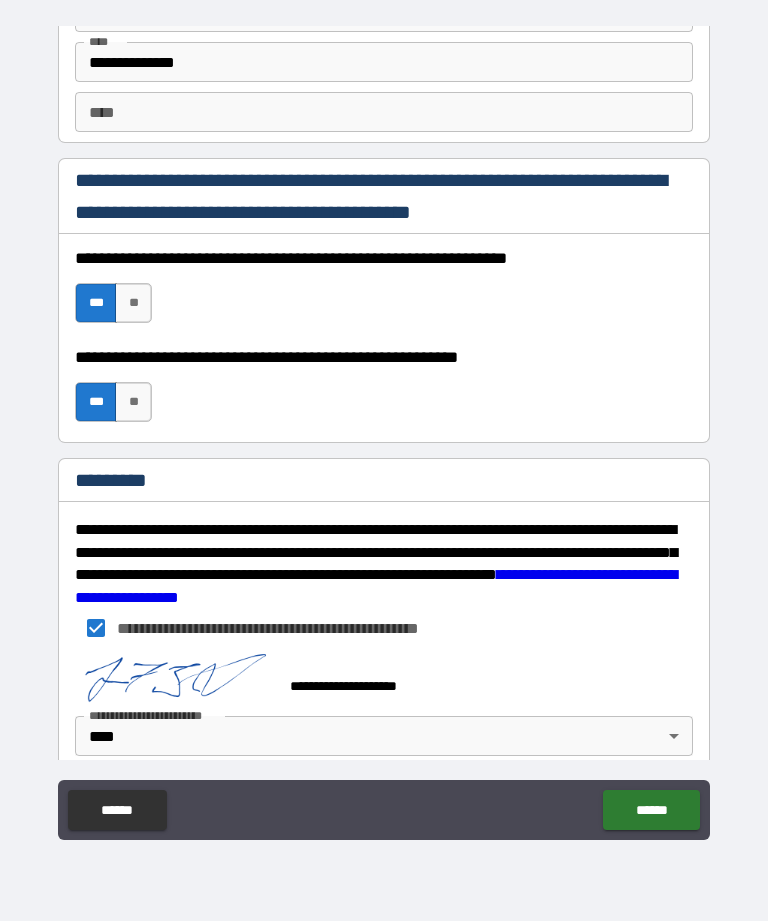 click on "******" at bounding box center (651, 810) 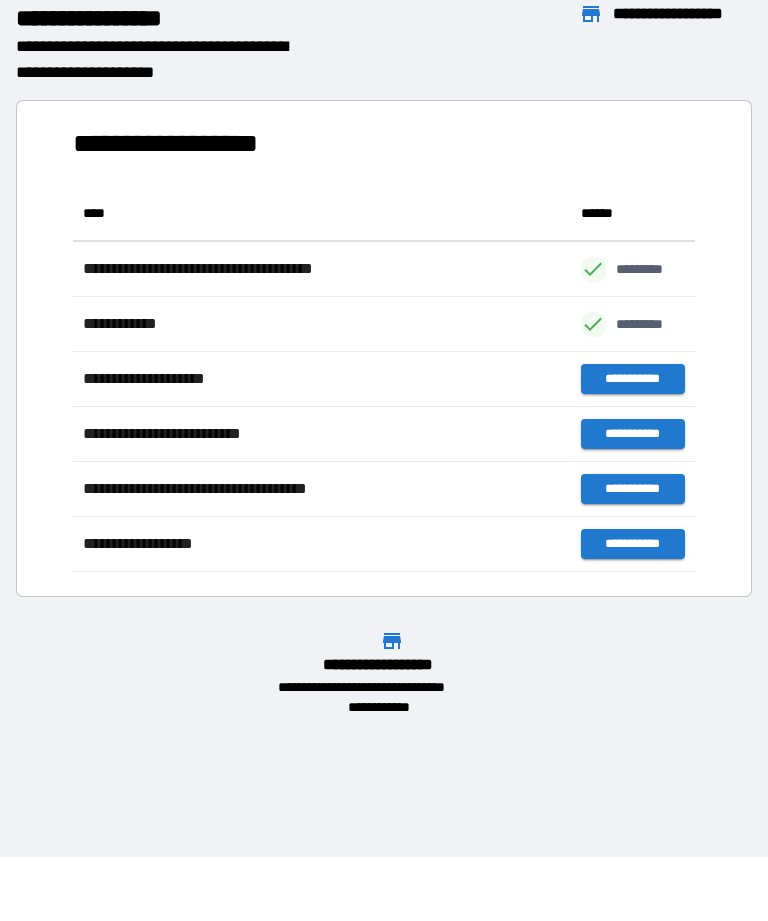 scroll, scrollTop: 386, scrollLeft: 622, axis: both 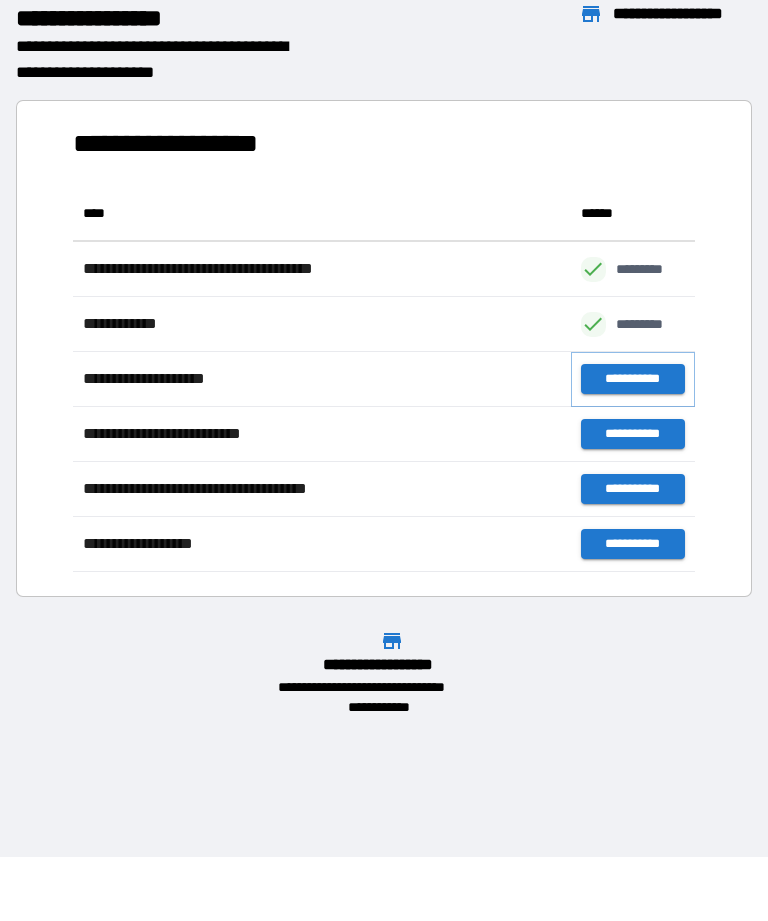 click on "**********" at bounding box center [633, 379] 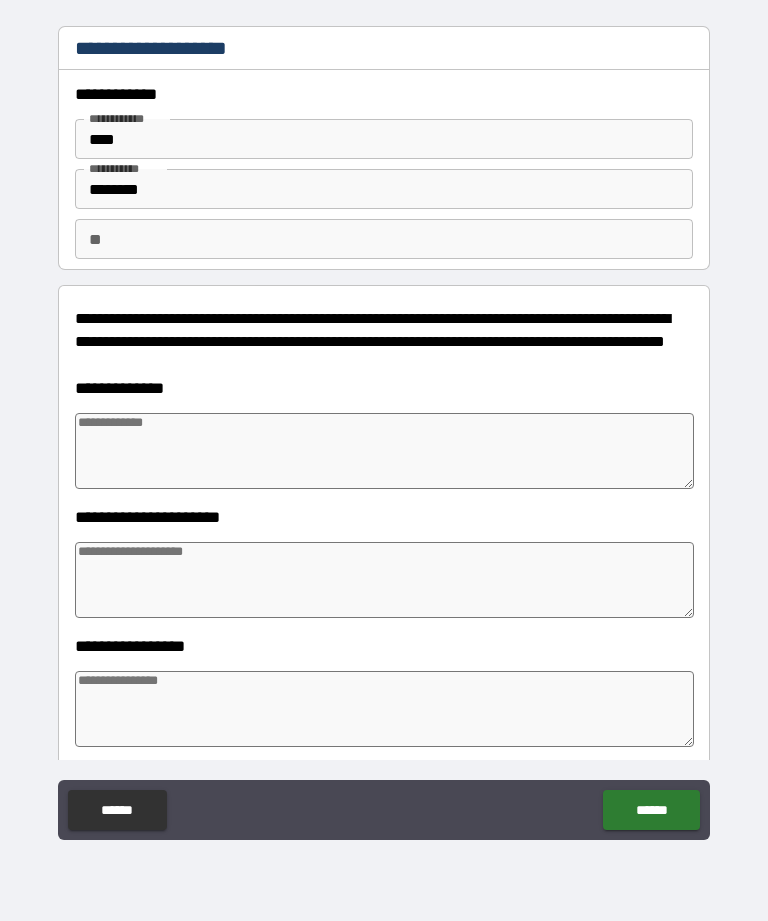 type on "*" 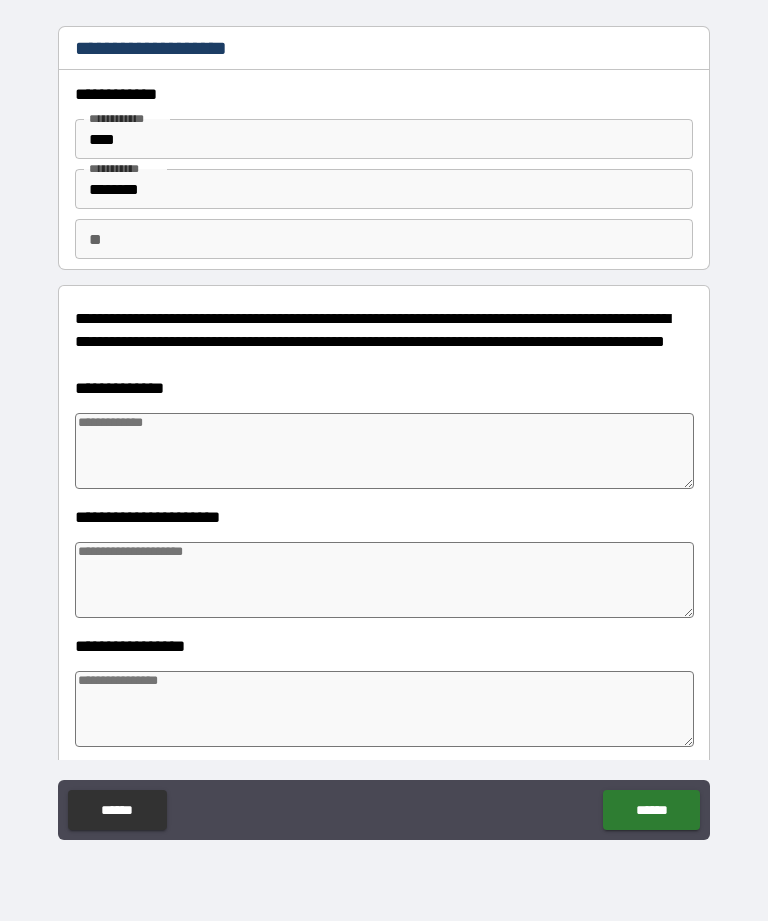 type on "*" 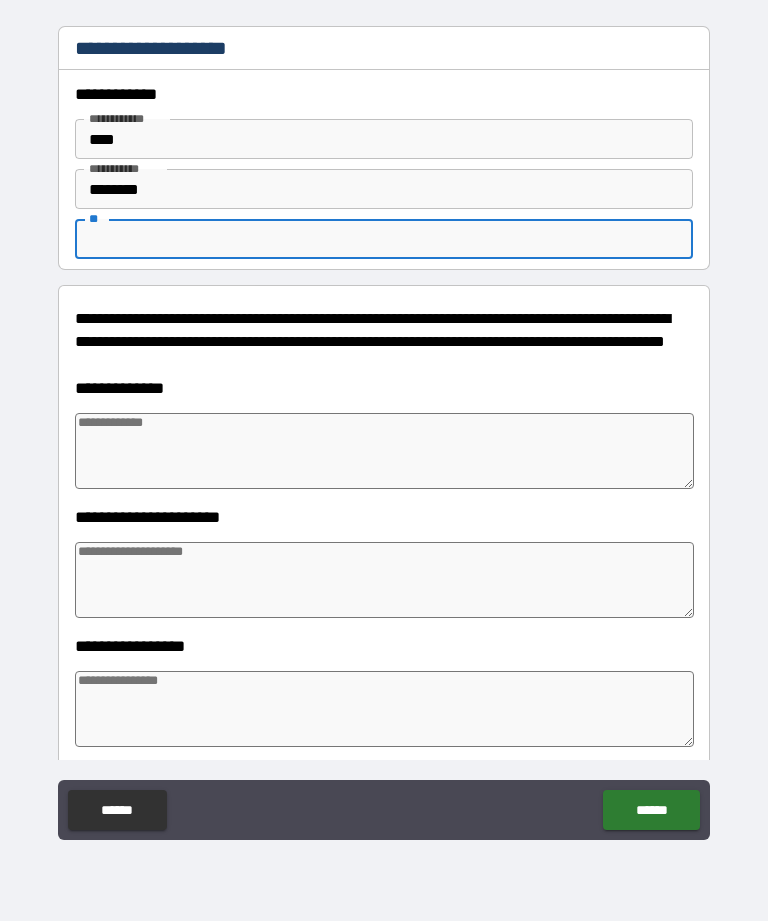 type on "*" 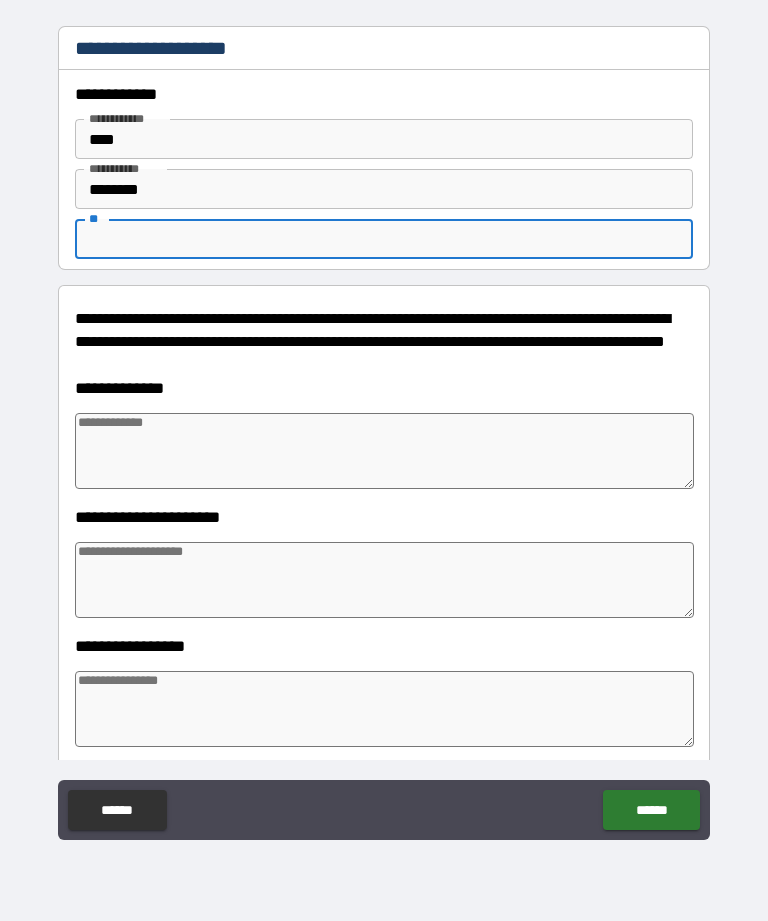type on "*" 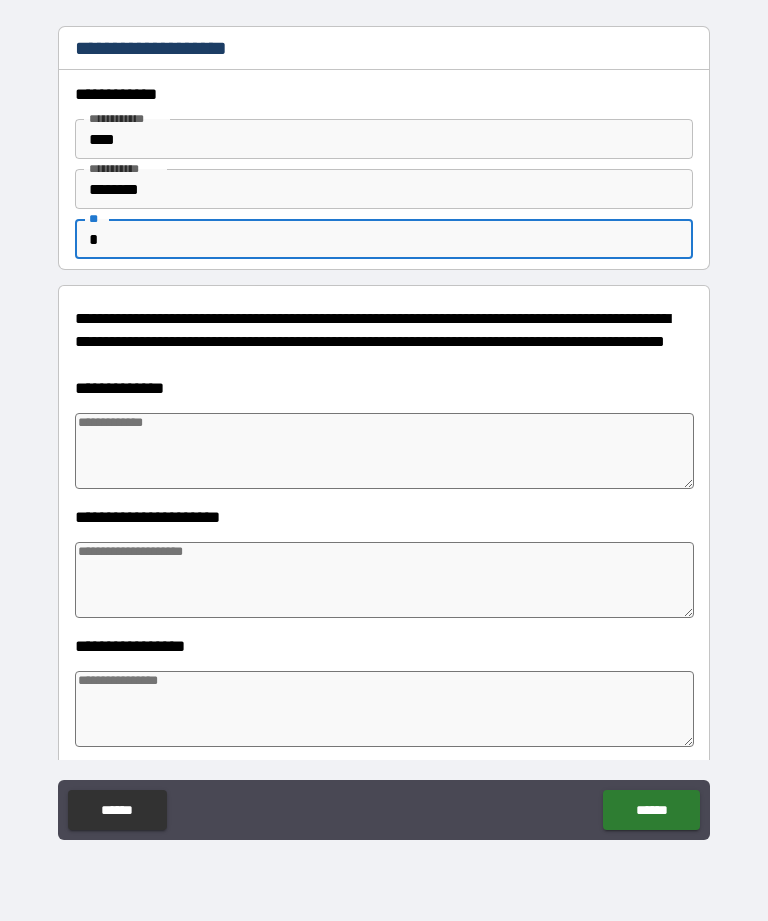 type on "*" 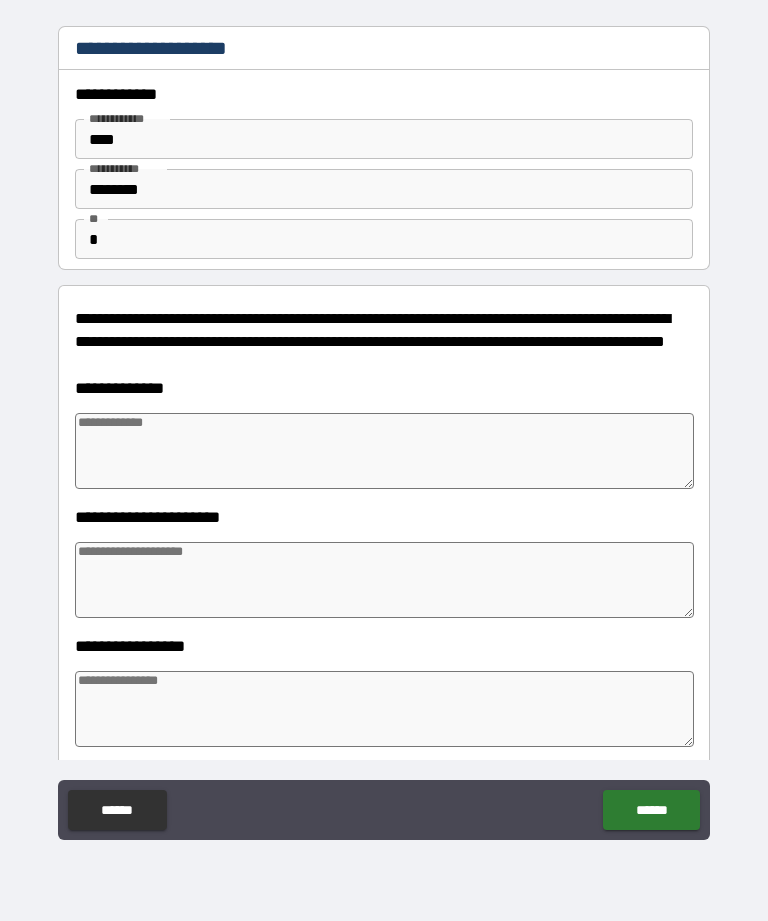 type on "*" 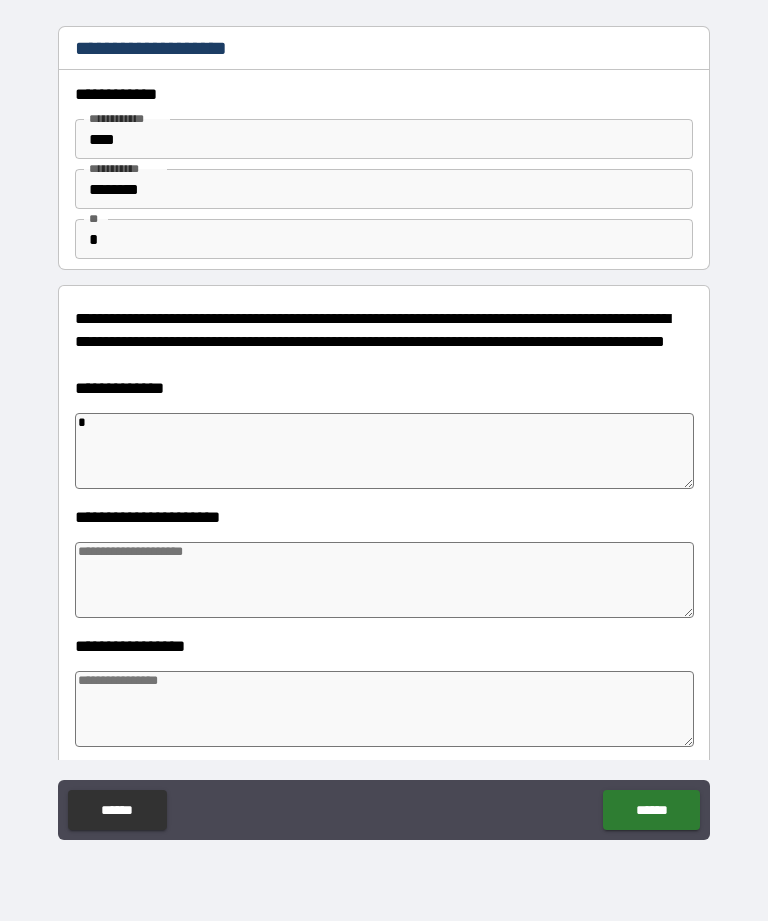 type on "*" 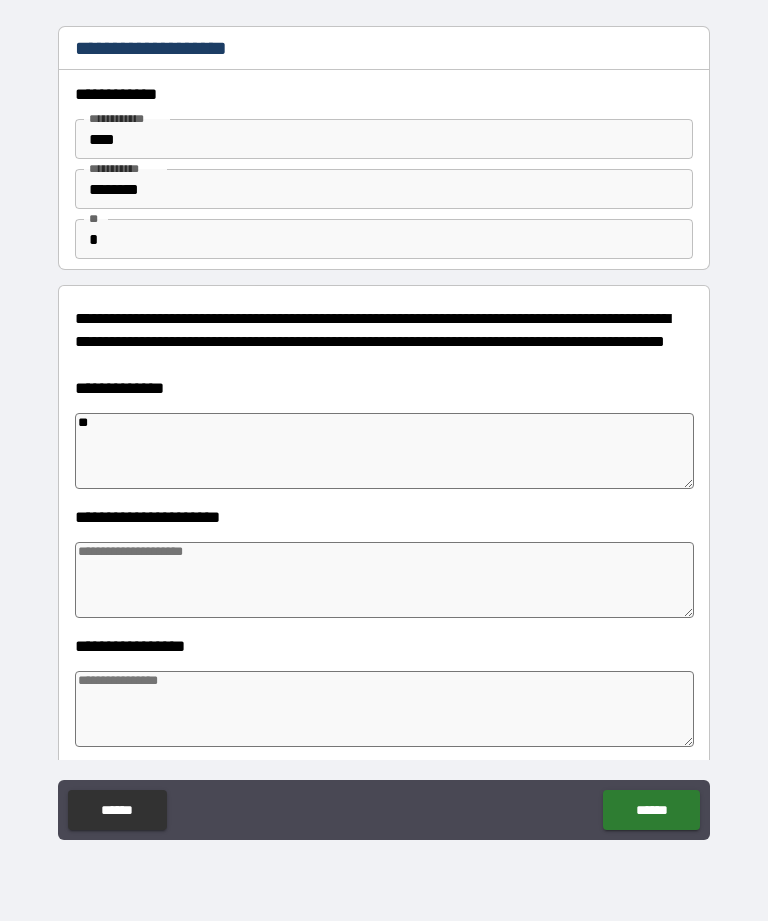 type on "*" 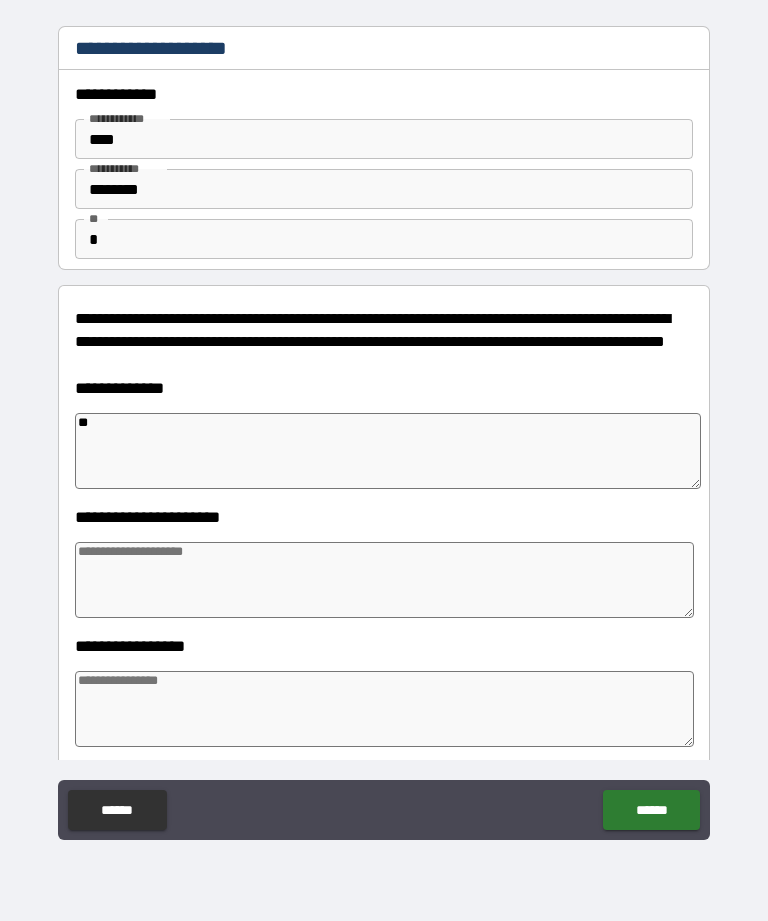 type on "*" 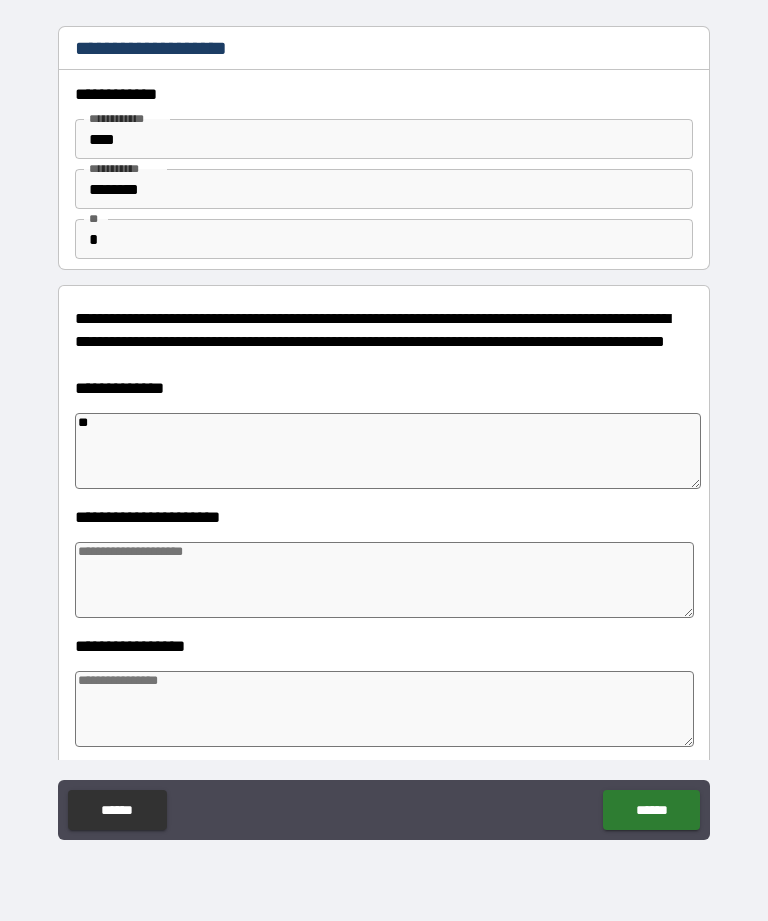type on "*" 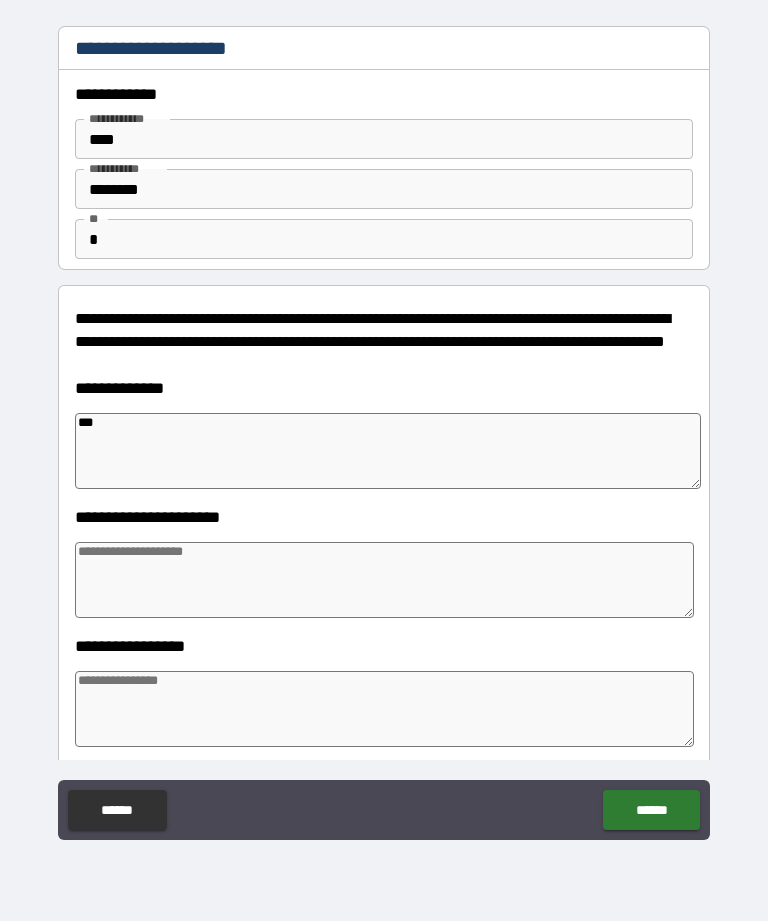 type on "*" 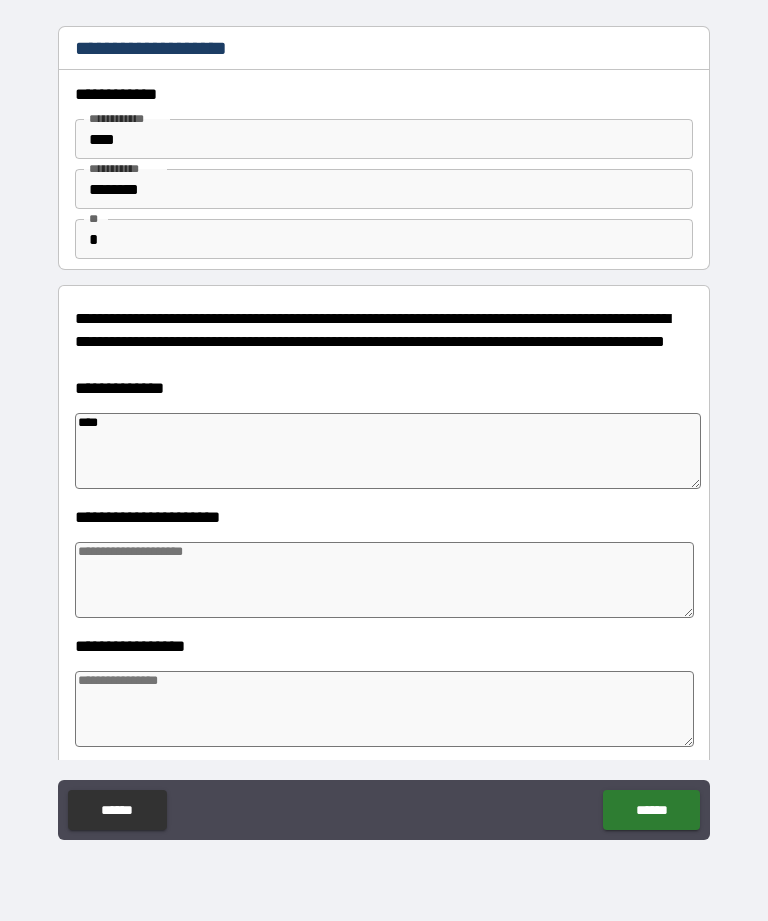 type on "*" 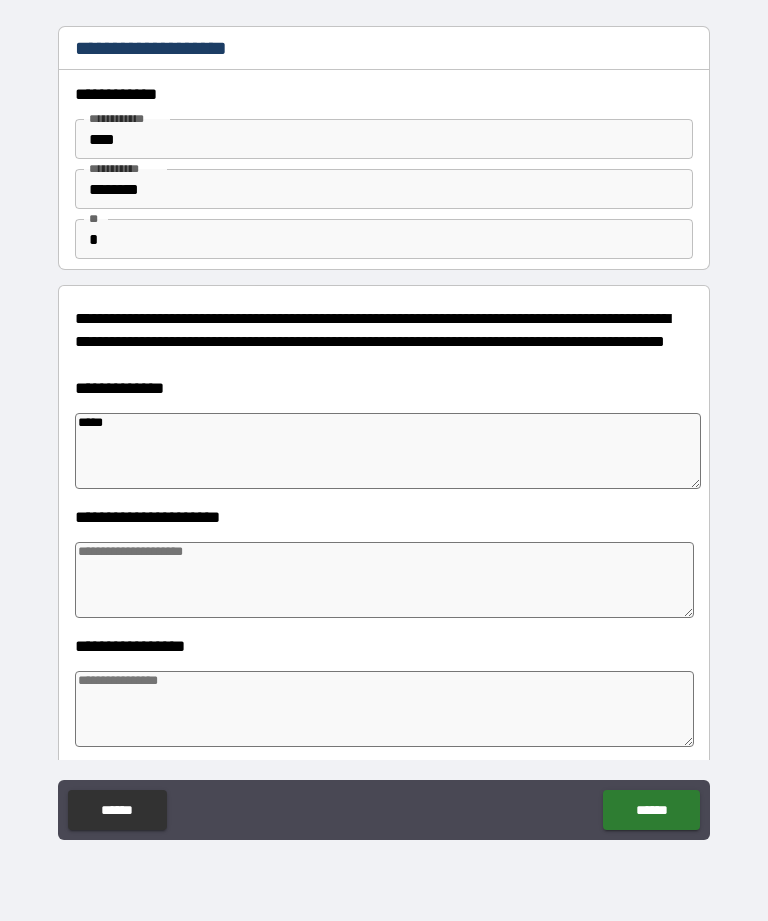 type on "*" 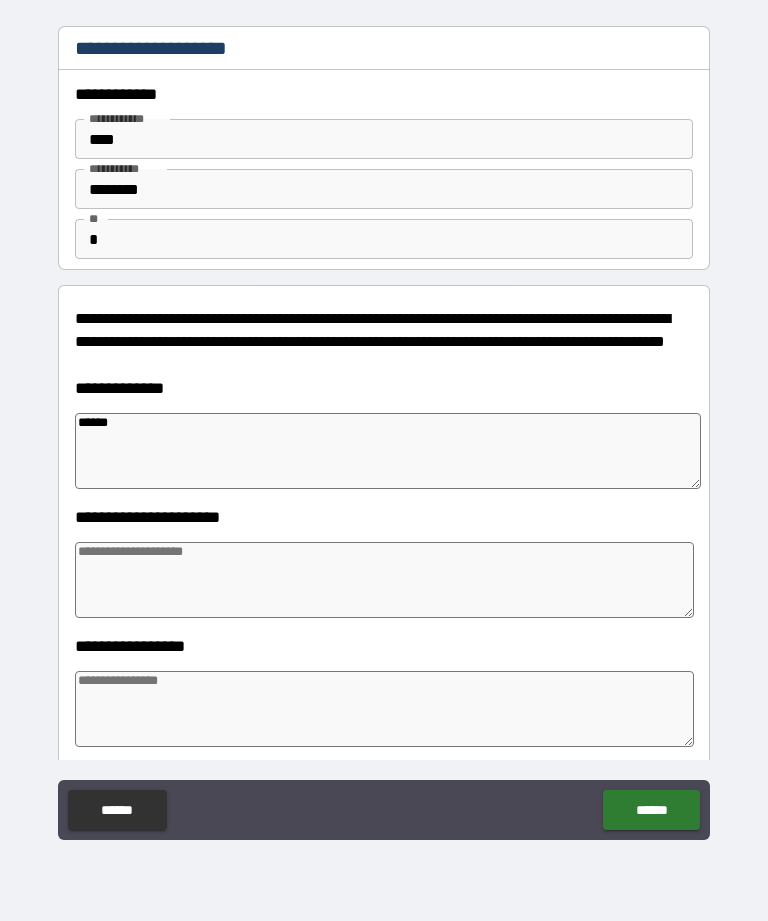 type on "*" 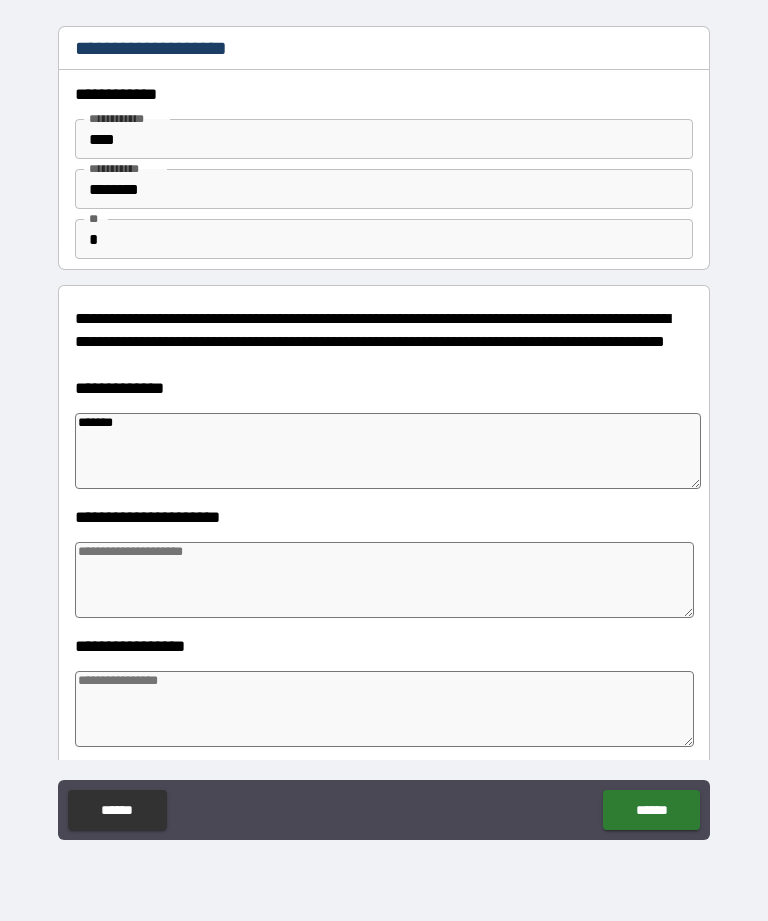 type on "*" 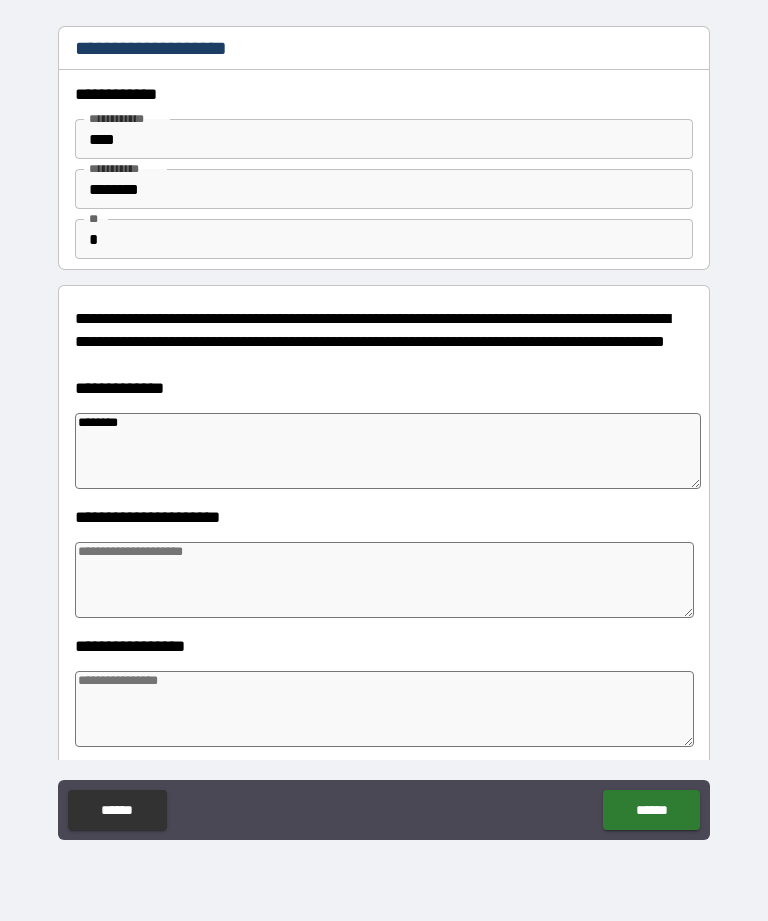 type on "*" 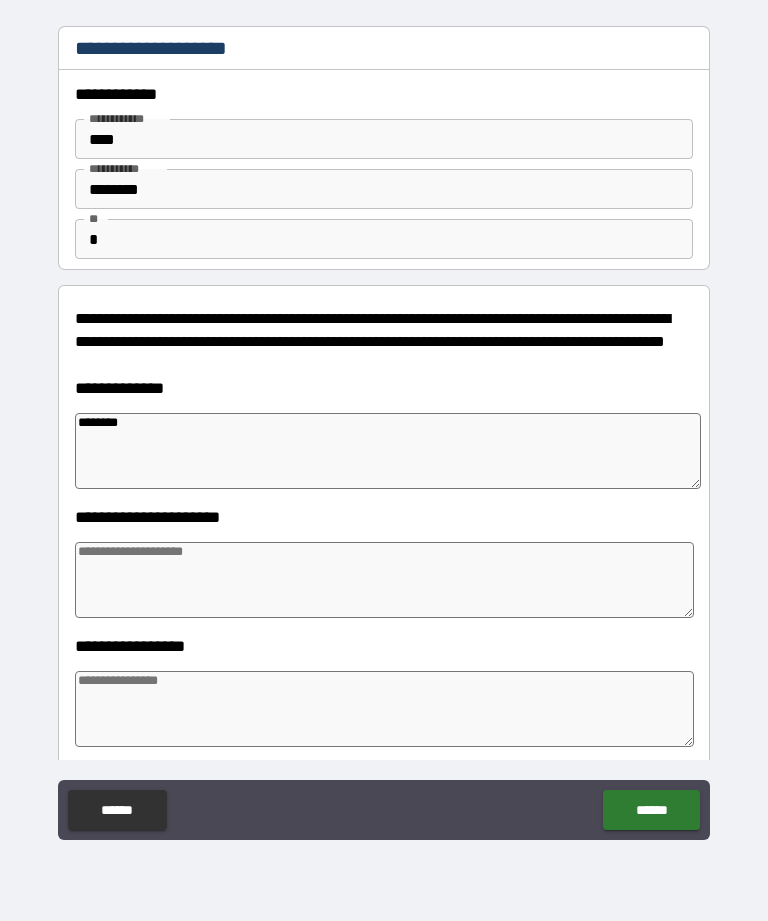 type on "*********" 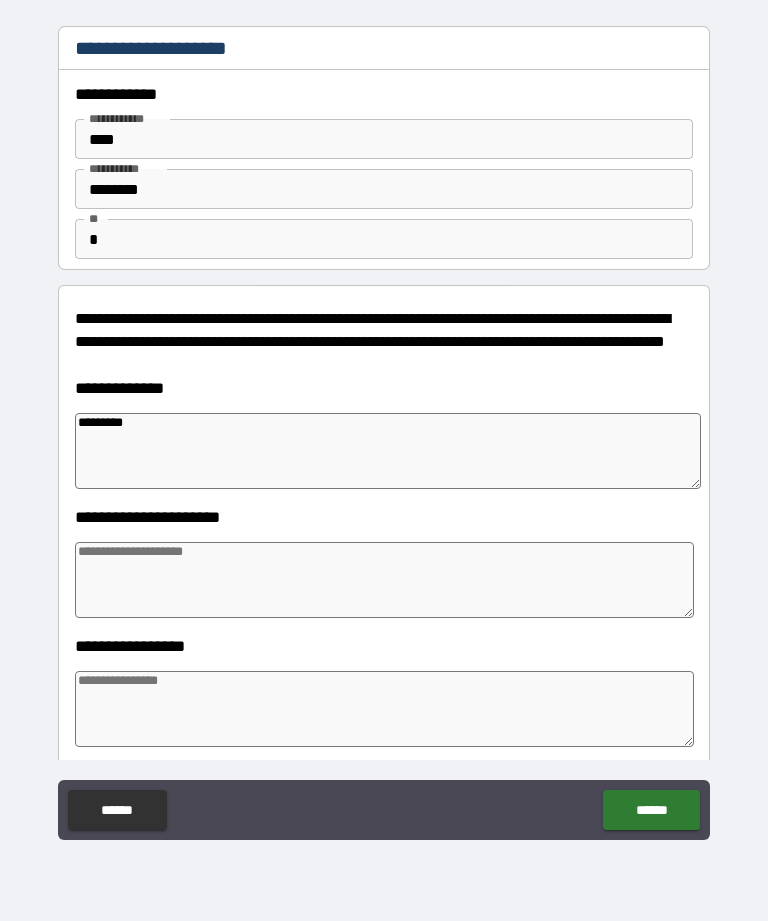 type on "*" 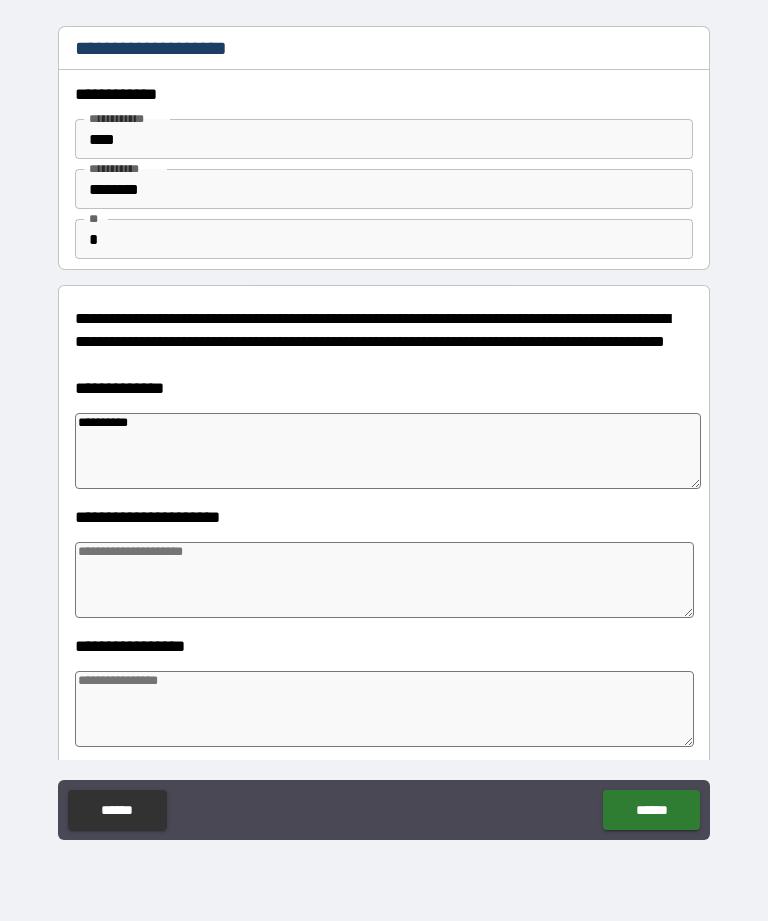type on "*" 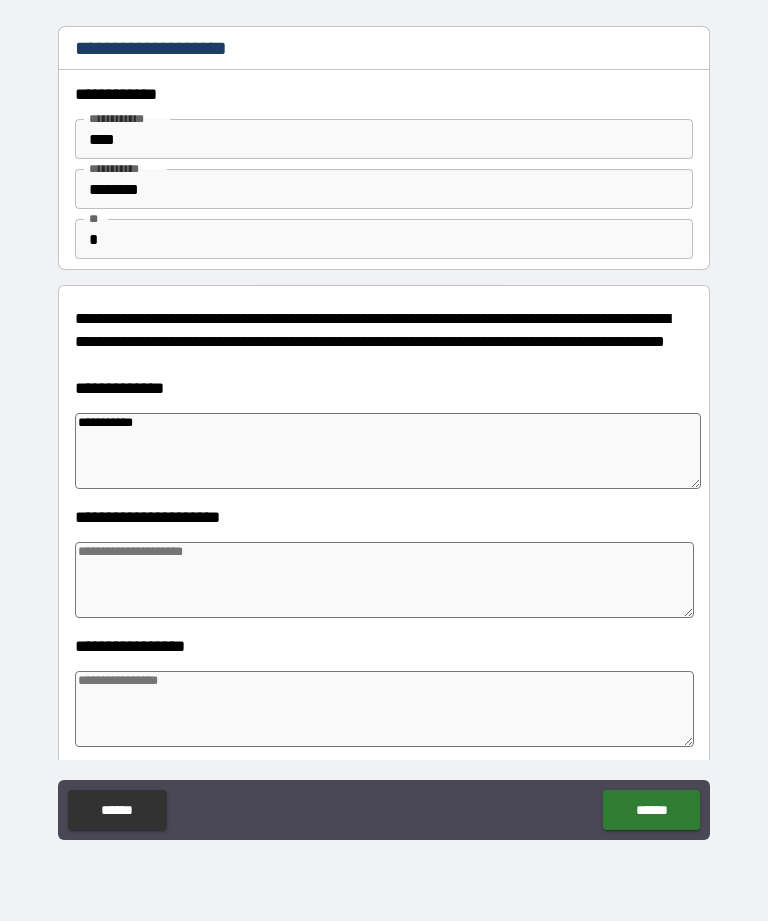 type on "*" 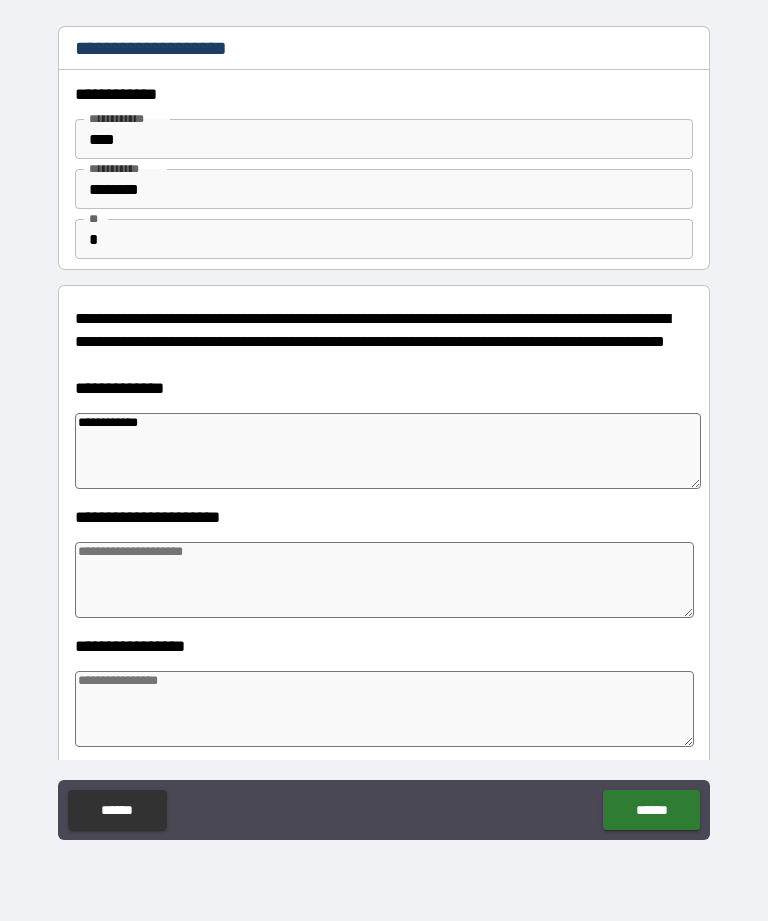 type on "*" 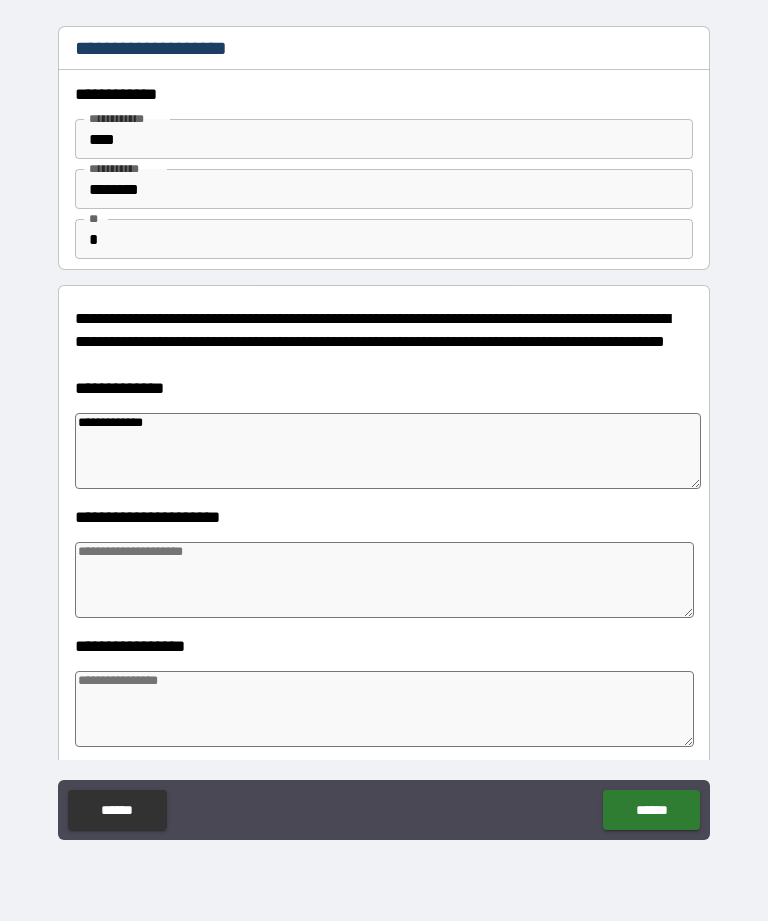 type on "*" 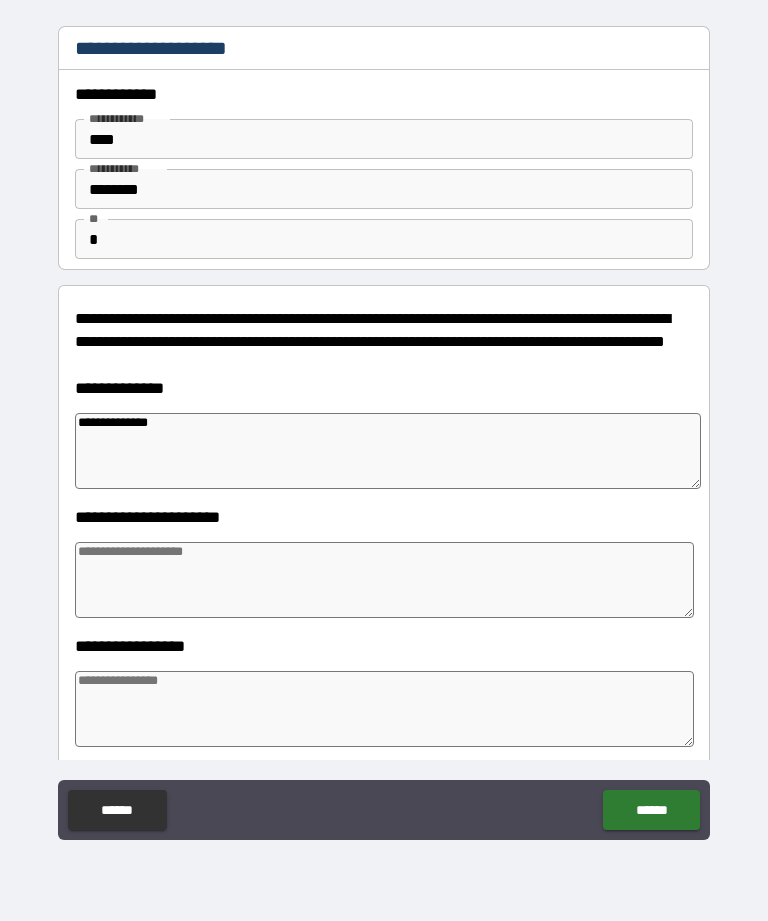 type on "*" 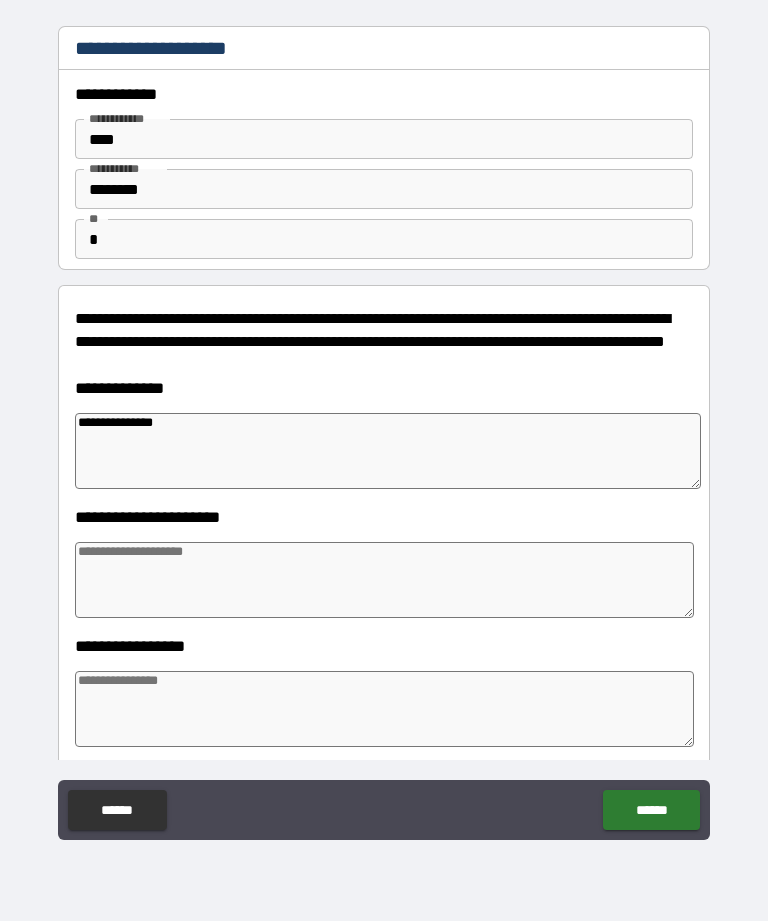 type on "*" 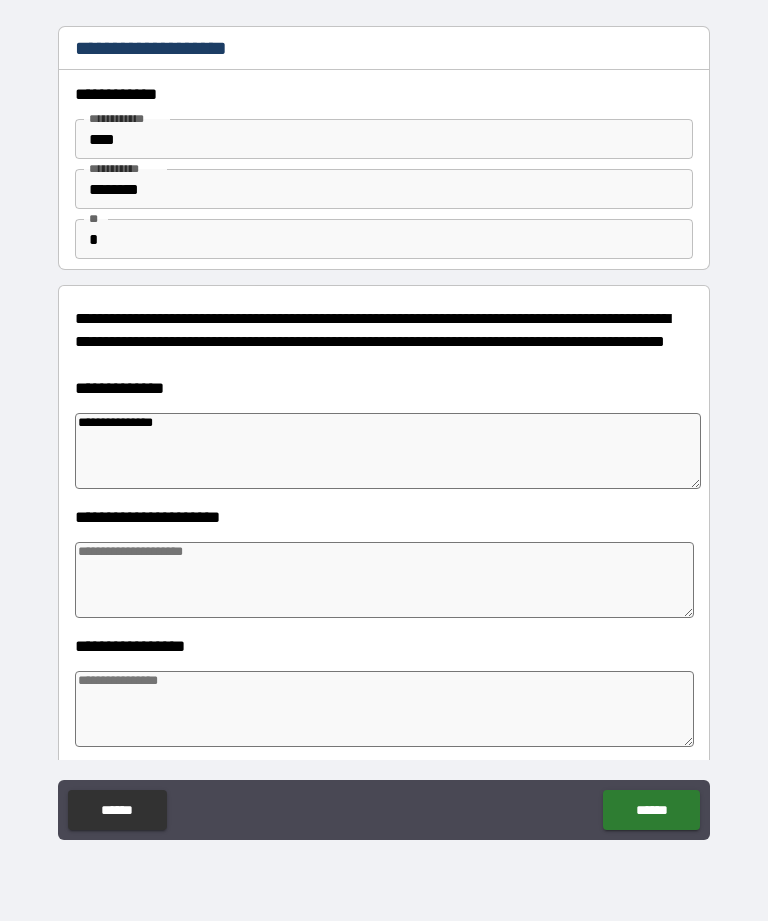 type on "**********" 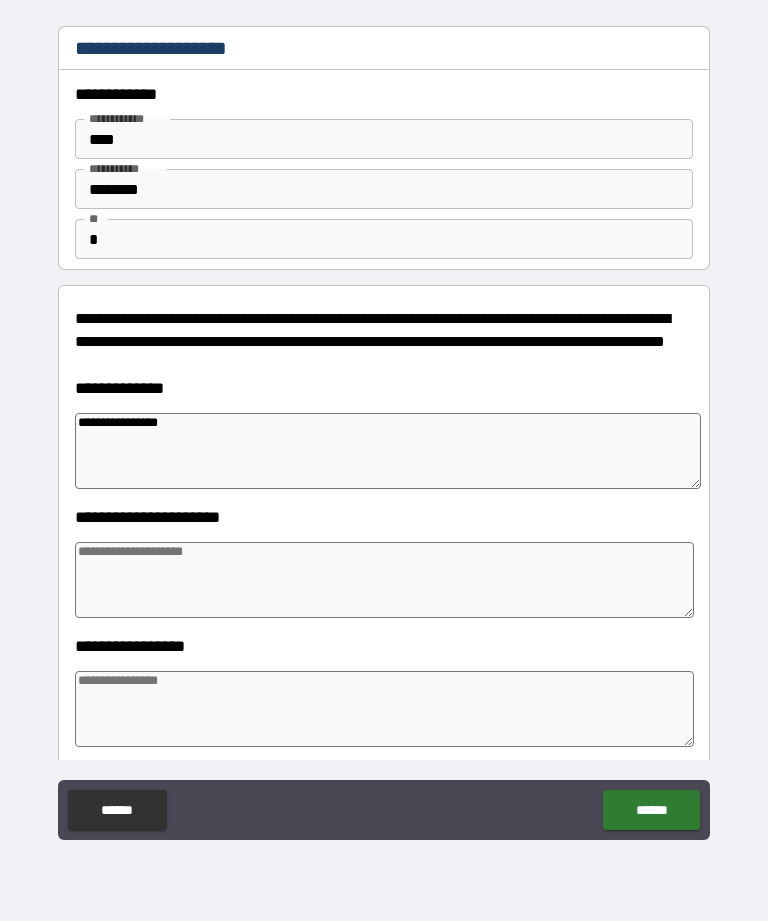 type on "*" 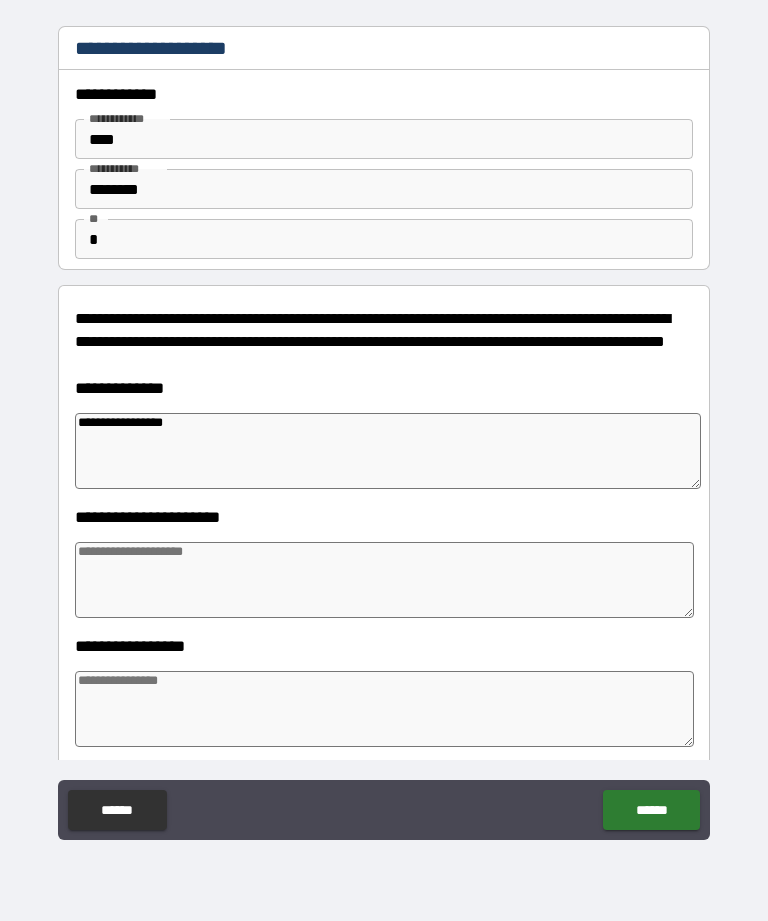 type on "*" 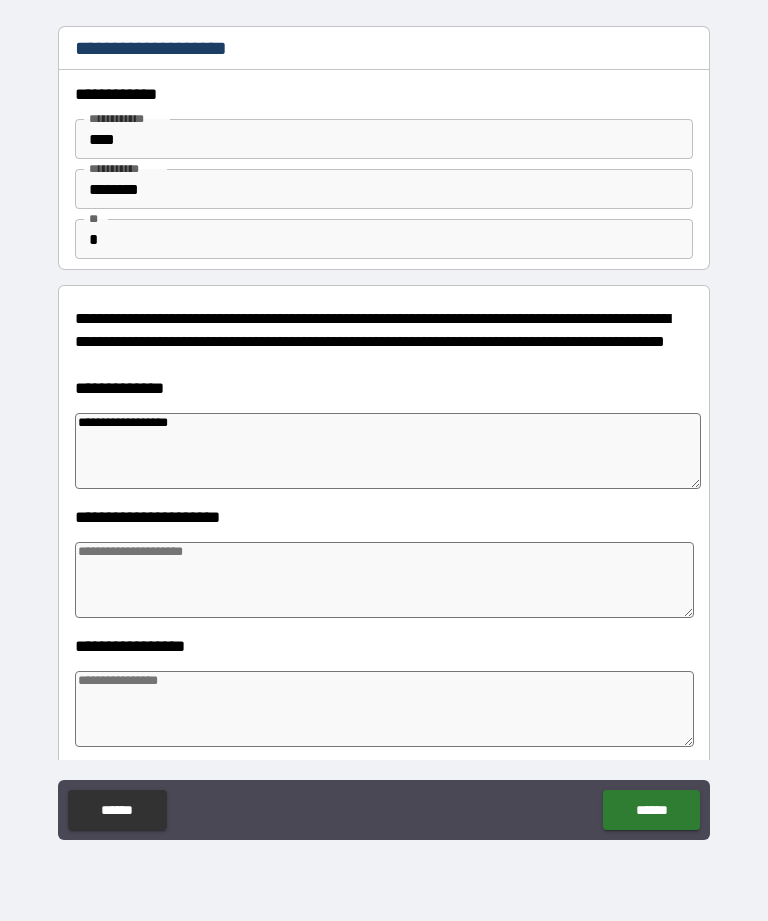 type on "*" 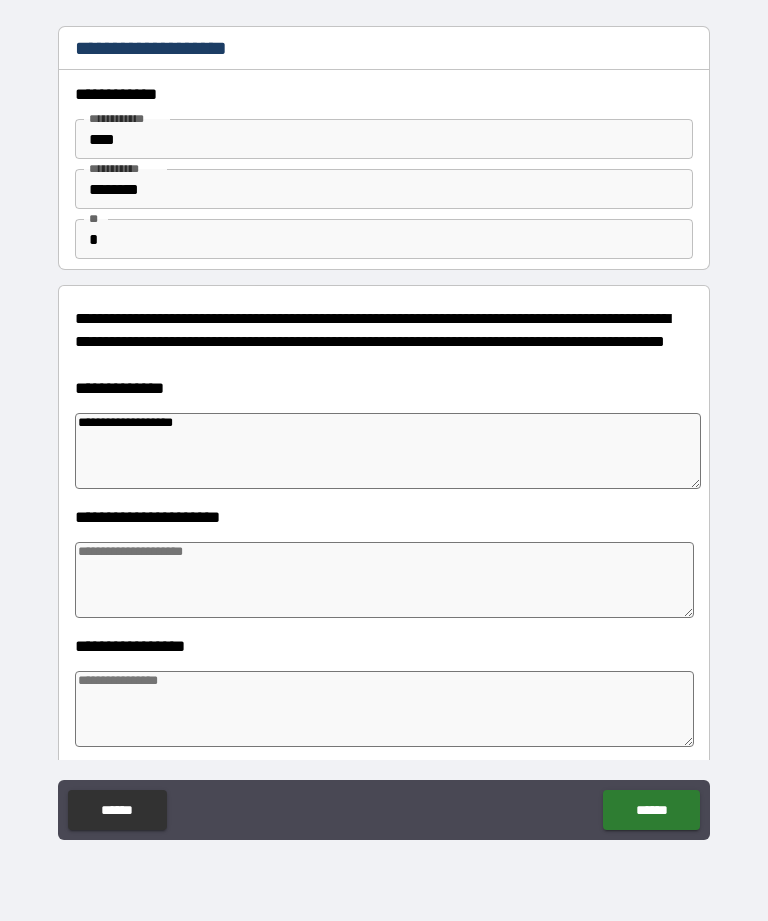 type 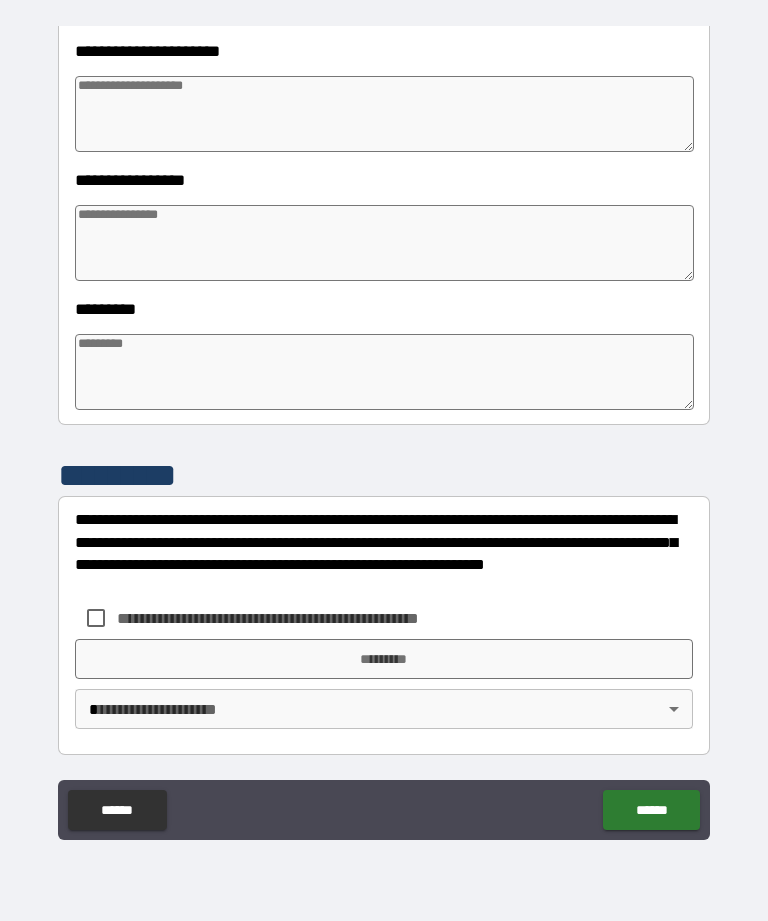 scroll, scrollTop: 466, scrollLeft: 0, axis: vertical 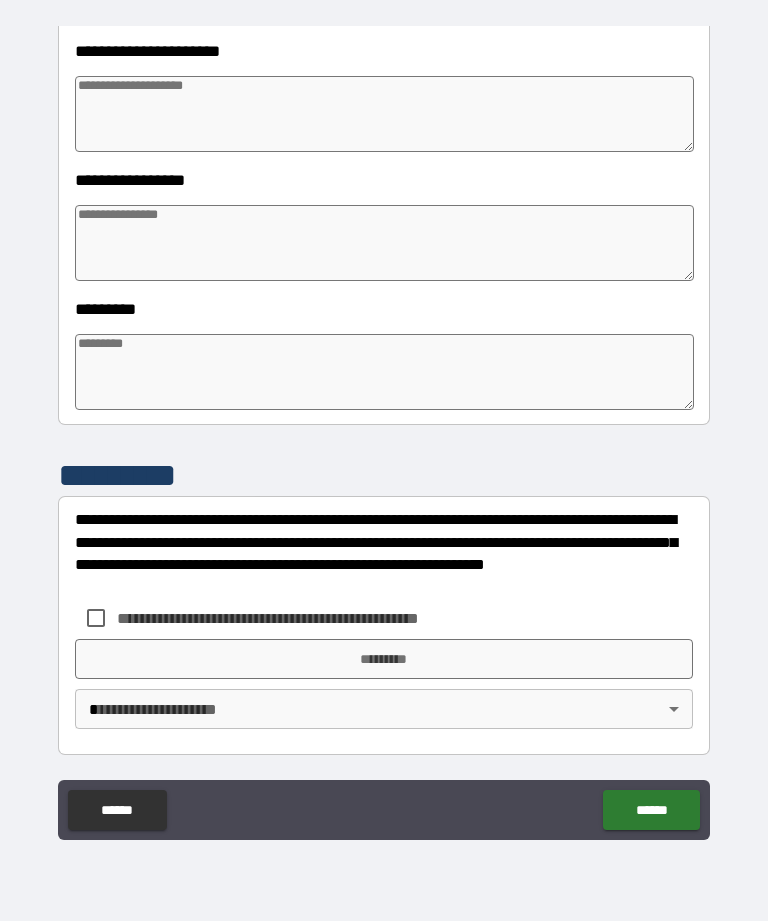 click on "**********" at bounding box center (384, 431) 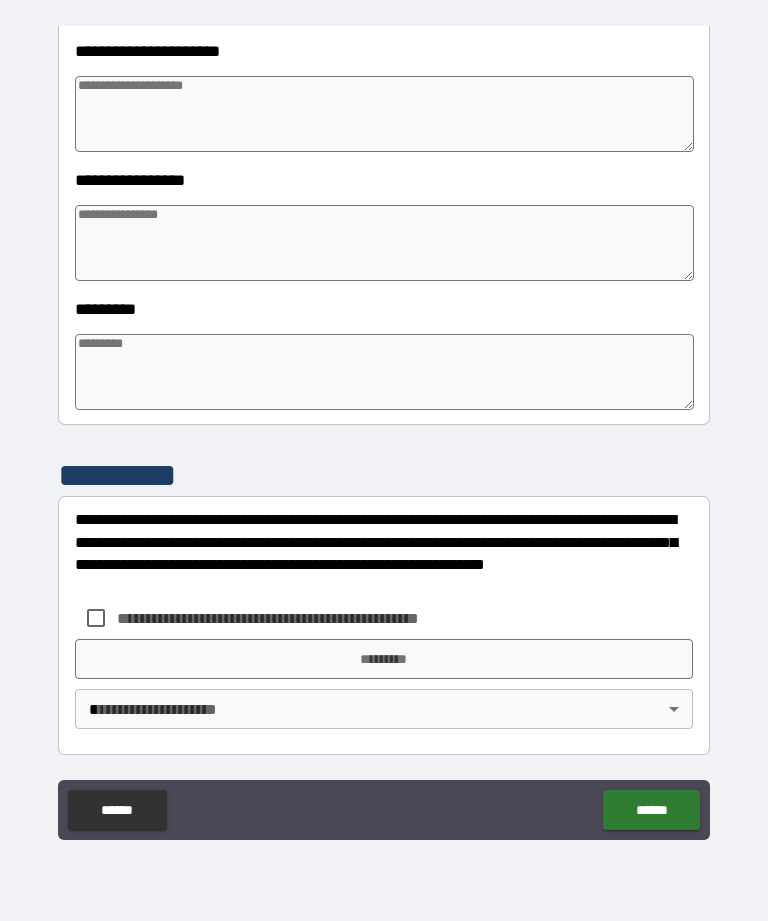 scroll, scrollTop: 466, scrollLeft: 0, axis: vertical 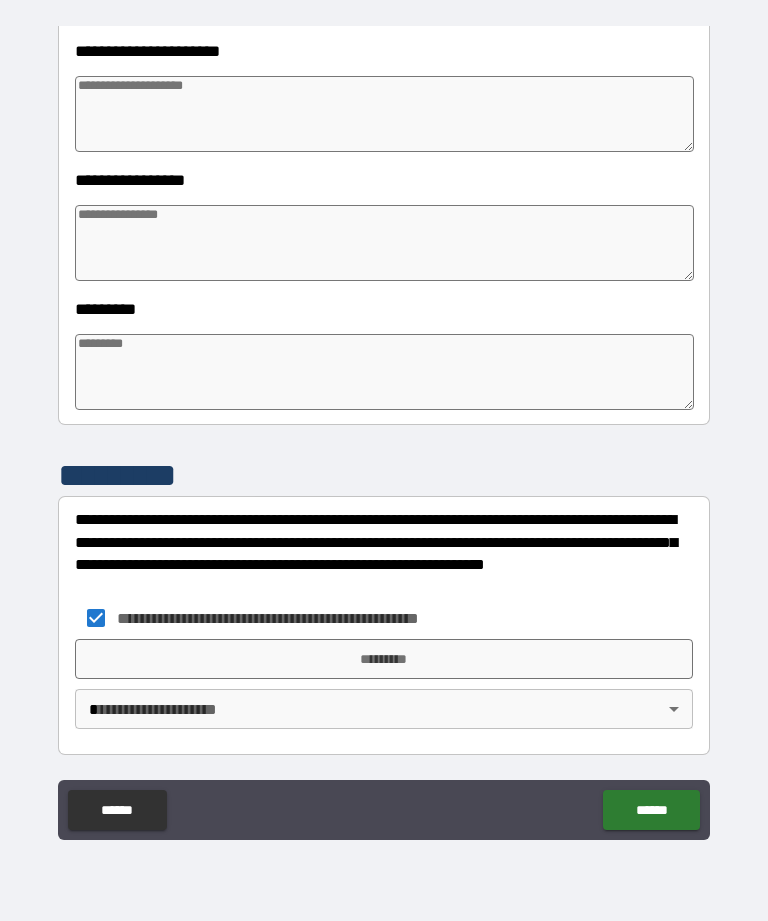 click on "**********" at bounding box center (384, 428) 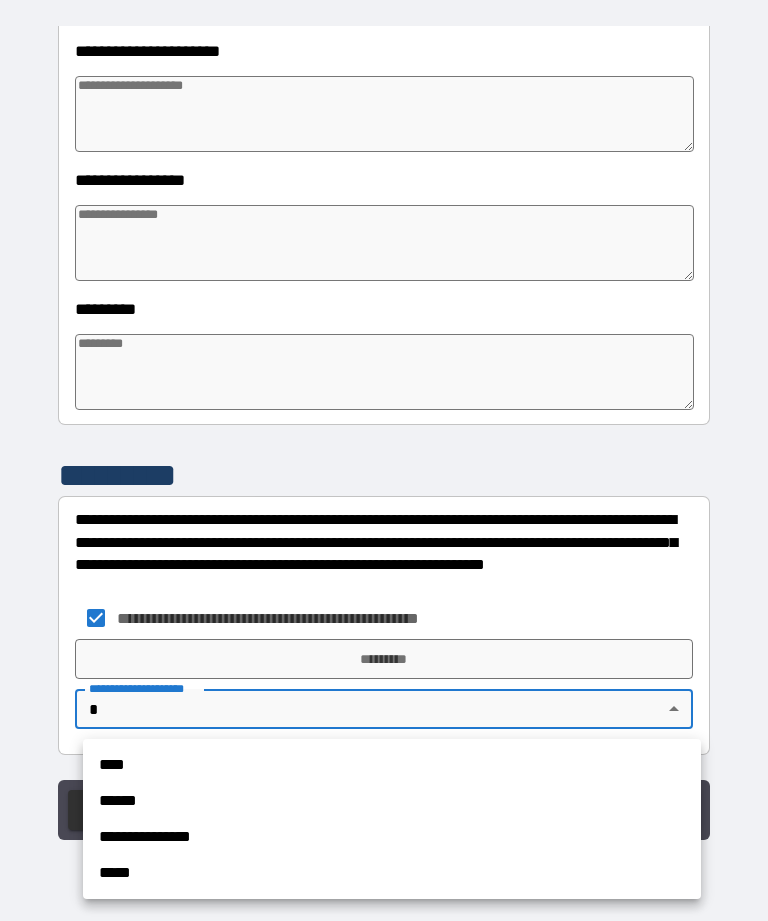 click on "****" at bounding box center (392, 765) 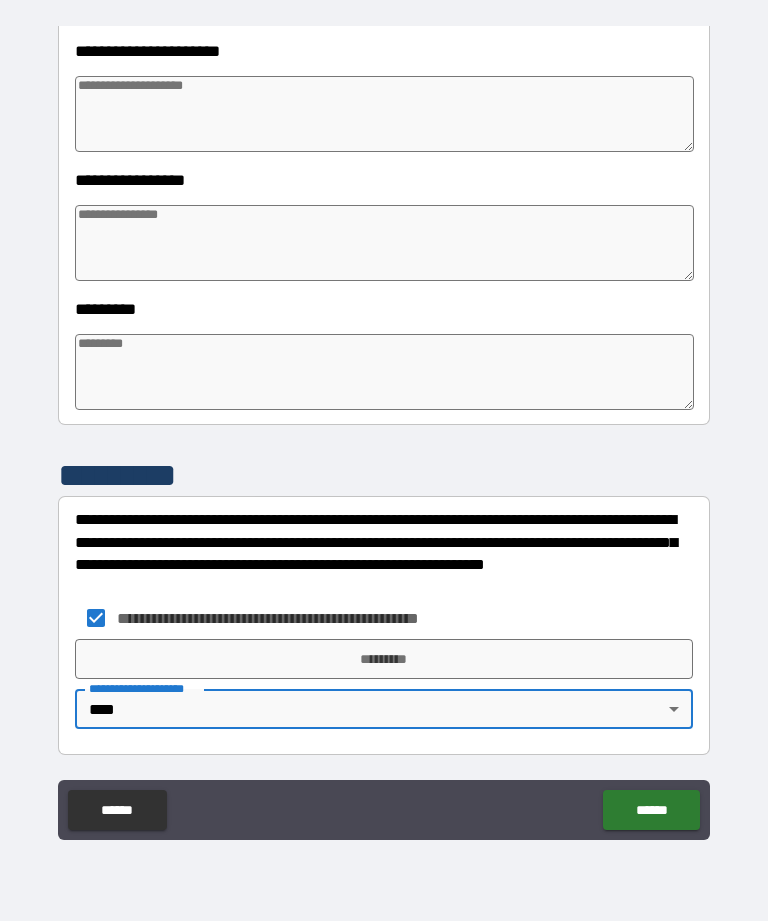 click on "*********" at bounding box center (384, 659) 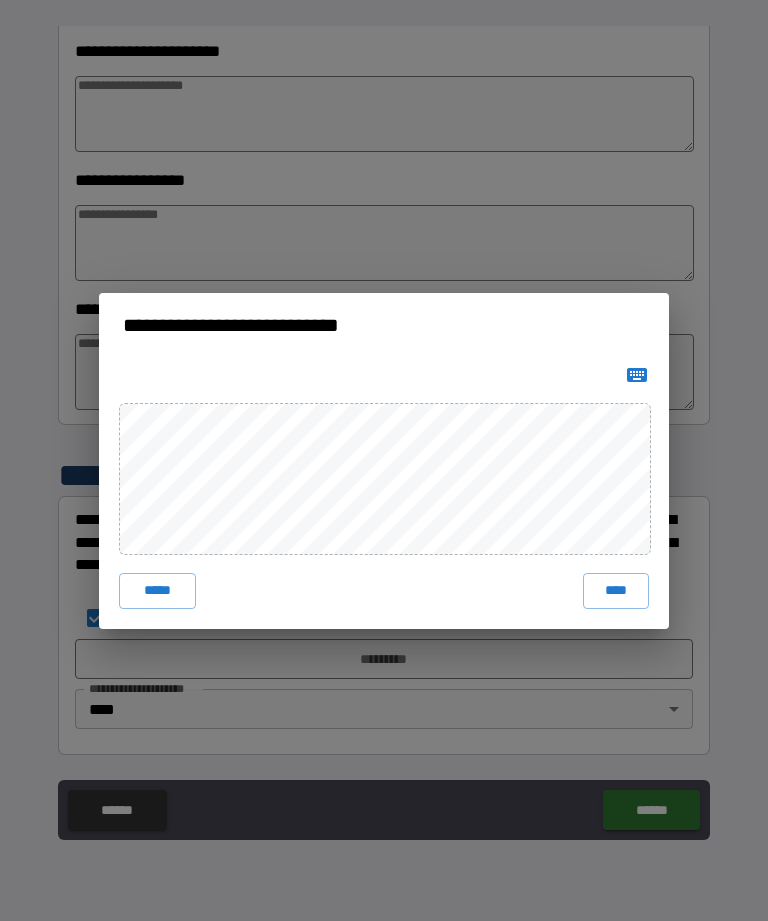 click on "****" at bounding box center [616, 591] 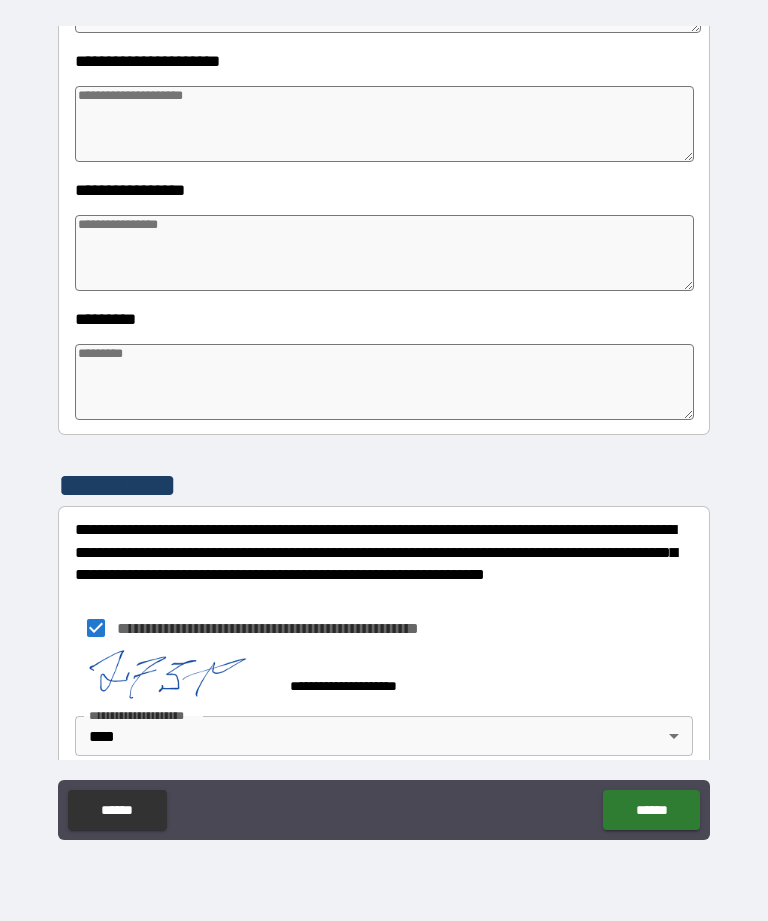 click on "******" at bounding box center (651, 810) 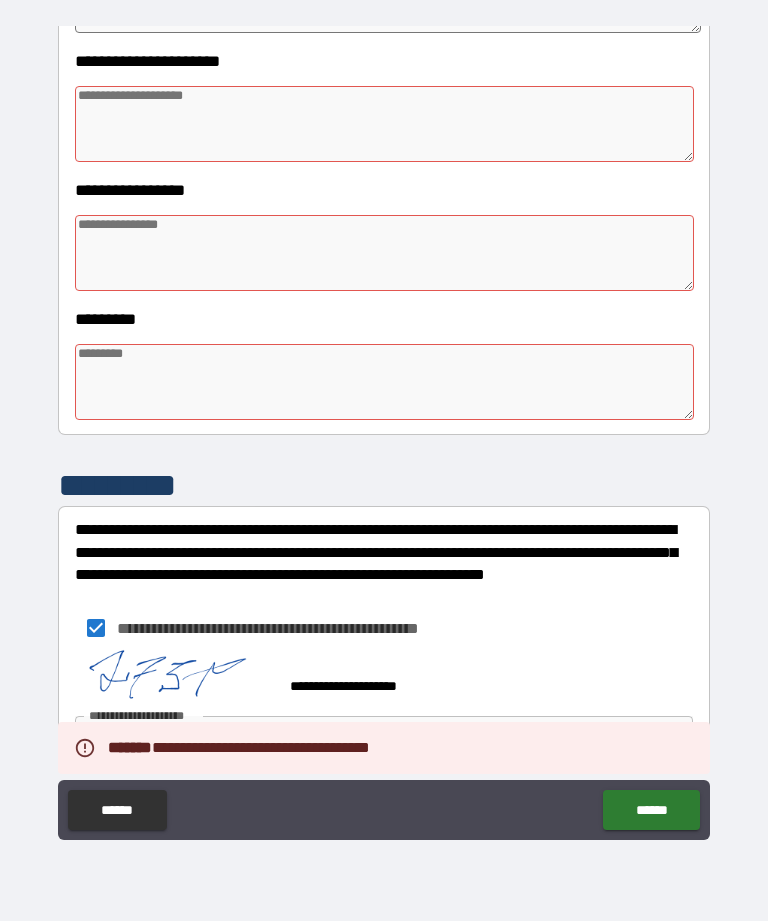 click at bounding box center (384, 382) 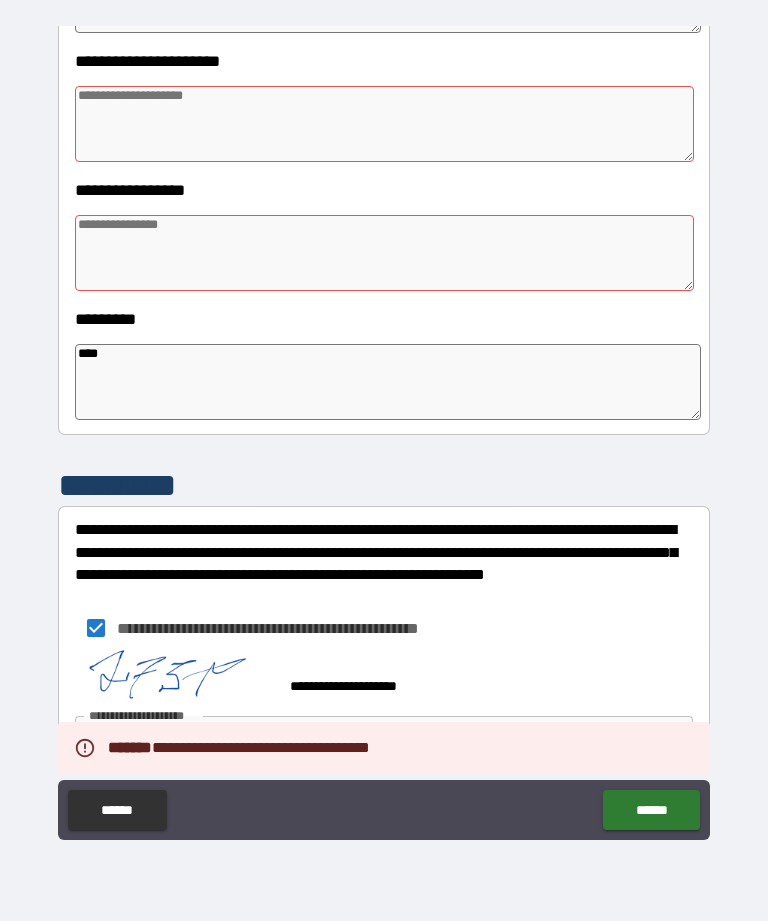 click at bounding box center (384, 124) 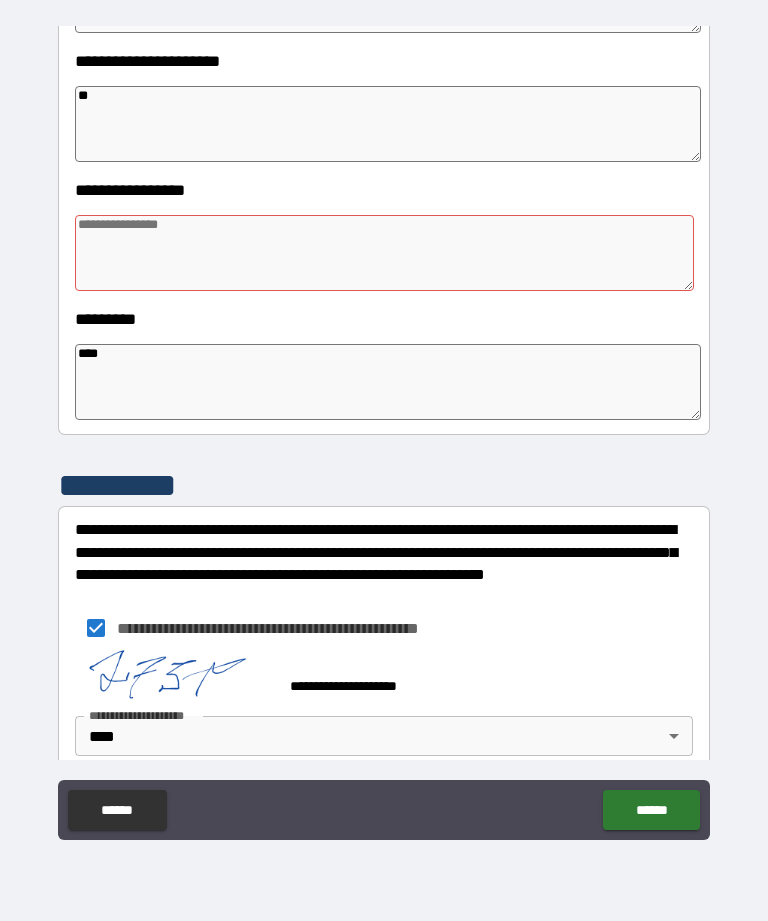 click at bounding box center [384, 253] 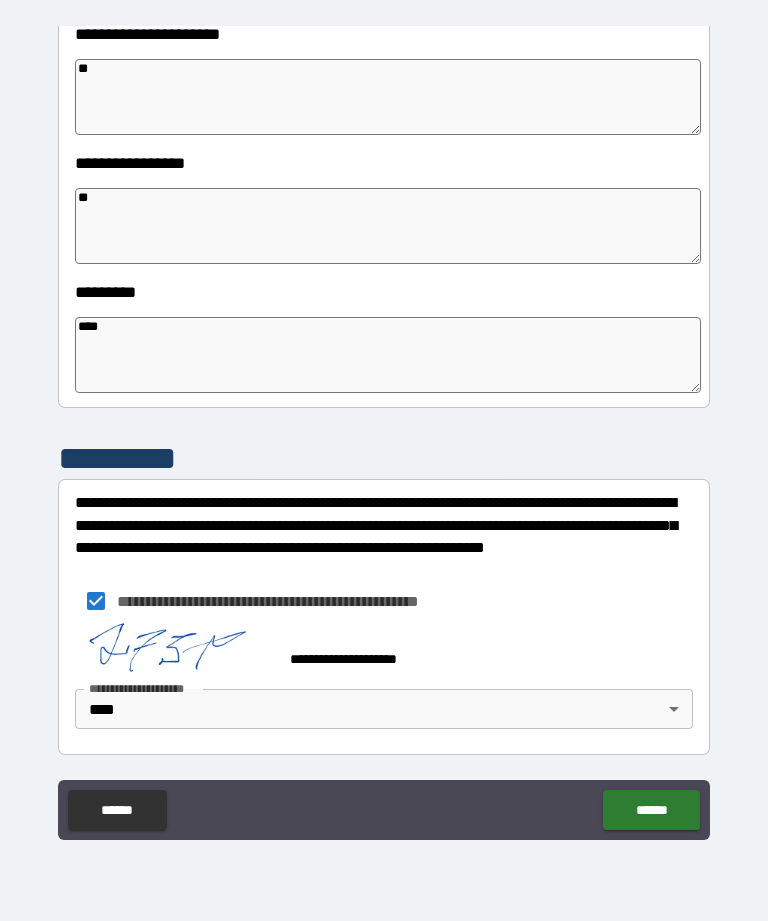 scroll, scrollTop: 483, scrollLeft: 0, axis: vertical 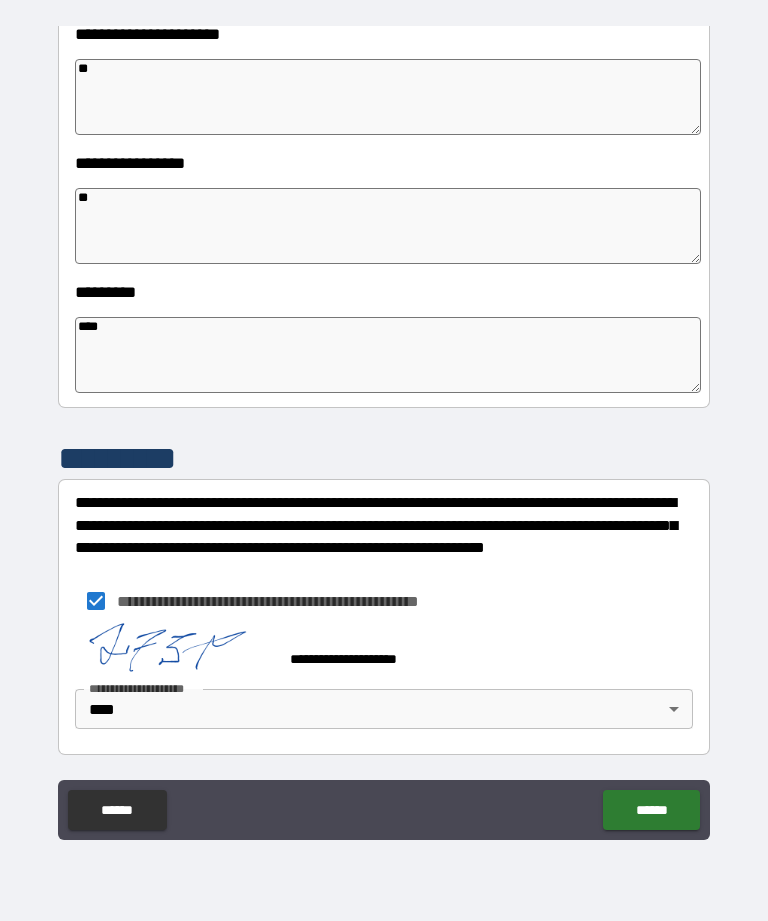 click on "**********" at bounding box center (384, 431) 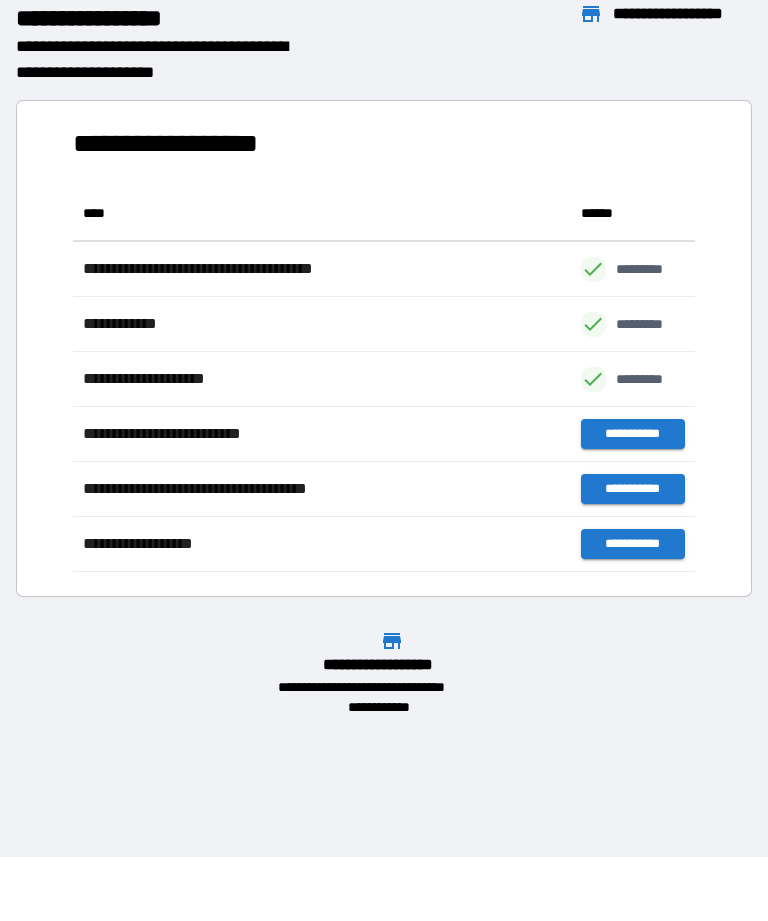 scroll, scrollTop: 386, scrollLeft: 622, axis: both 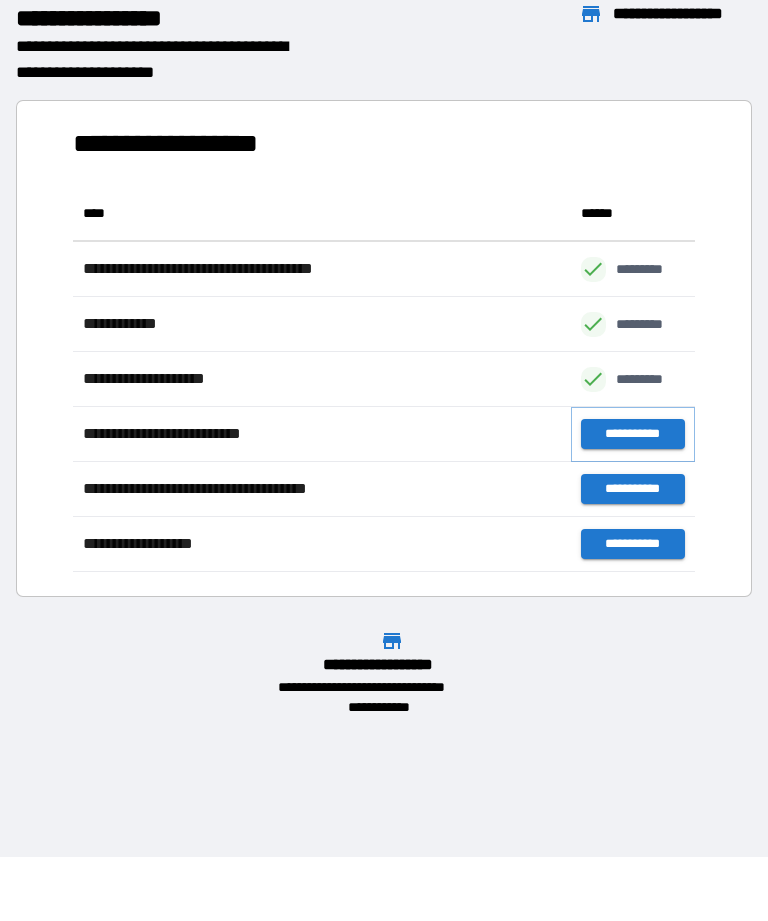 click on "**********" at bounding box center (633, 434) 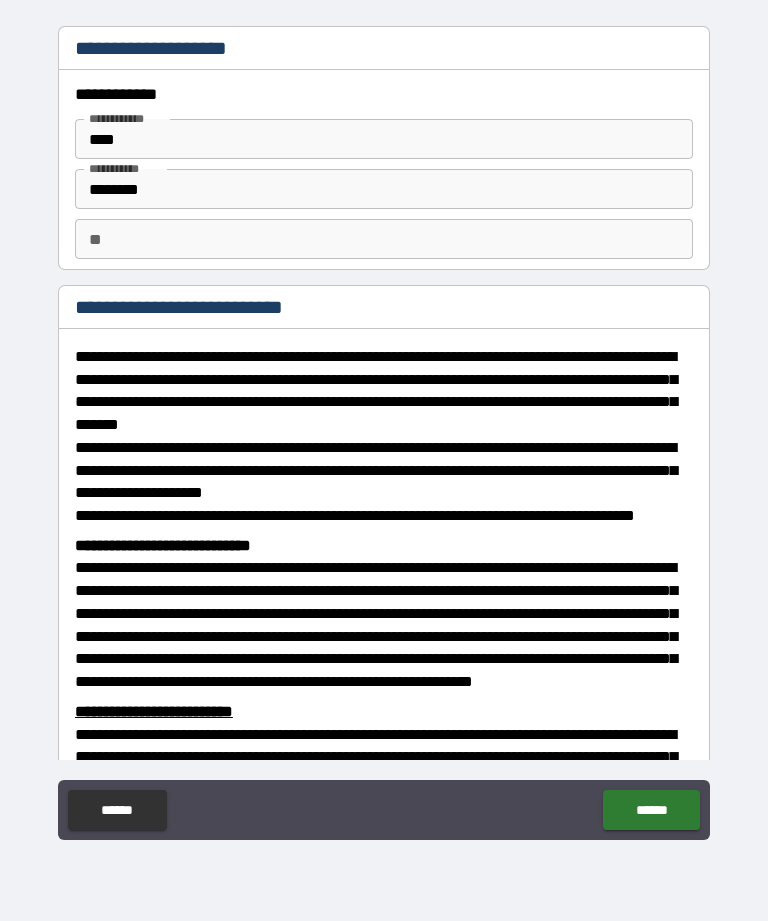 click on "**" at bounding box center (384, 239) 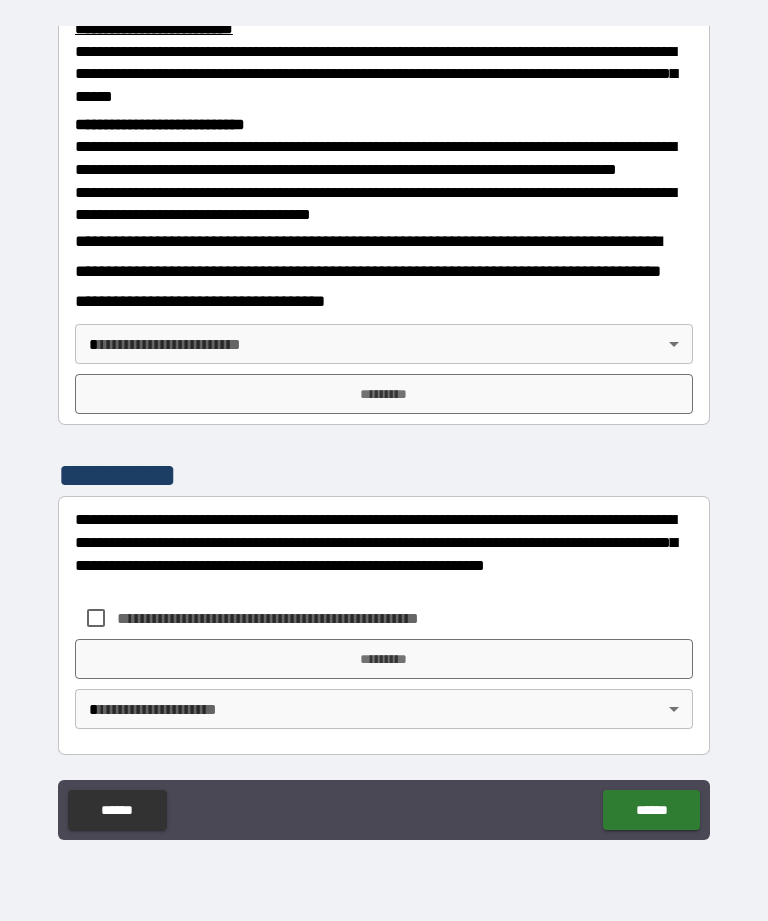 scroll, scrollTop: 734, scrollLeft: 0, axis: vertical 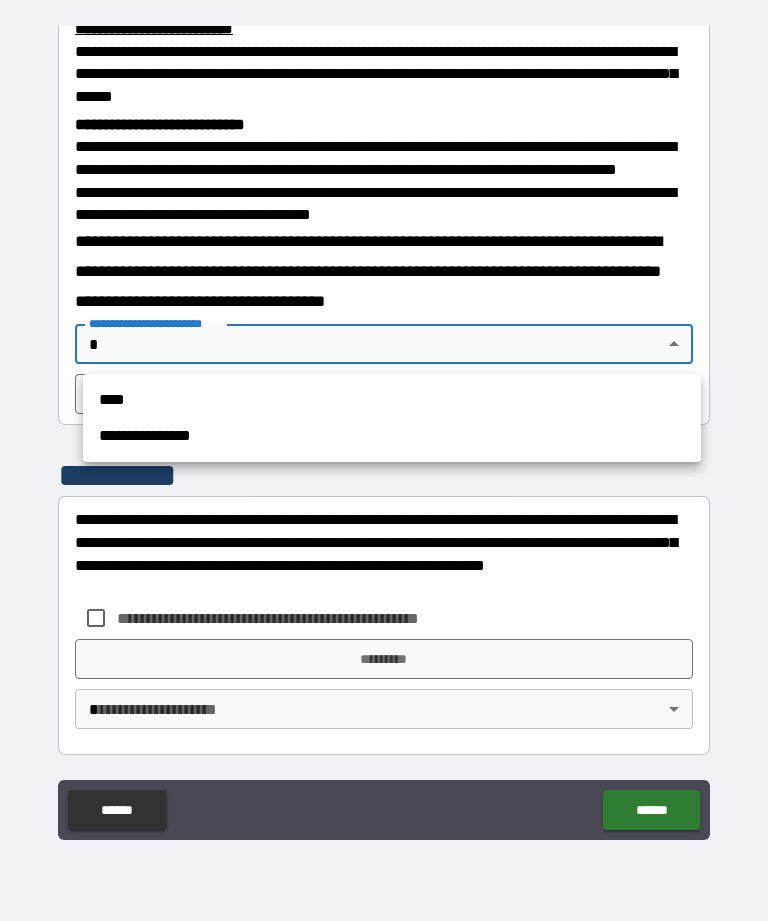 click on "****" at bounding box center [392, 400] 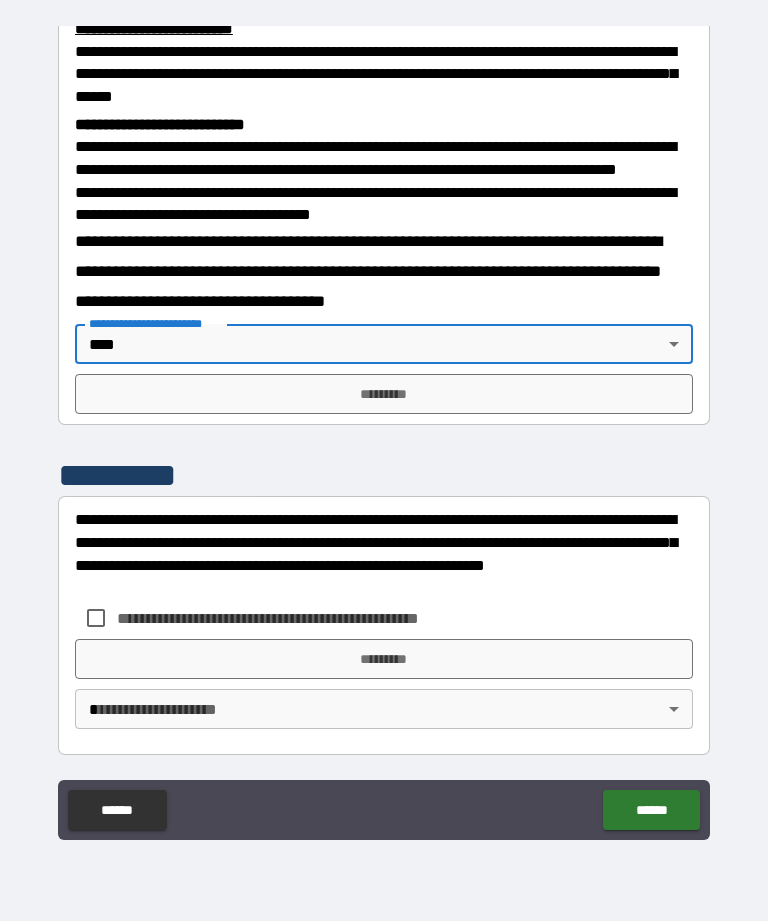 click on "*********" at bounding box center (384, 394) 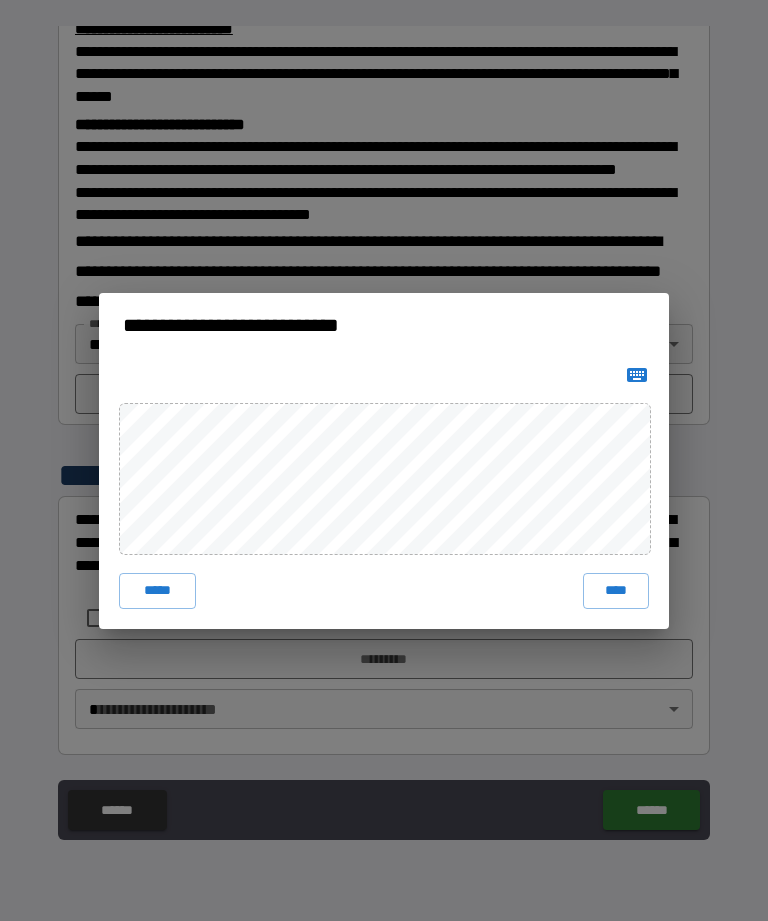 click on "****" at bounding box center (616, 591) 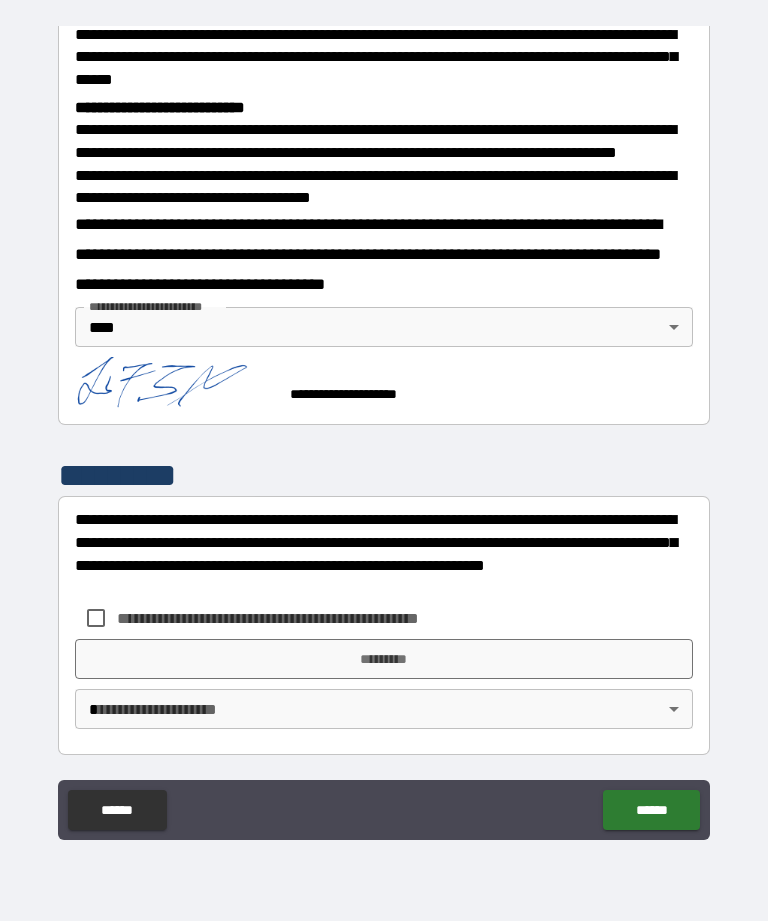 scroll, scrollTop: 751, scrollLeft: 0, axis: vertical 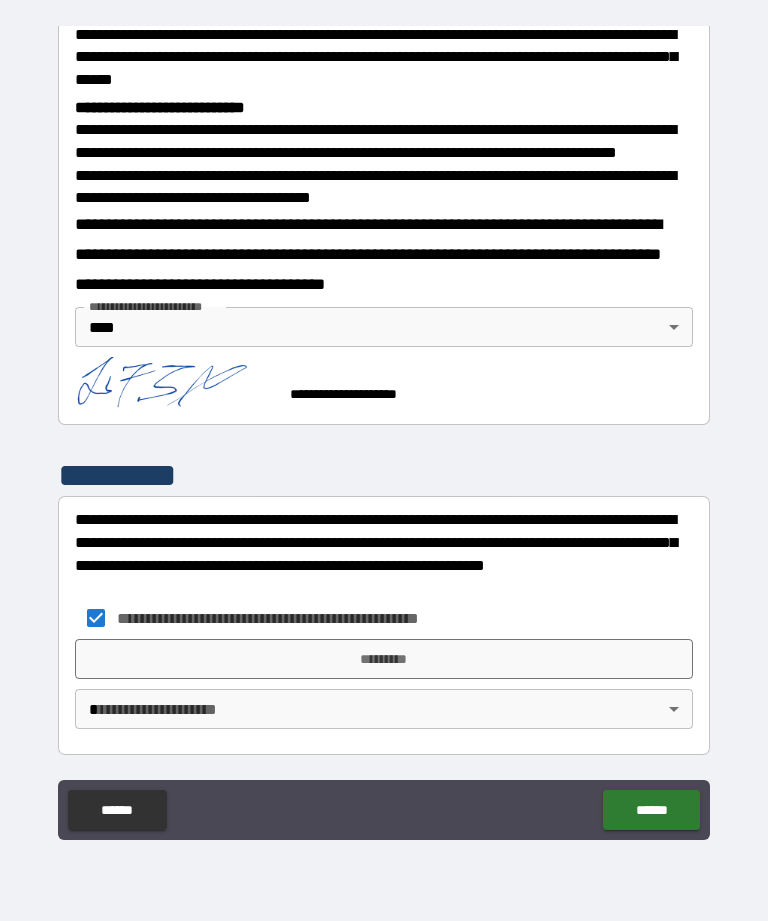 click on "**********" at bounding box center (384, 428) 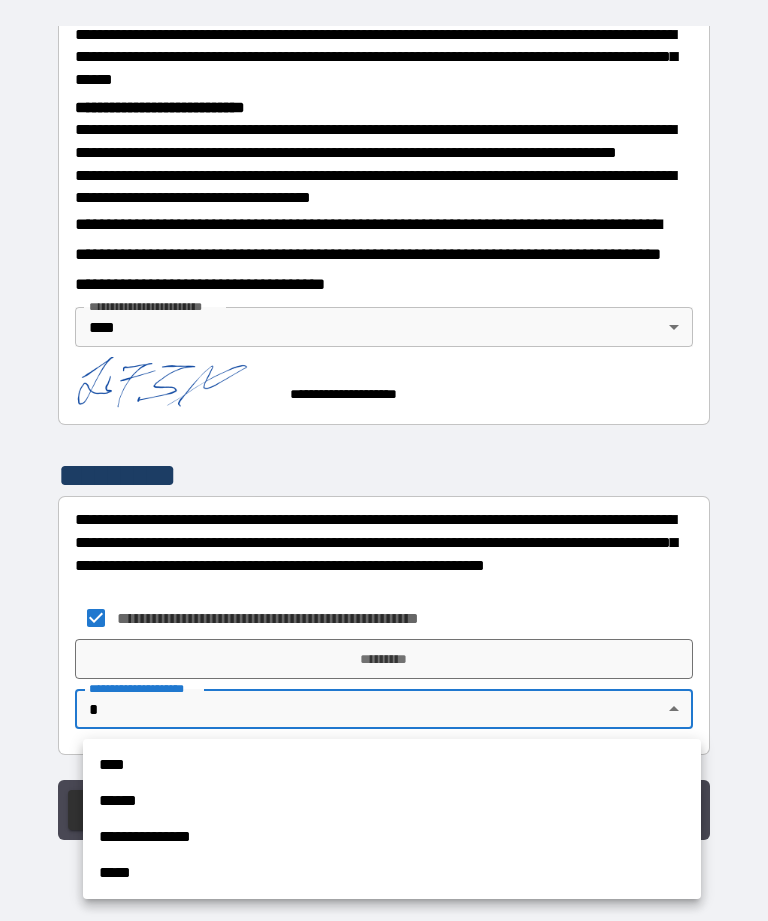 click on "****" at bounding box center [392, 765] 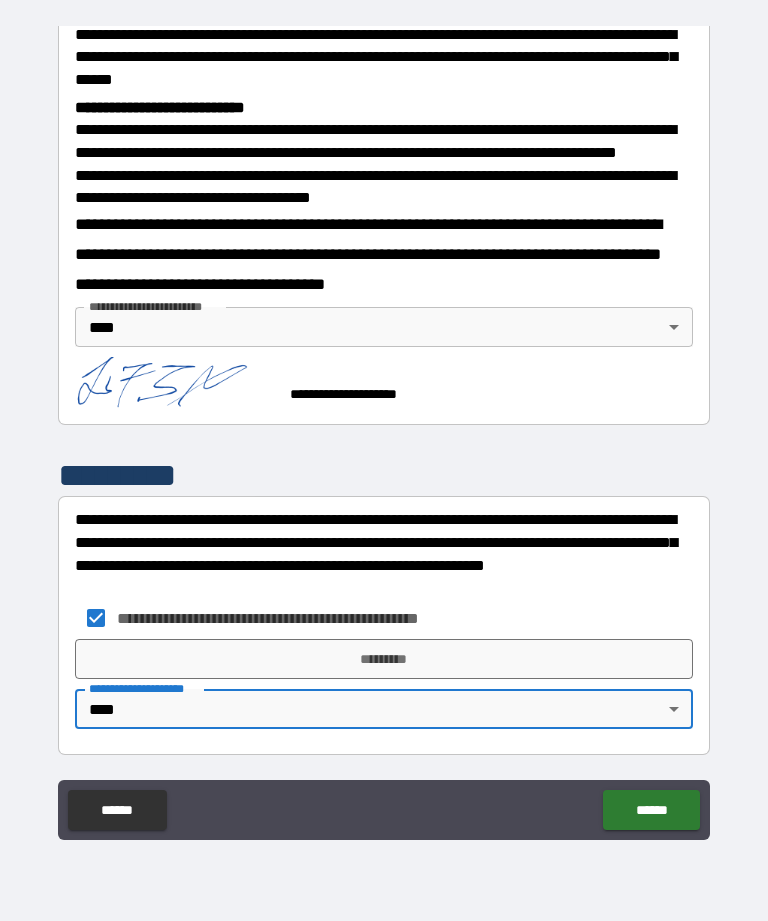 click on "*********" at bounding box center (384, 659) 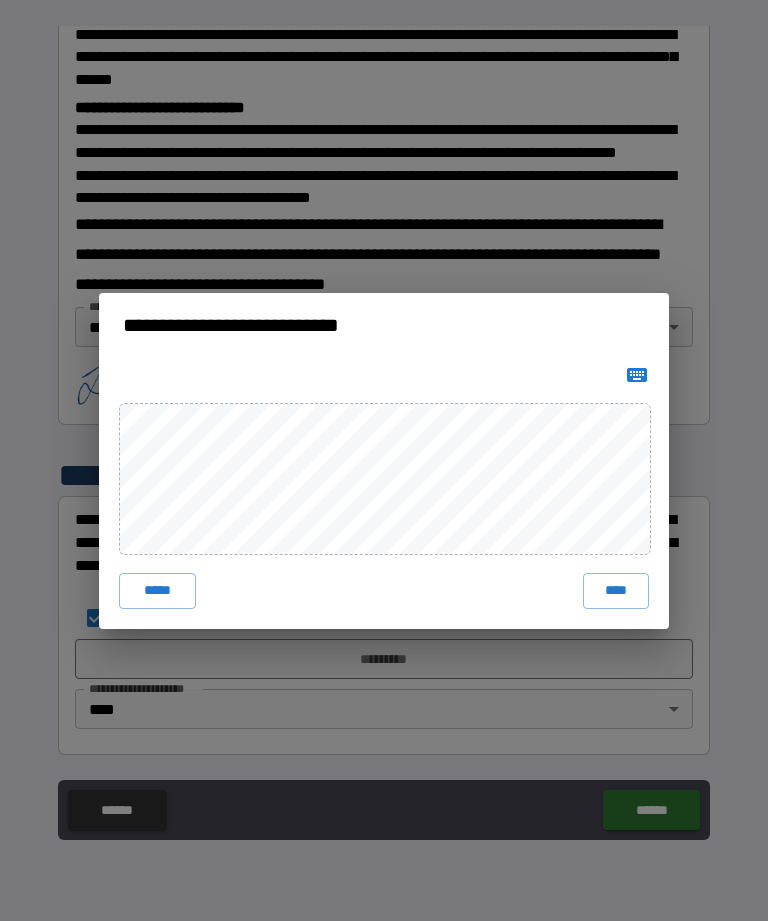 click on "****" at bounding box center [616, 591] 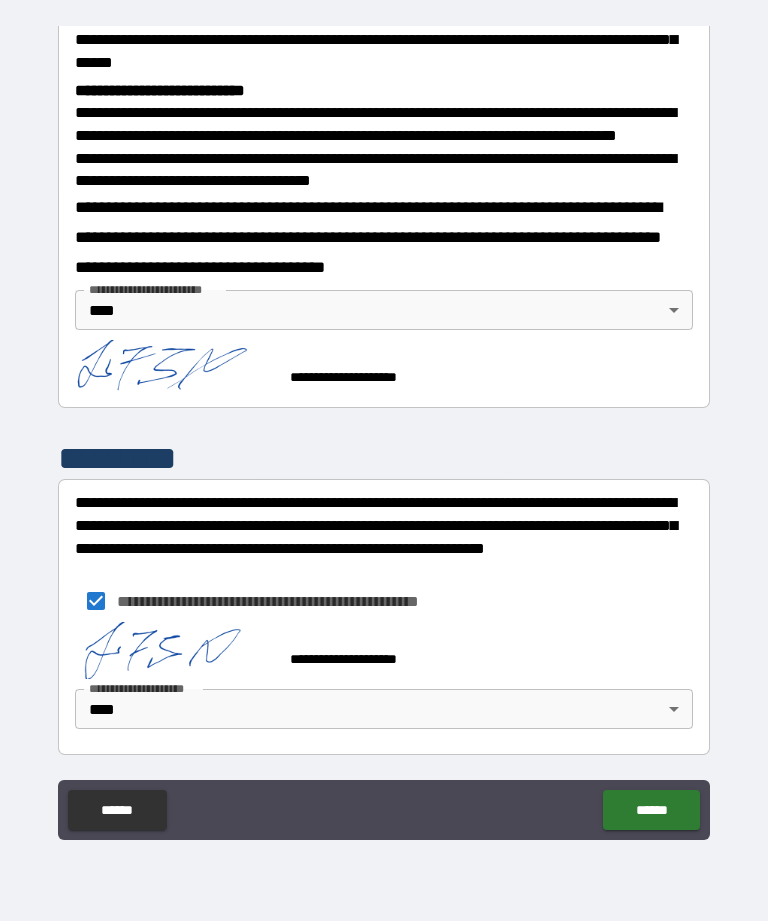 scroll, scrollTop: 741, scrollLeft: 0, axis: vertical 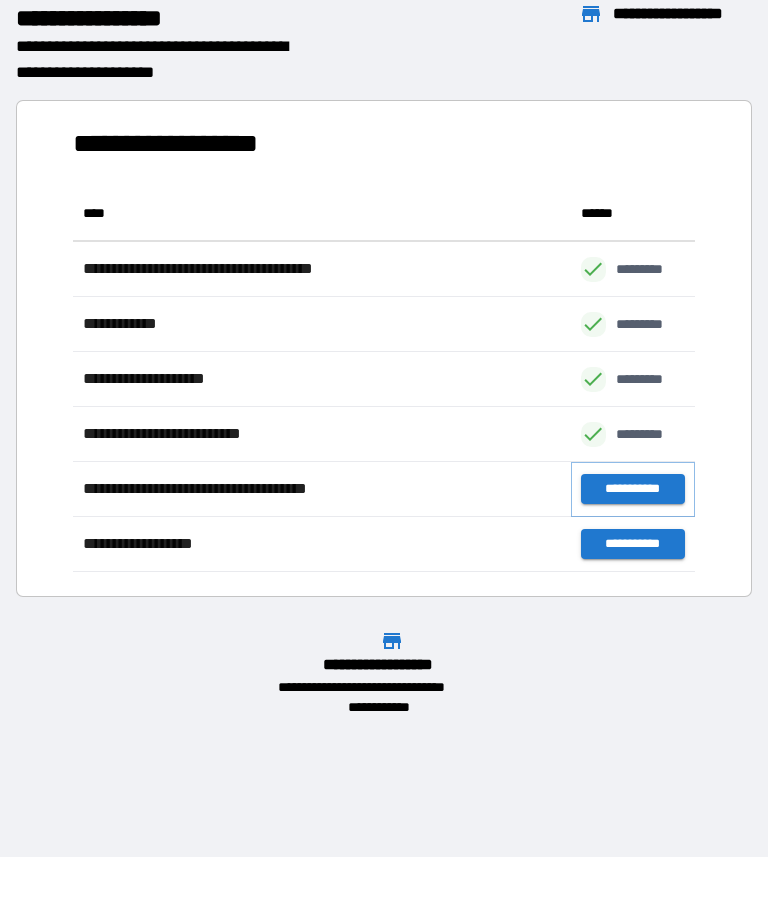 click on "**********" at bounding box center (633, 489) 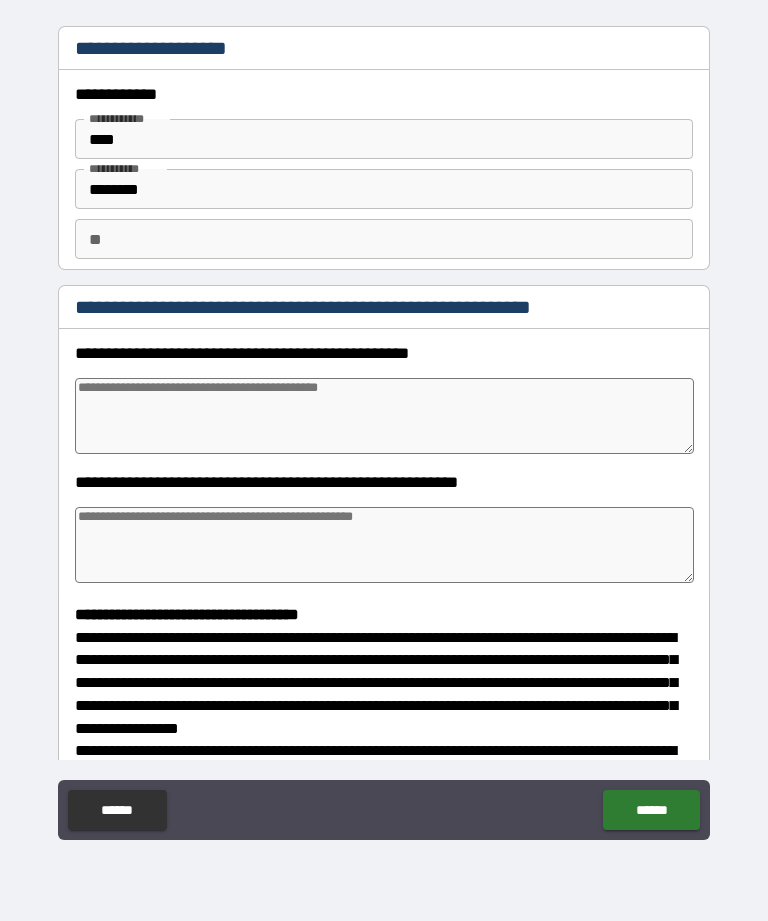 click on "**" at bounding box center [384, 239] 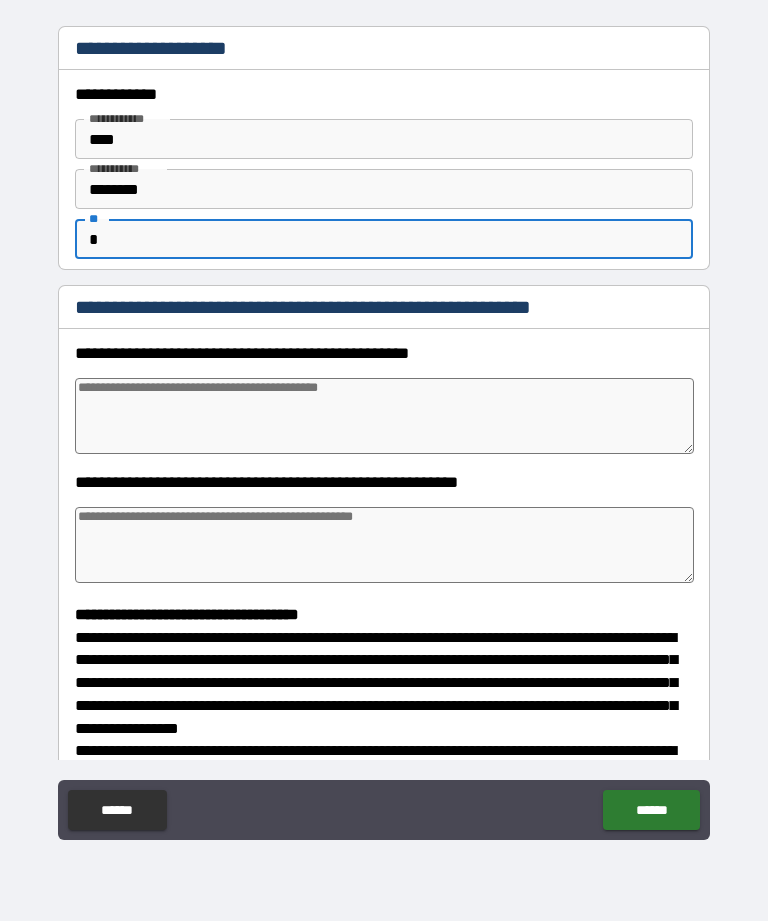 click at bounding box center [384, 416] 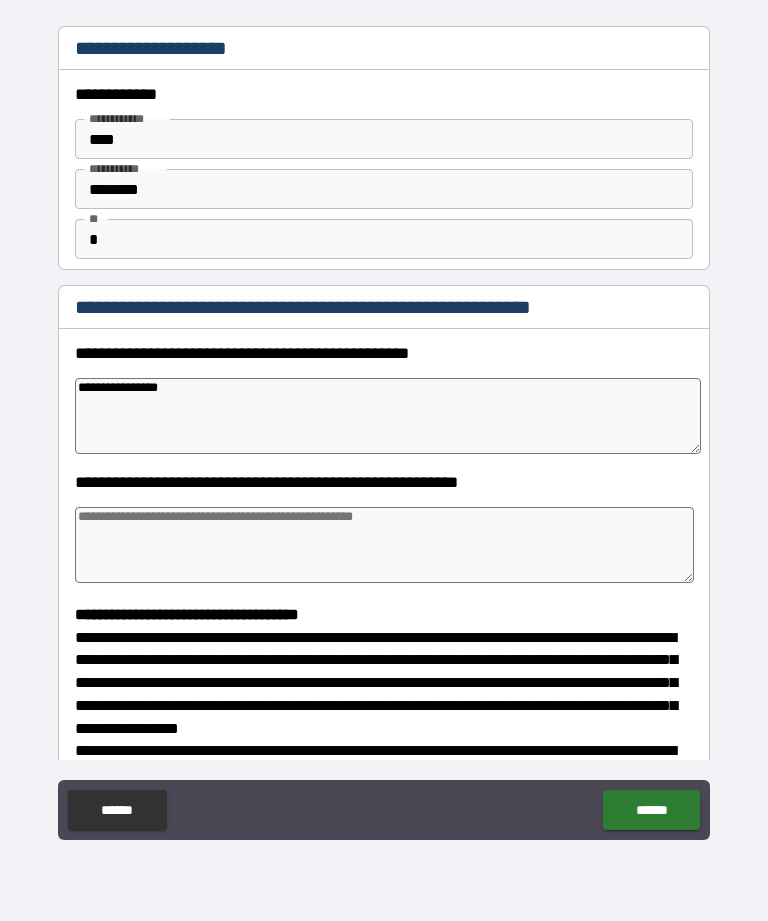 click at bounding box center (384, 545) 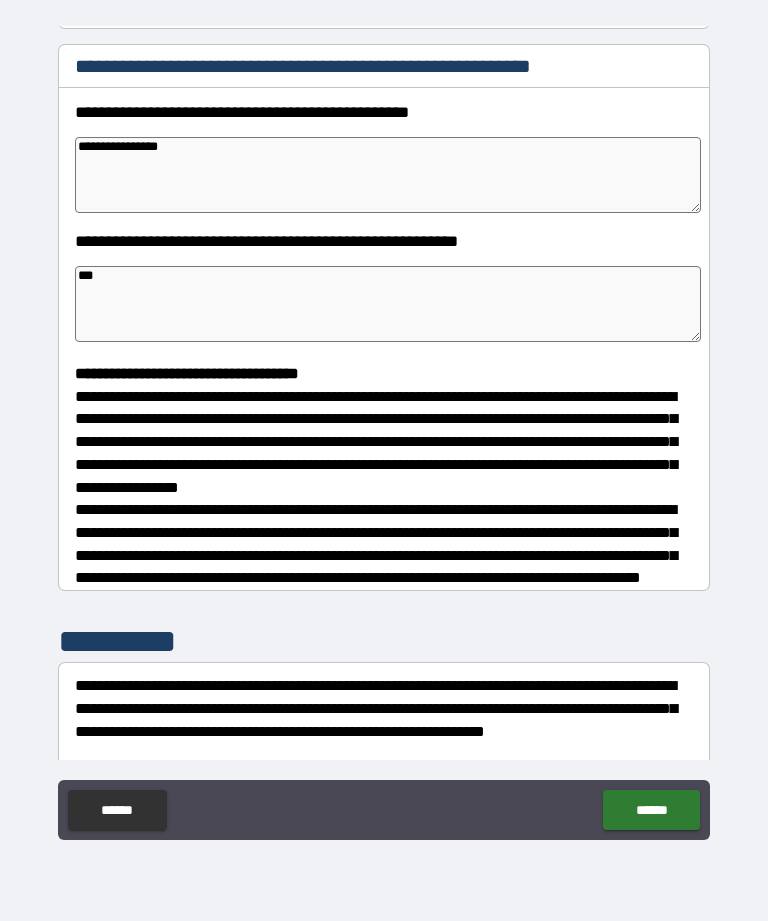 scroll, scrollTop: 242, scrollLeft: 0, axis: vertical 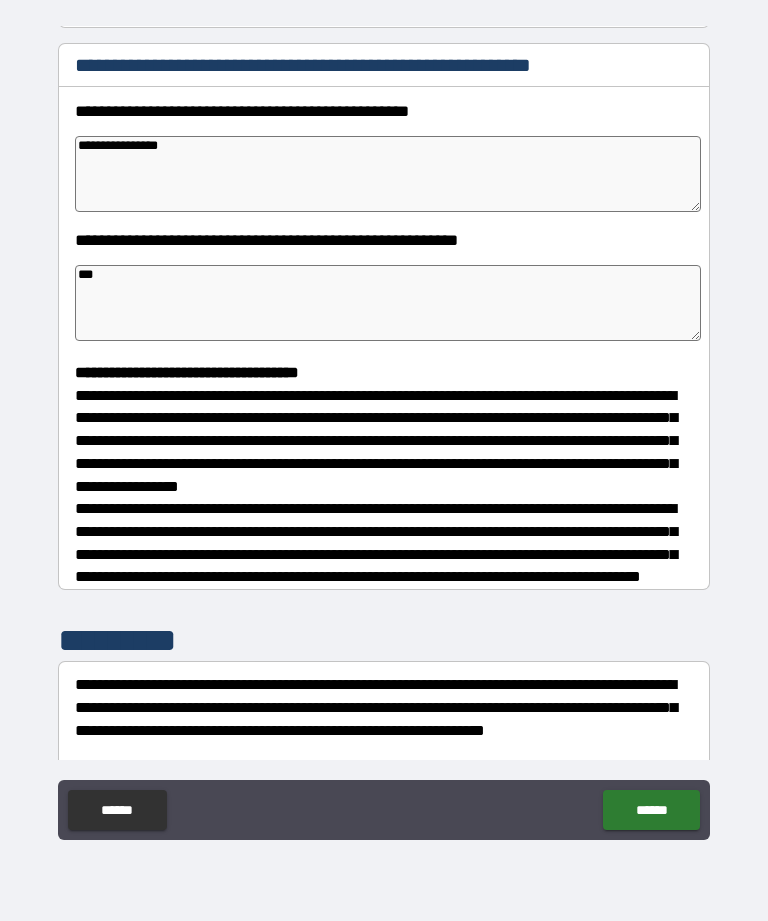 click on "**********" at bounding box center [388, 174] 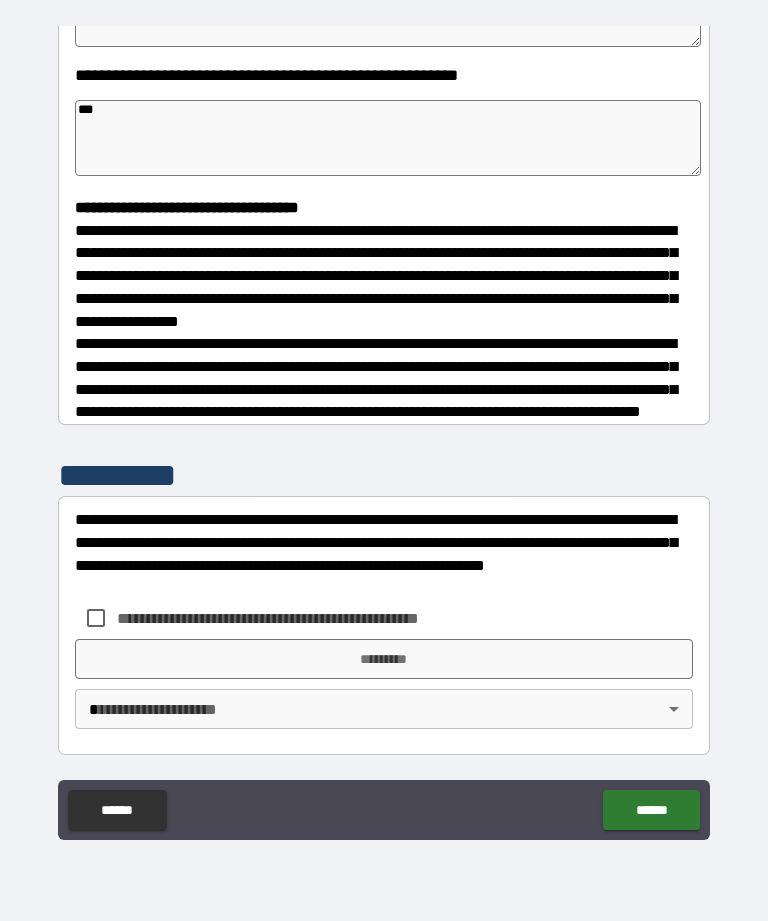 scroll, scrollTop: 422, scrollLeft: 0, axis: vertical 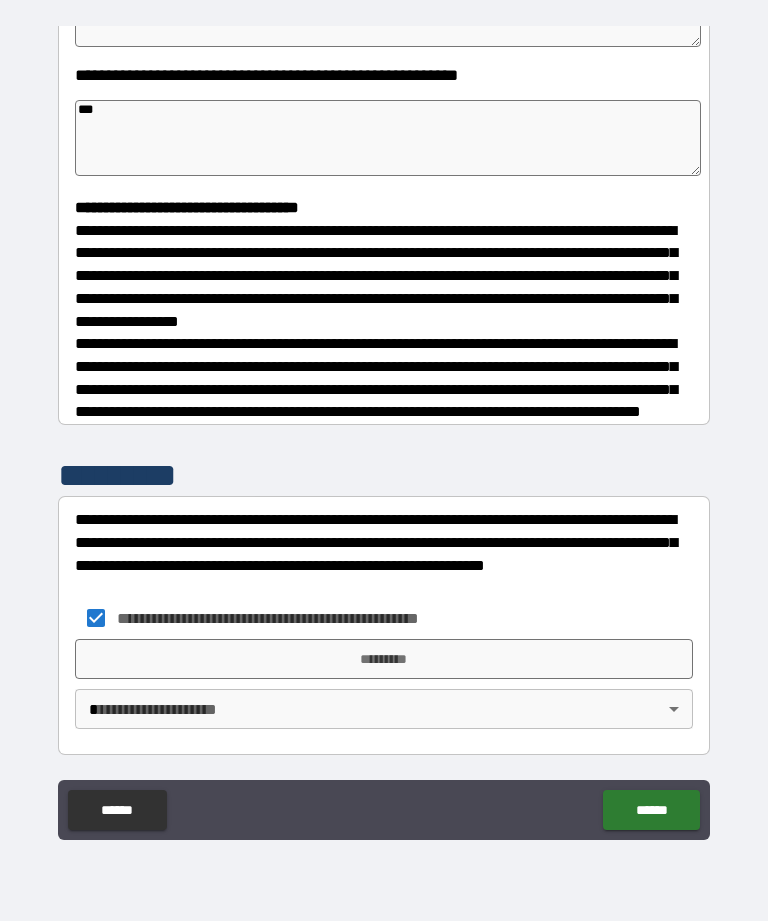 click on "**********" at bounding box center [384, 428] 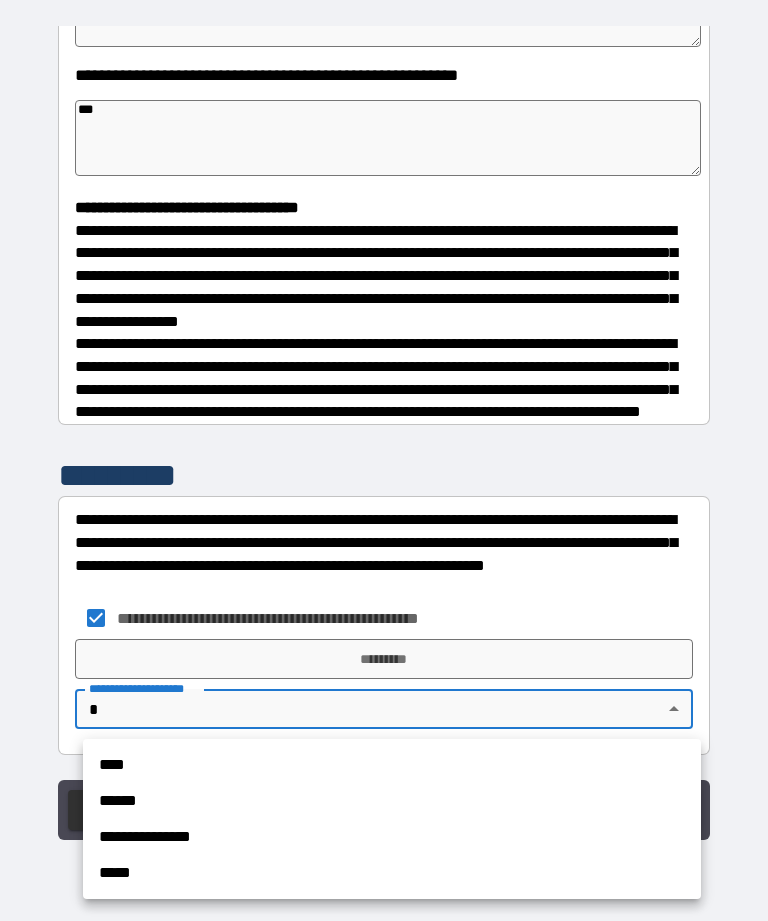 click on "****" at bounding box center (392, 765) 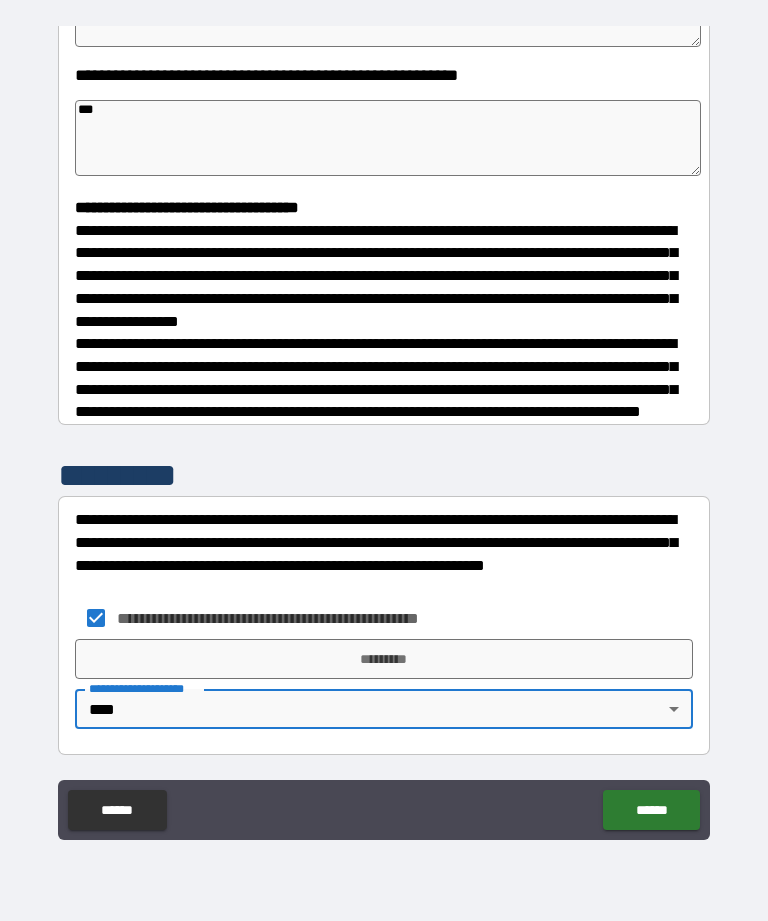 click on "*********" at bounding box center (384, 659) 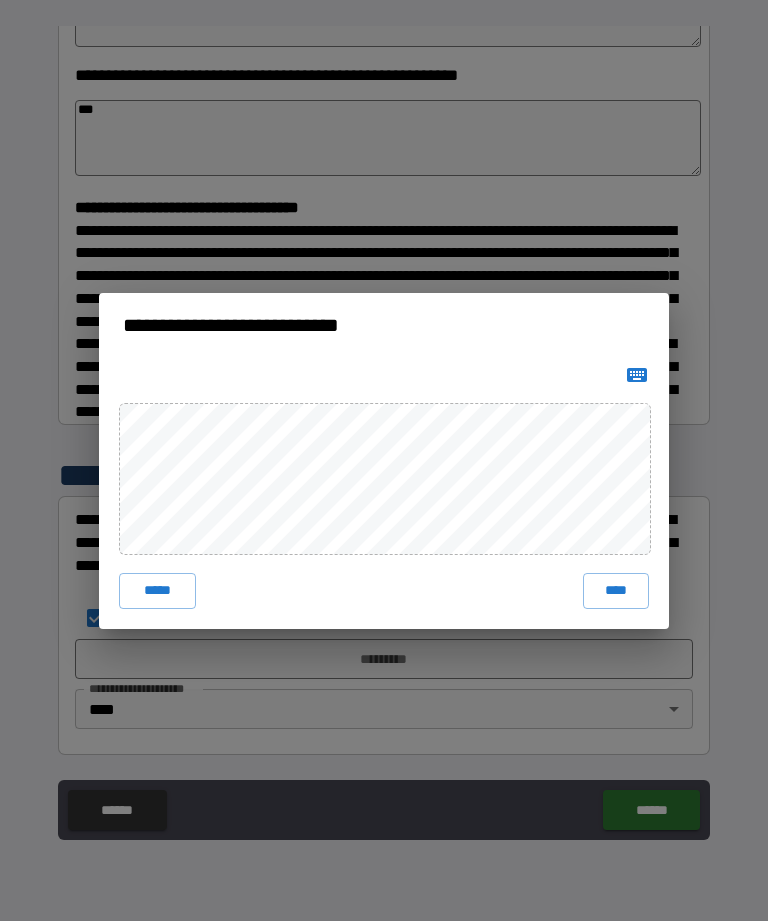 click on "****" at bounding box center (616, 591) 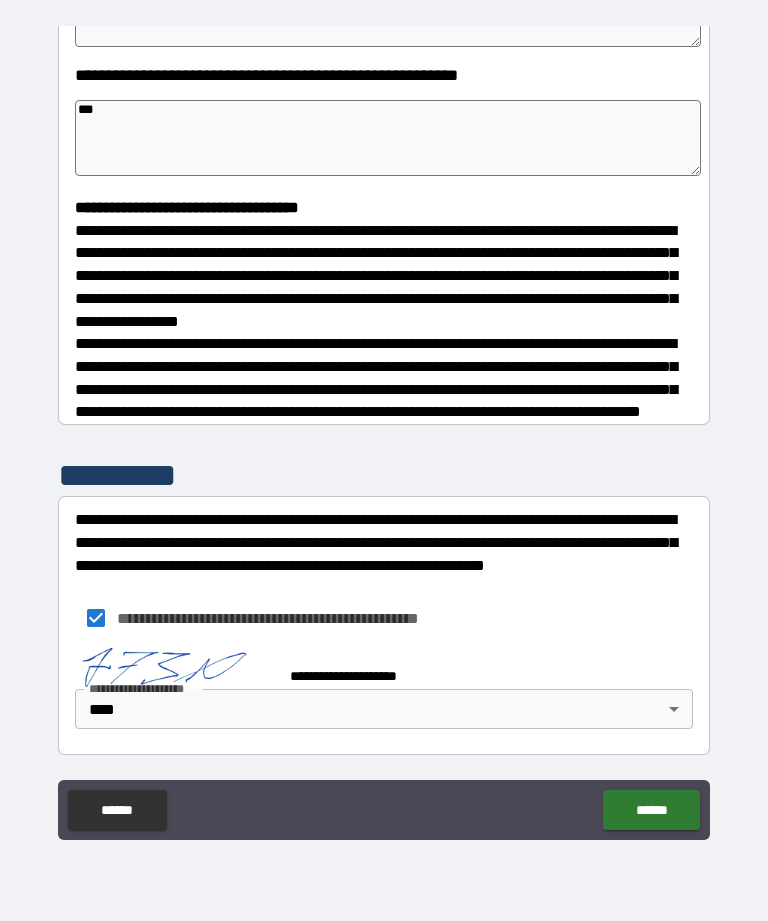 scroll, scrollTop: 412, scrollLeft: 0, axis: vertical 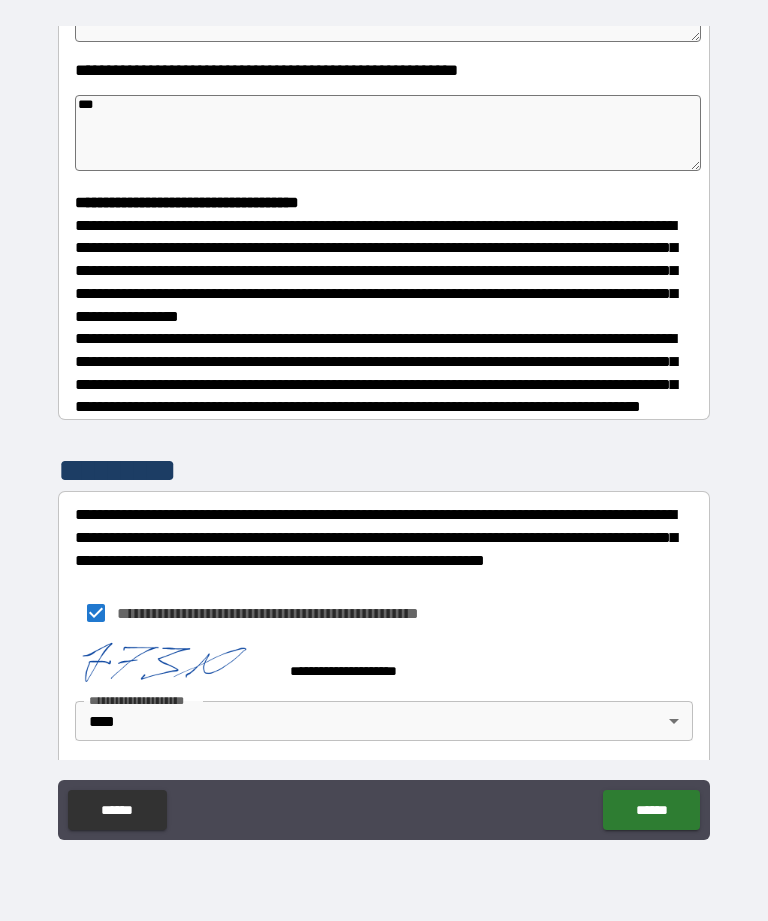 click on "******" at bounding box center [651, 810] 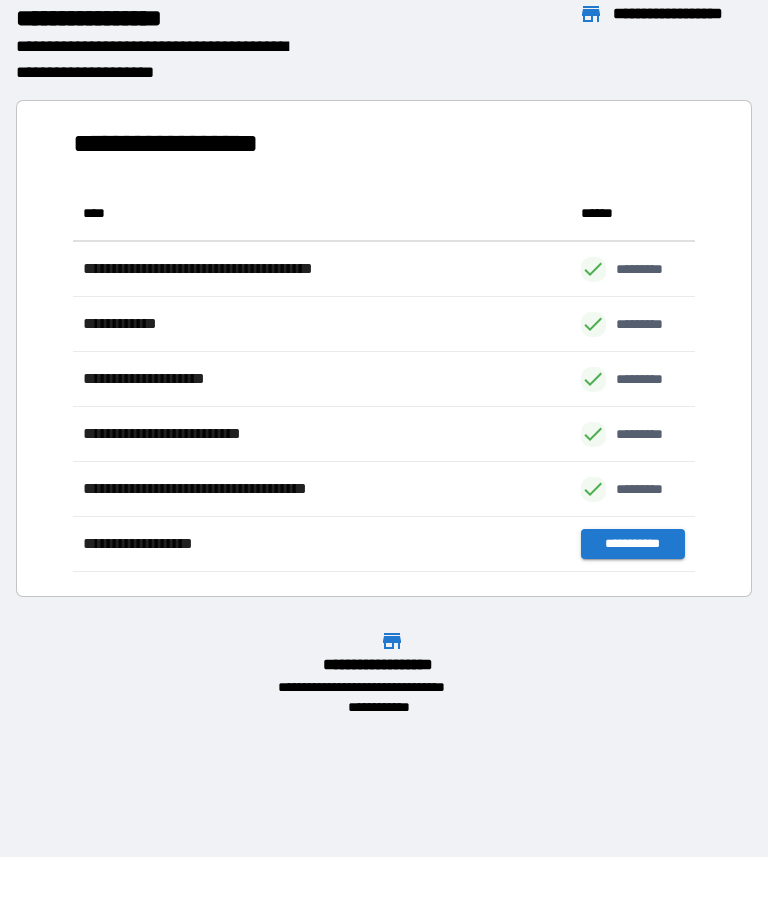 scroll, scrollTop: 386, scrollLeft: 622, axis: both 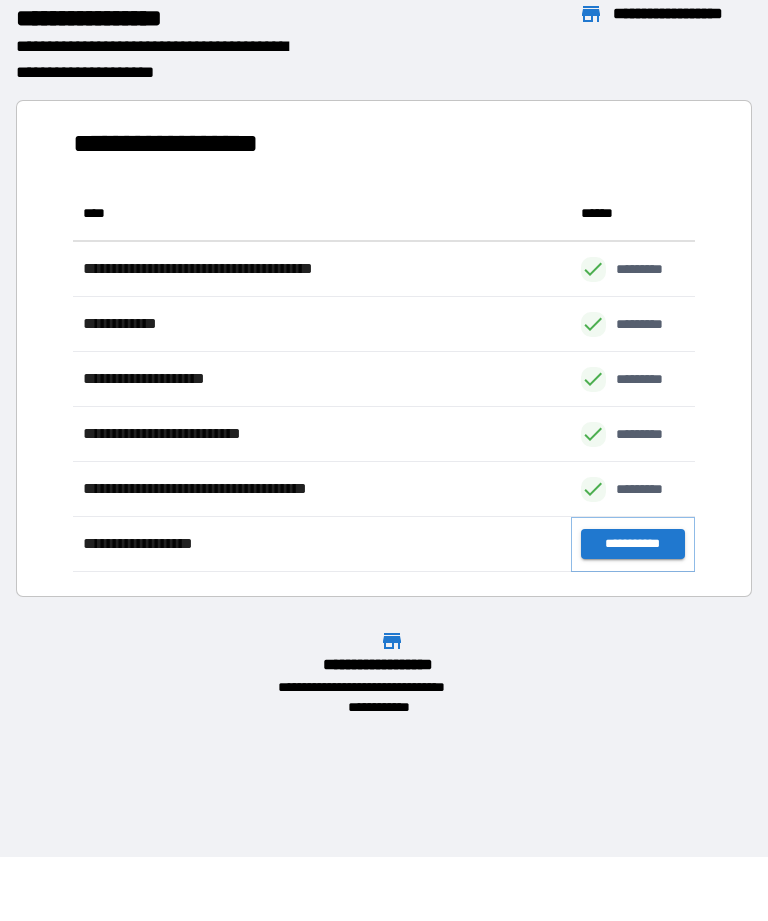 click on "**********" at bounding box center [633, 544] 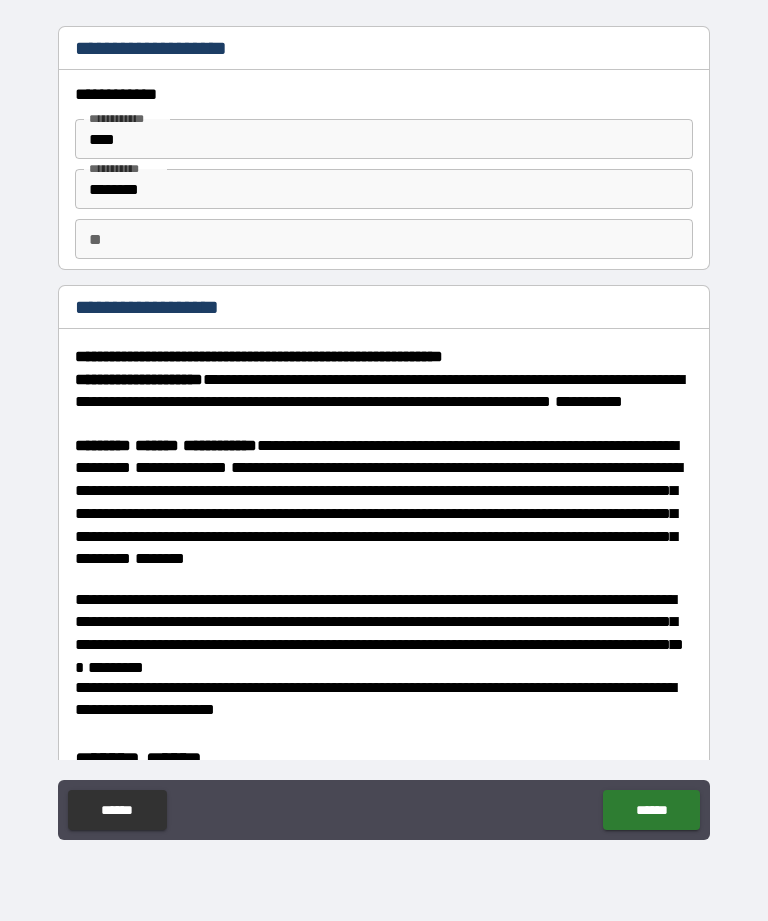 click on "**" at bounding box center (384, 239) 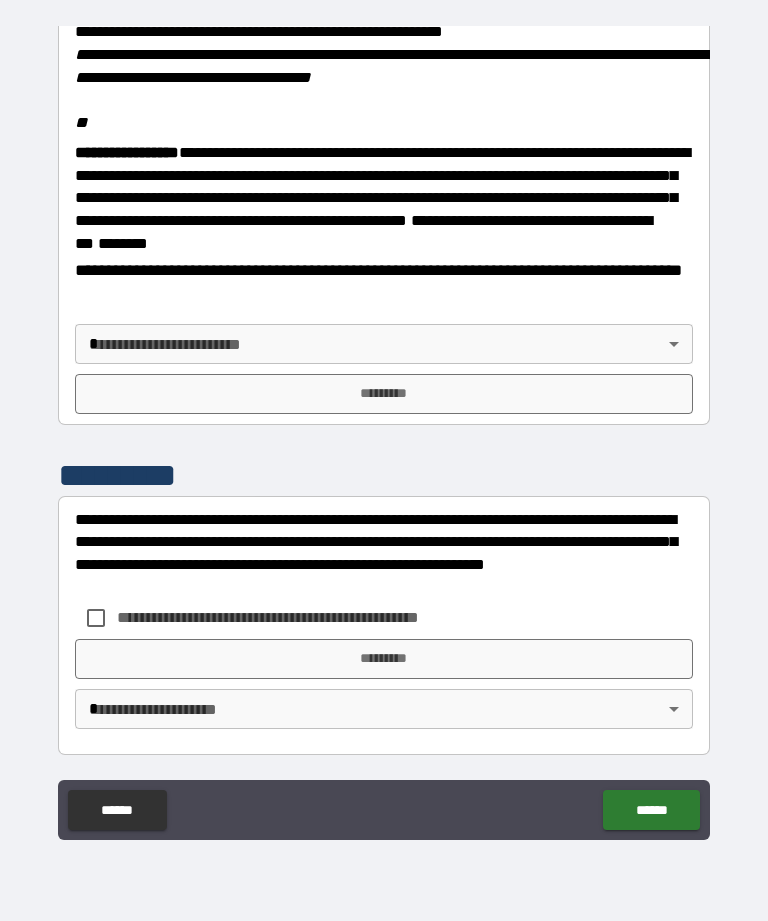 scroll, scrollTop: 2448, scrollLeft: 0, axis: vertical 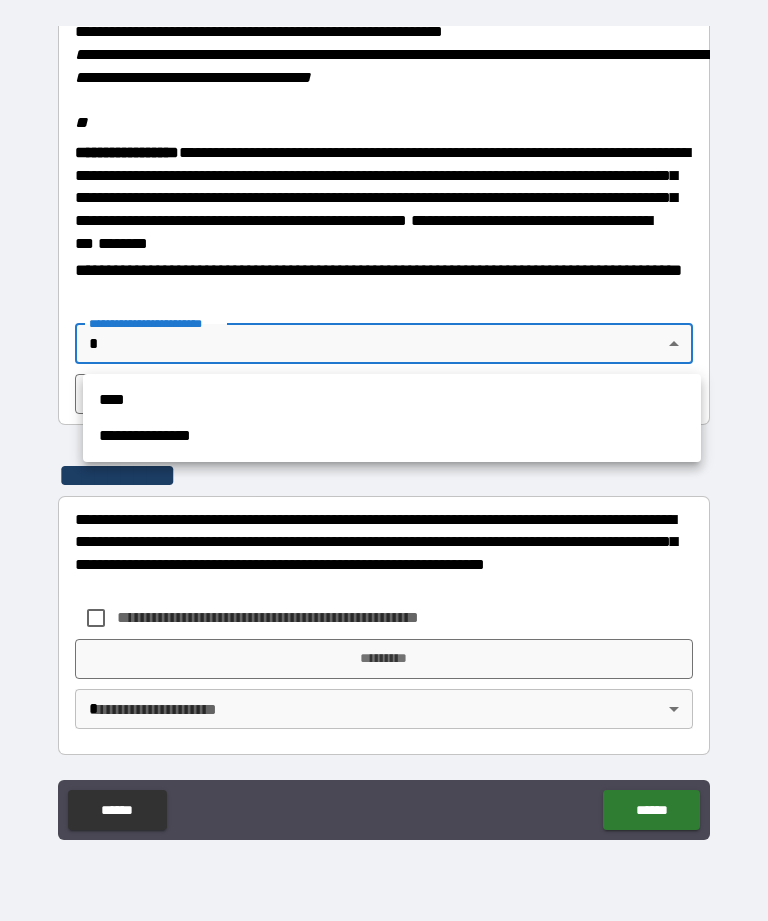 click on "****" at bounding box center (392, 400) 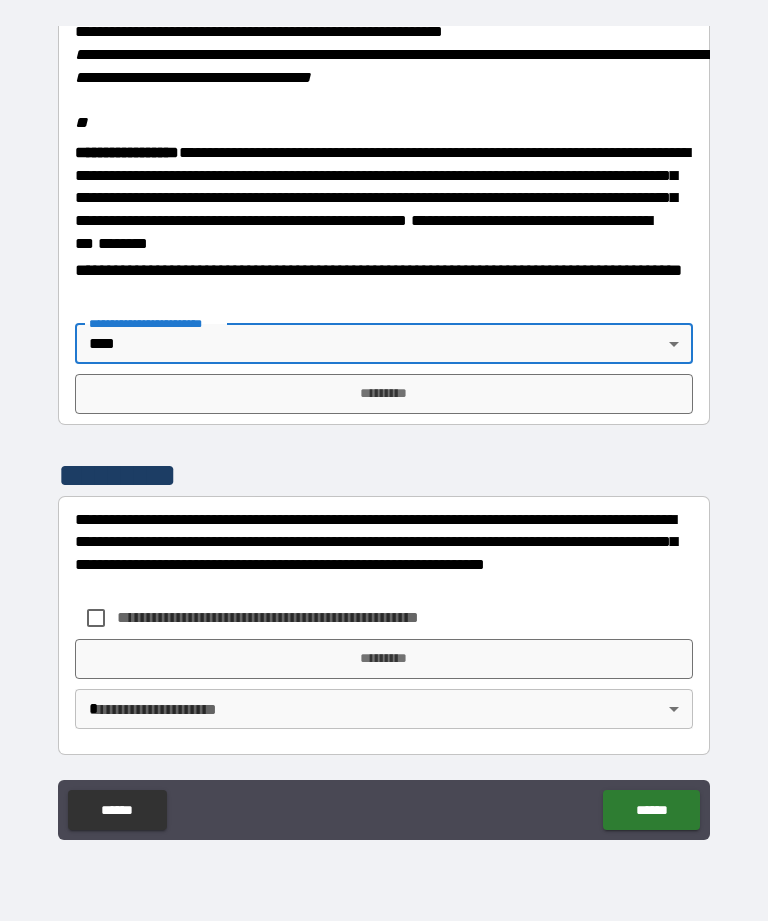 click on "*********" at bounding box center (384, 394) 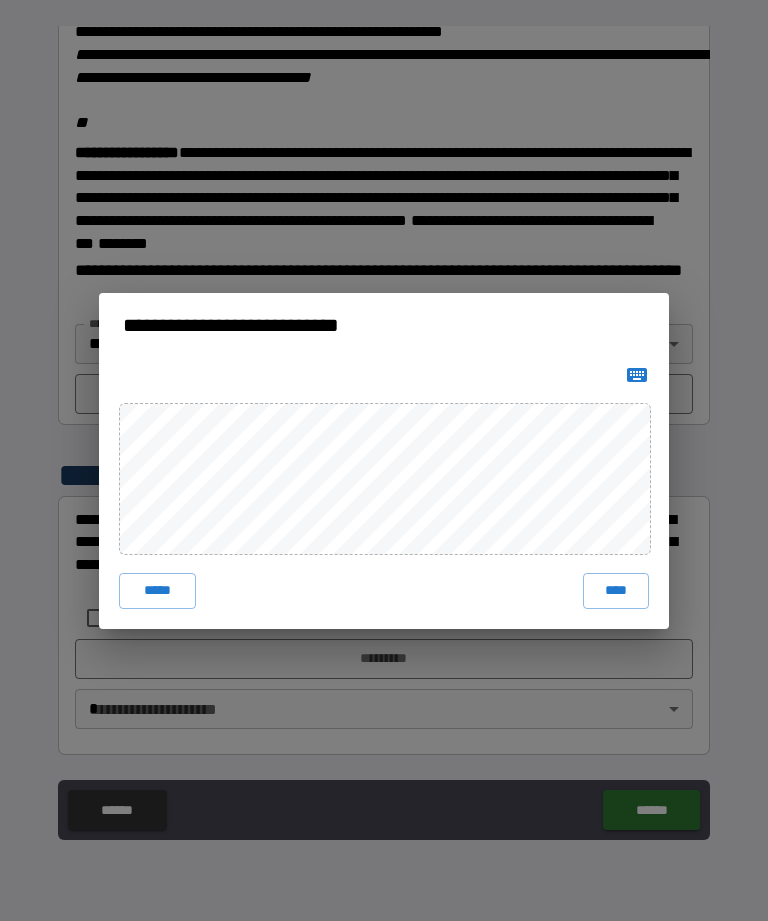 click on "****" at bounding box center (616, 591) 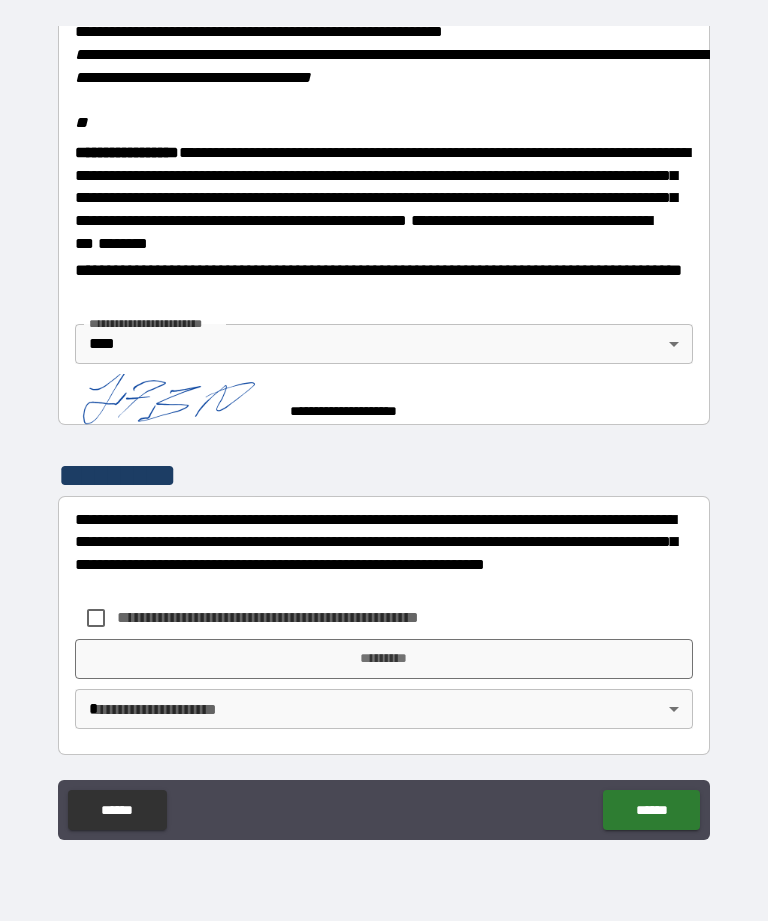 scroll, scrollTop: 2438, scrollLeft: 0, axis: vertical 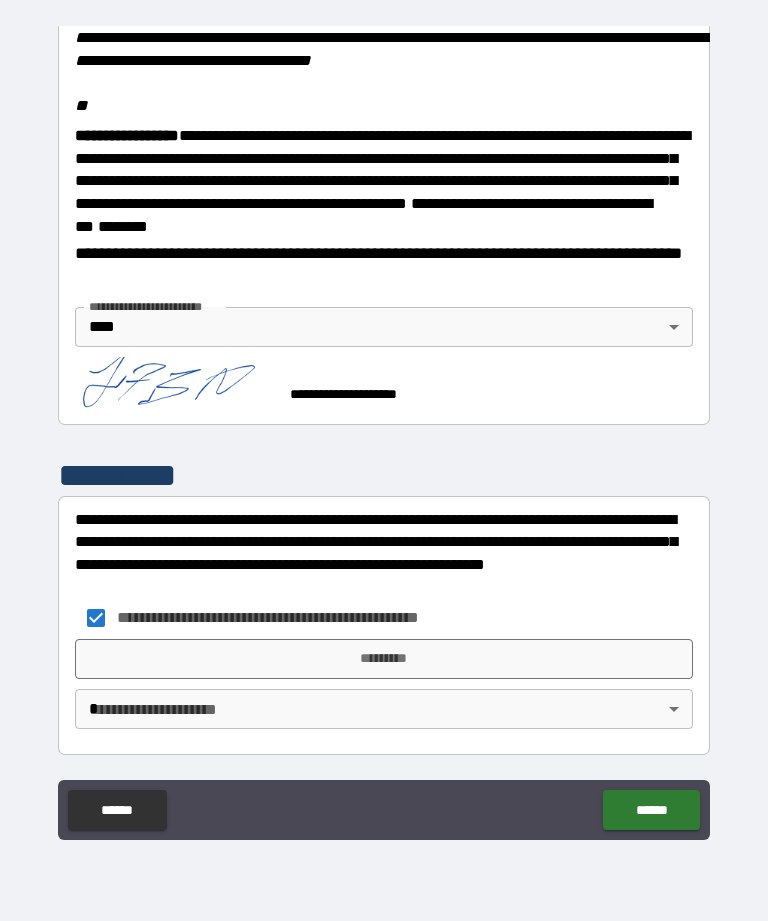 click on "**********" at bounding box center (384, 428) 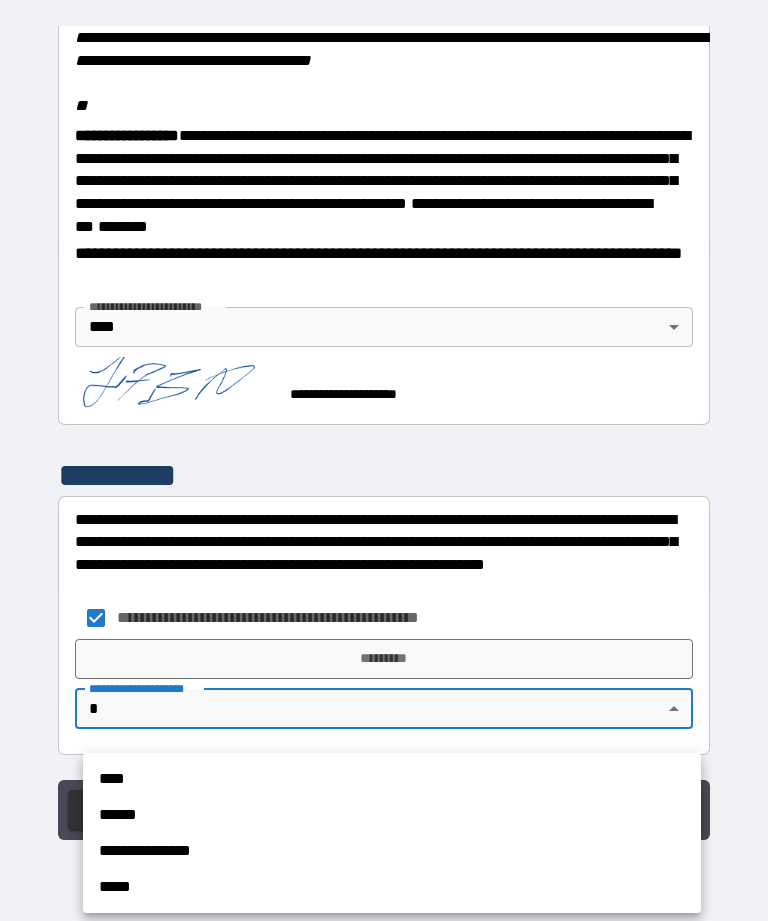 click on "****" at bounding box center [392, 779] 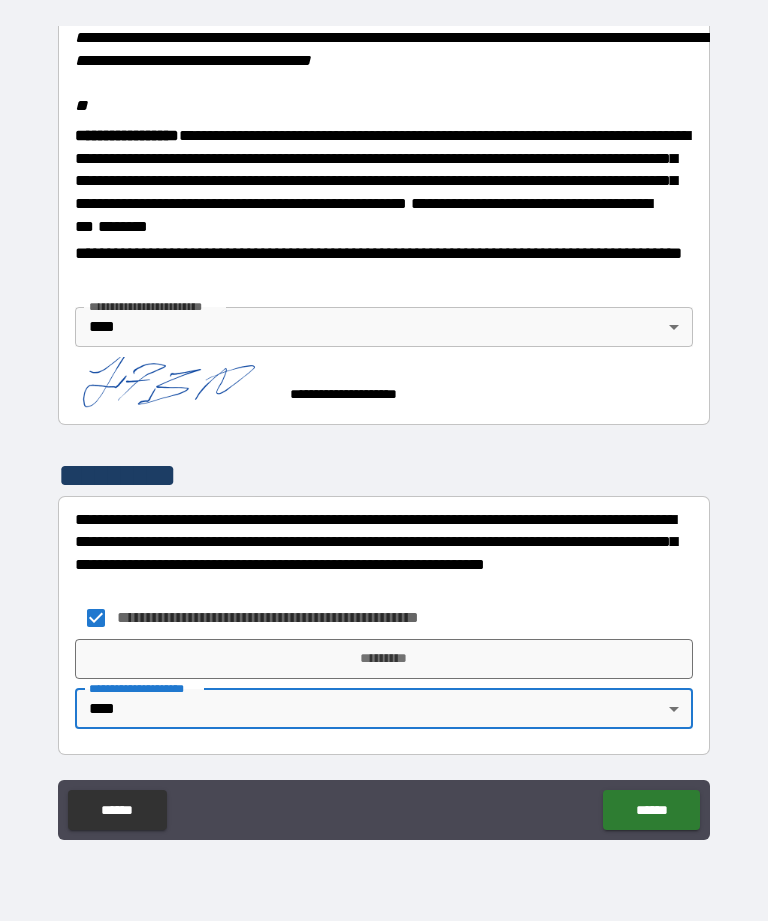 click on "*********" at bounding box center [384, 659] 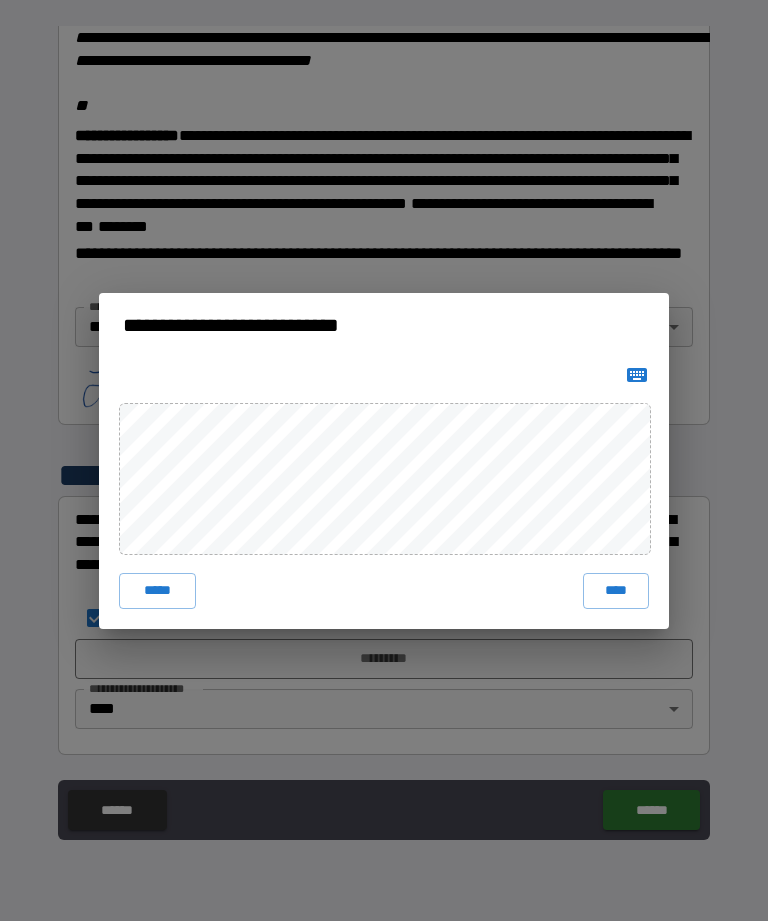 click on "****" at bounding box center (616, 591) 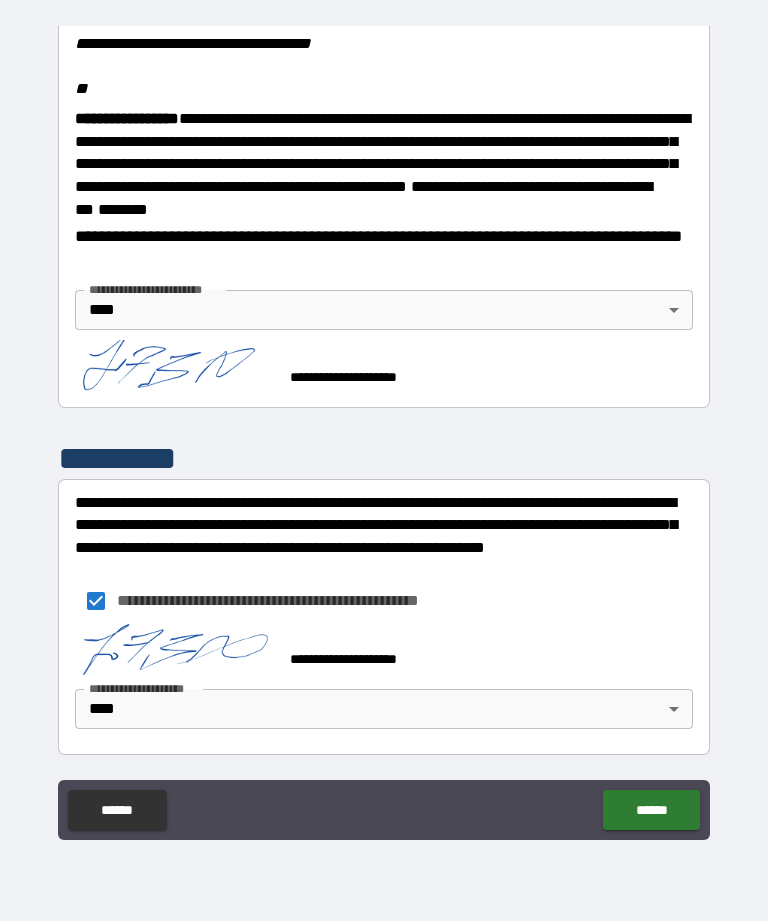click on "******" at bounding box center [651, 810] 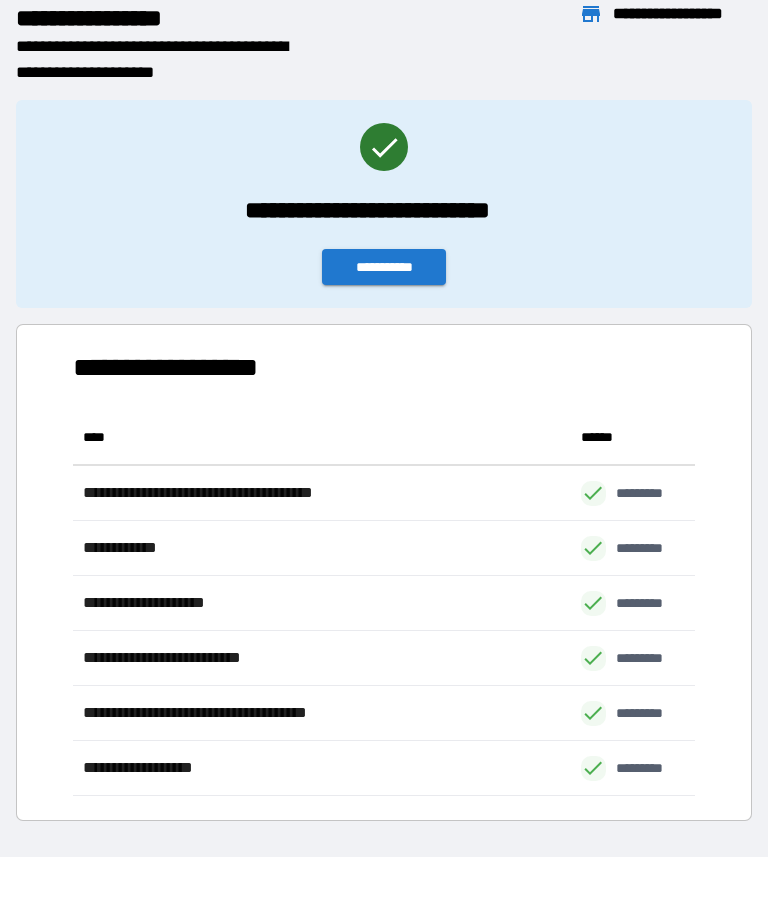 scroll, scrollTop: 386, scrollLeft: 622, axis: both 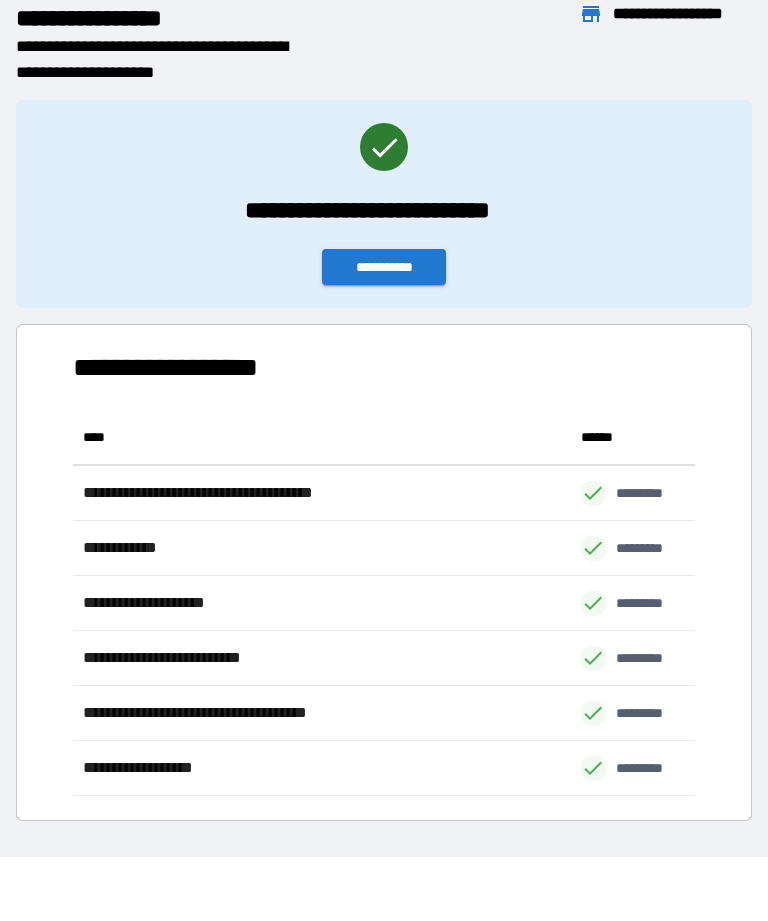 click on "**********" at bounding box center (392, 897) 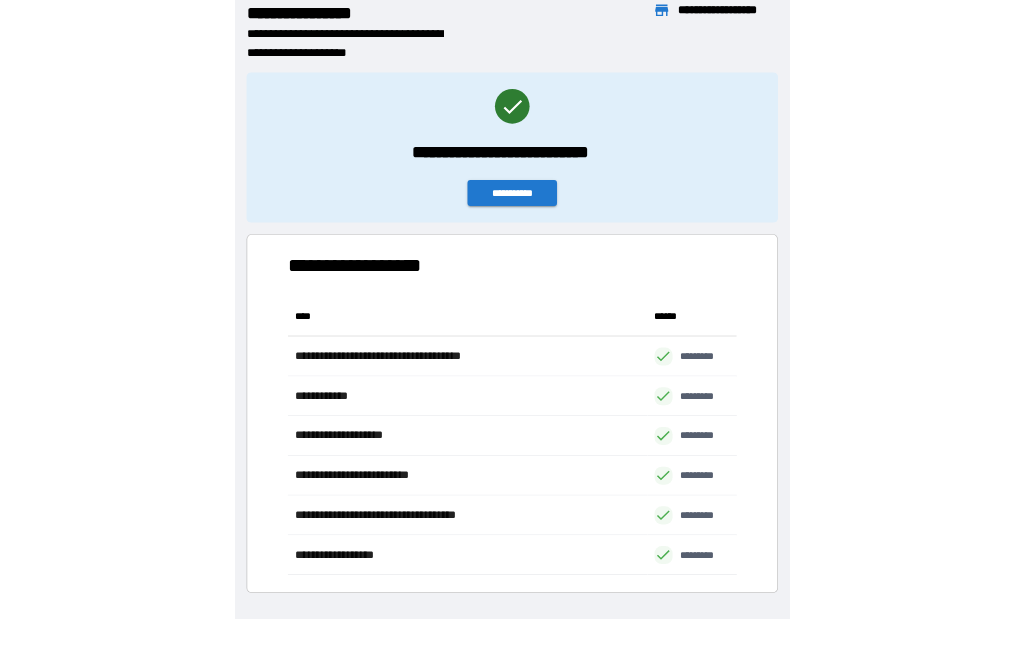 scroll, scrollTop: 1, scrollLeft: 1, axis: both 